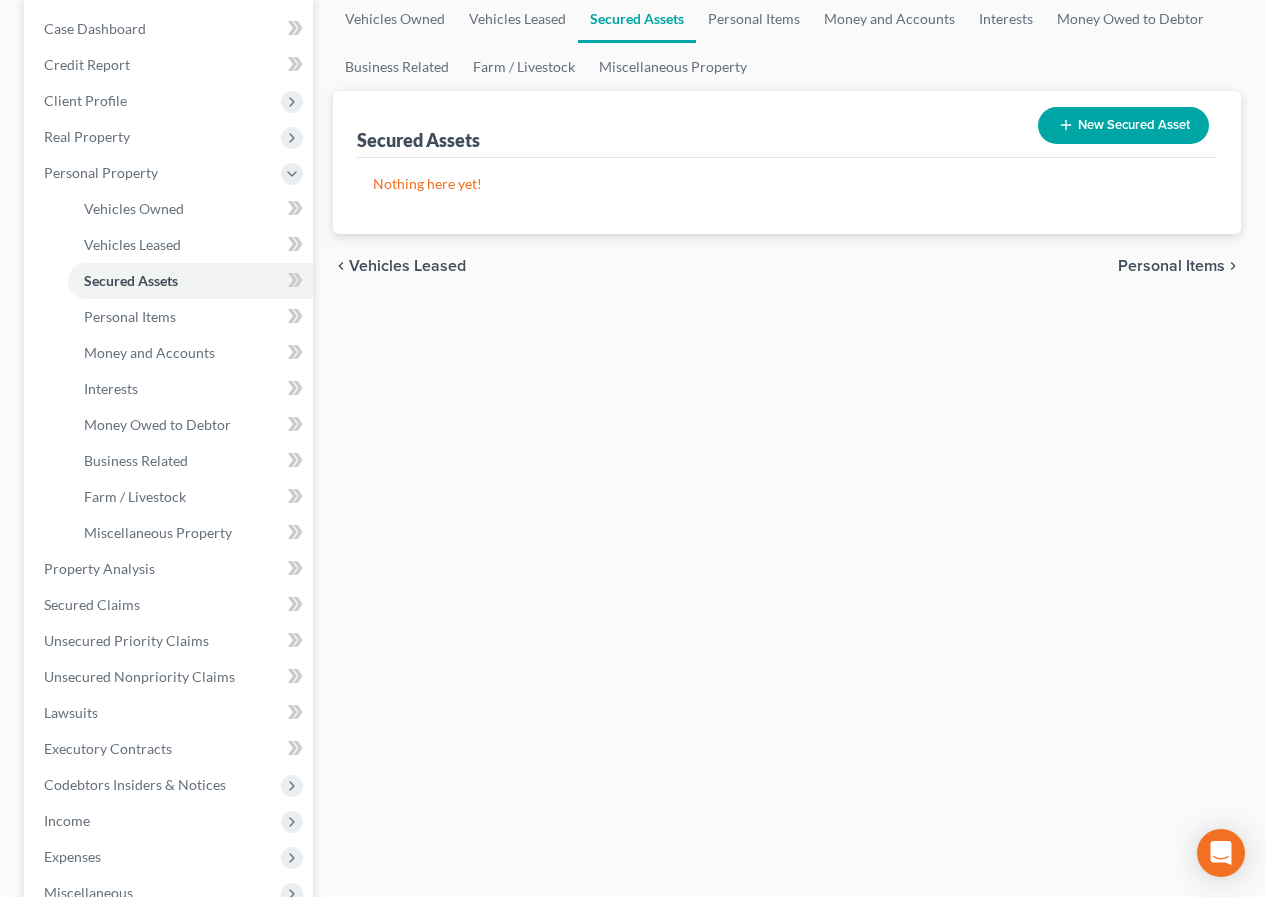 scroll, scrollTop: 200, scrollLeft: 0, axis: vertical 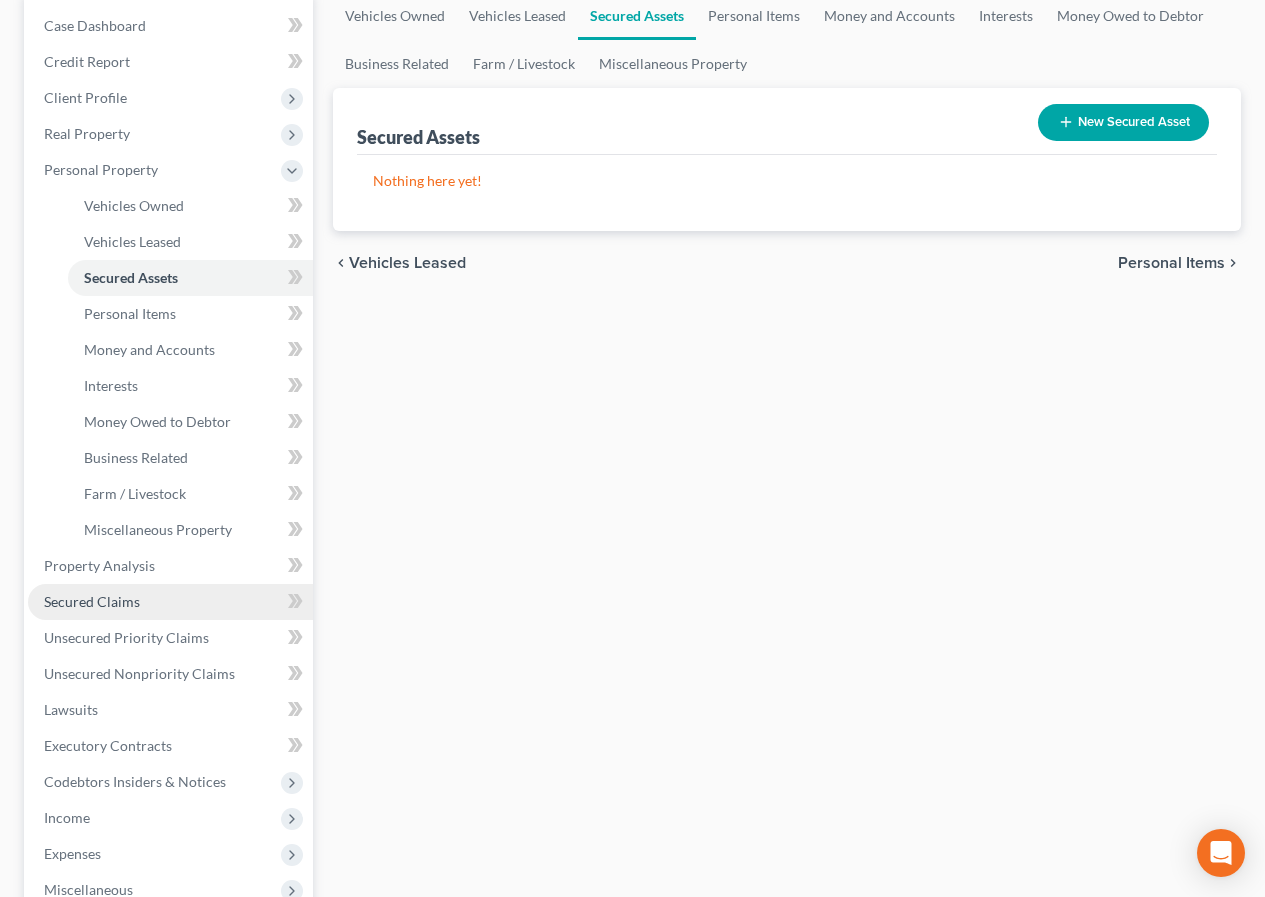 click on "Secured Claims" at bounding box center (170, 602) 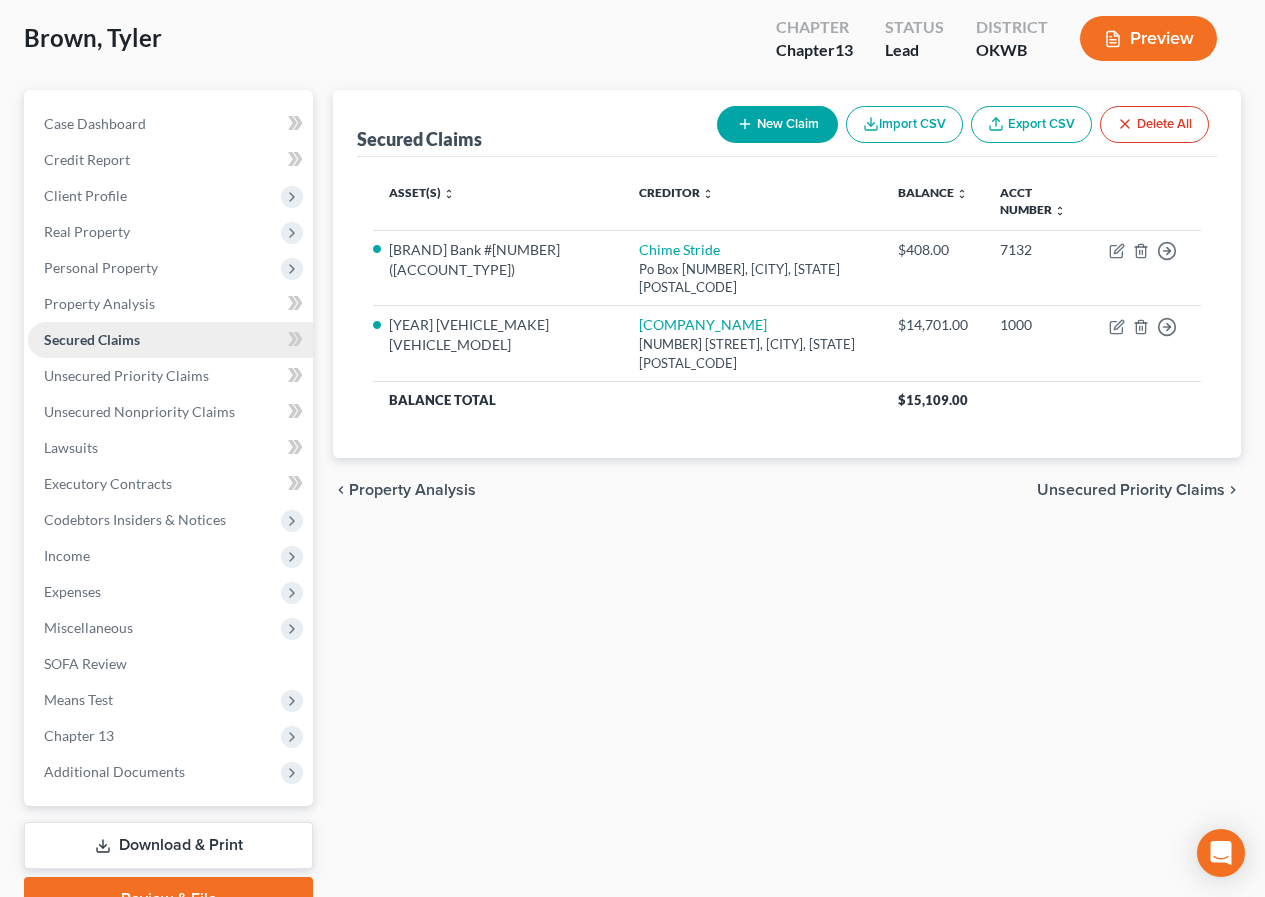 scroll, scrollTop: 0, scrollLeft: 0, axis: both 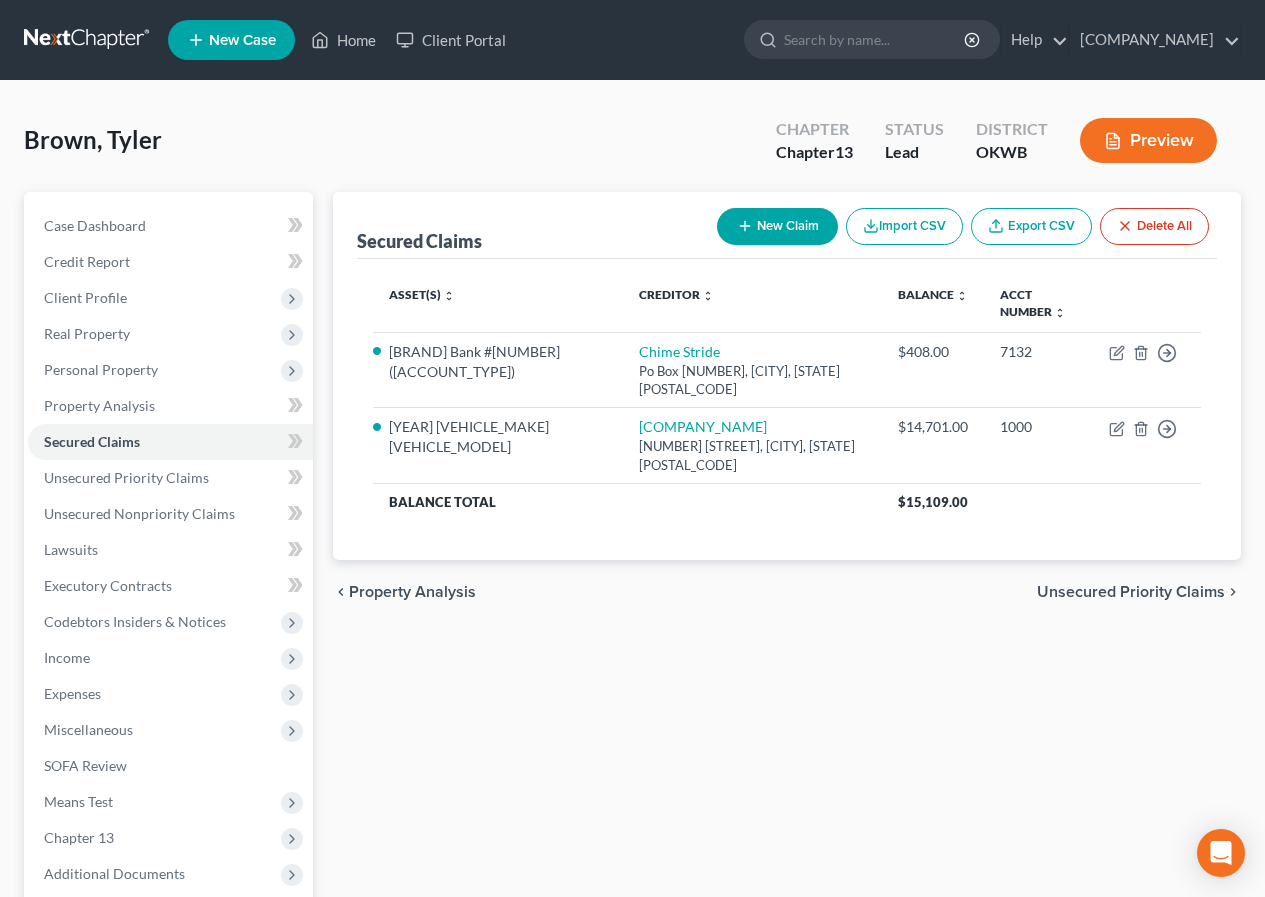 click on "Unsecured Priority Claims" at bounding box center (1131, 592) 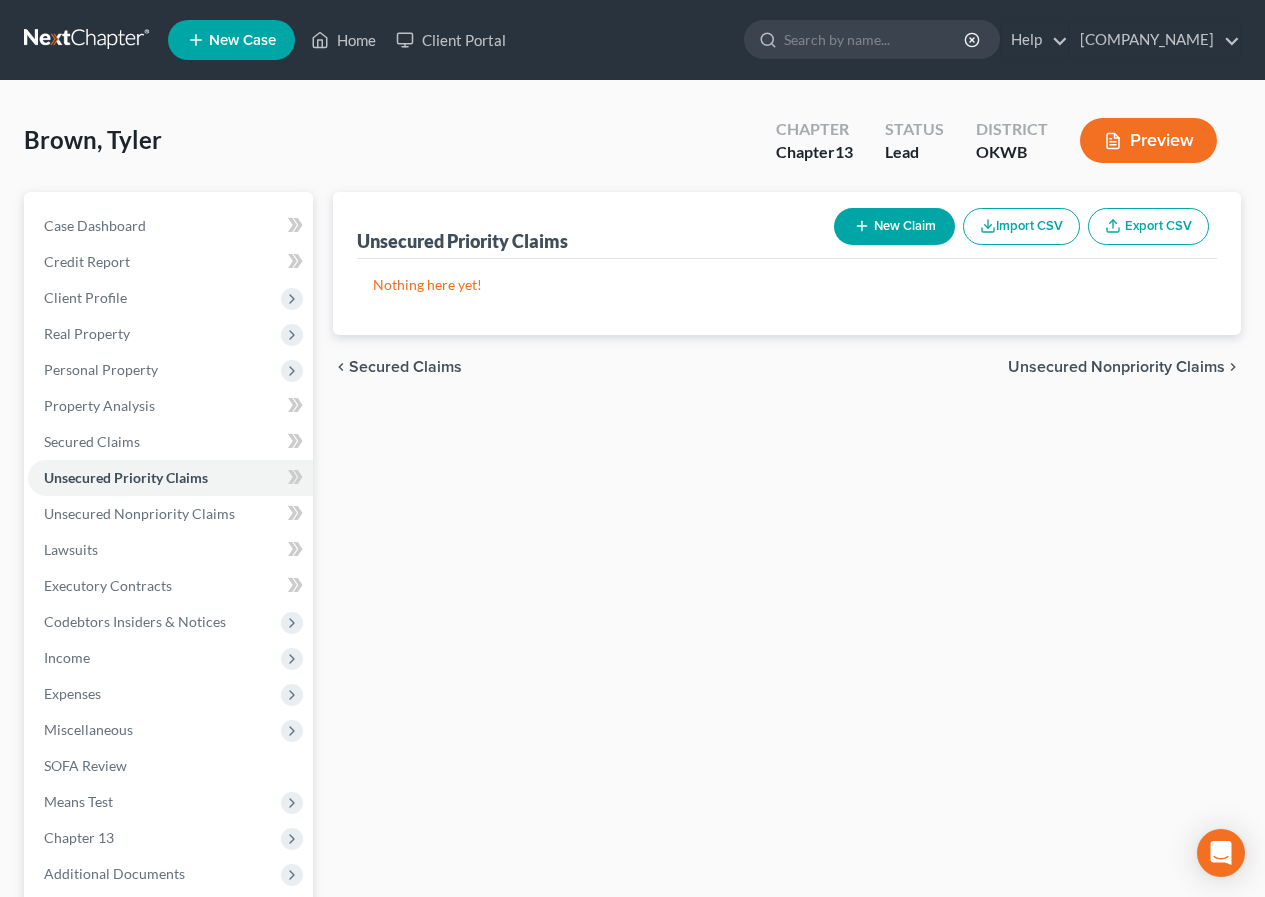 click on "New Claim" at bounding box center (894, 226) 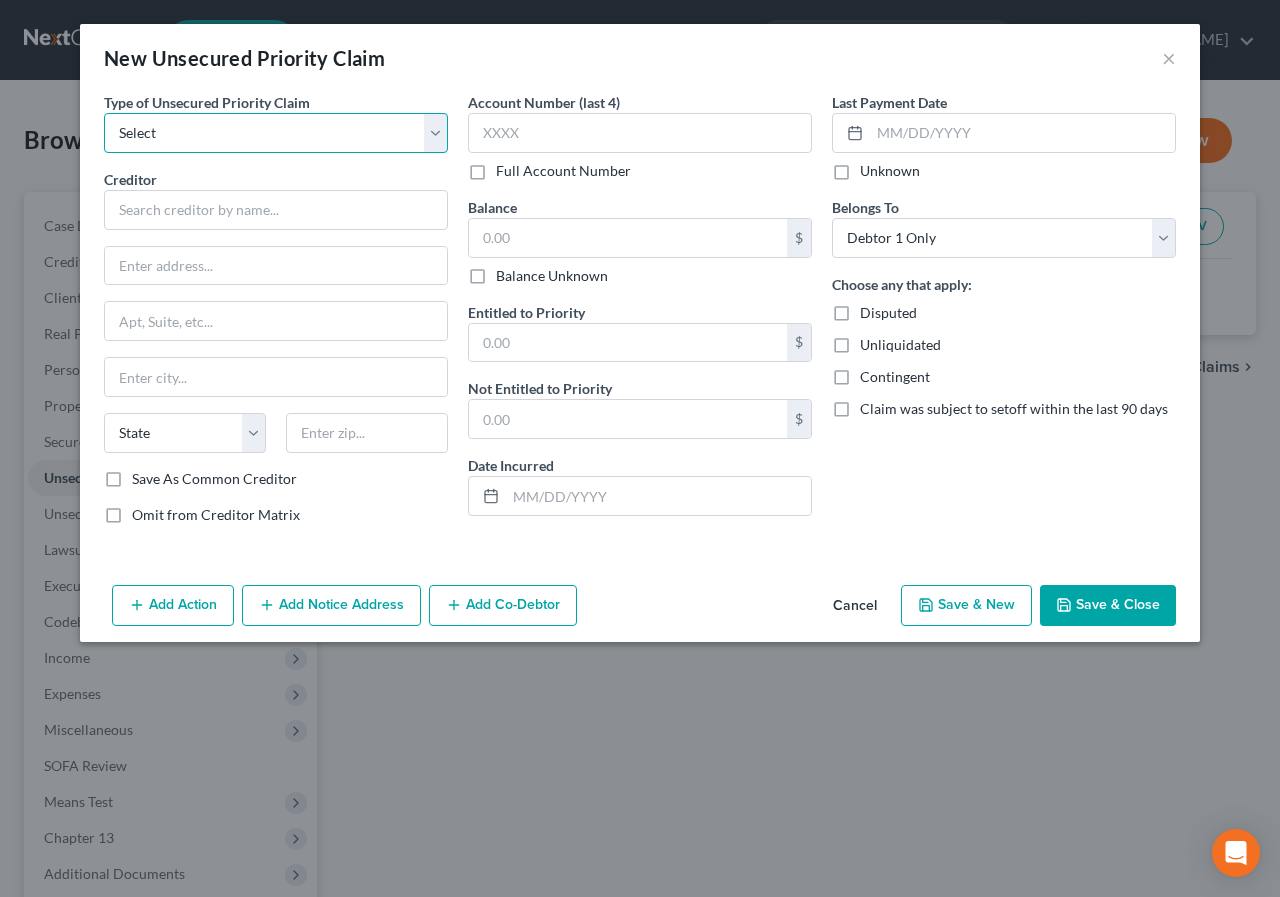 click on "Select Taxes & Other Government Units Domestic Support Obligations Extensions of credit in an involuntary case Wages, Salaries, Commissions Contributions to employee benefits Certain farmers and fisherman Deposits by individuals Commitments to maintain capitals Claims for death or injury while intoxicated Other" at bounding box center (276, 133) 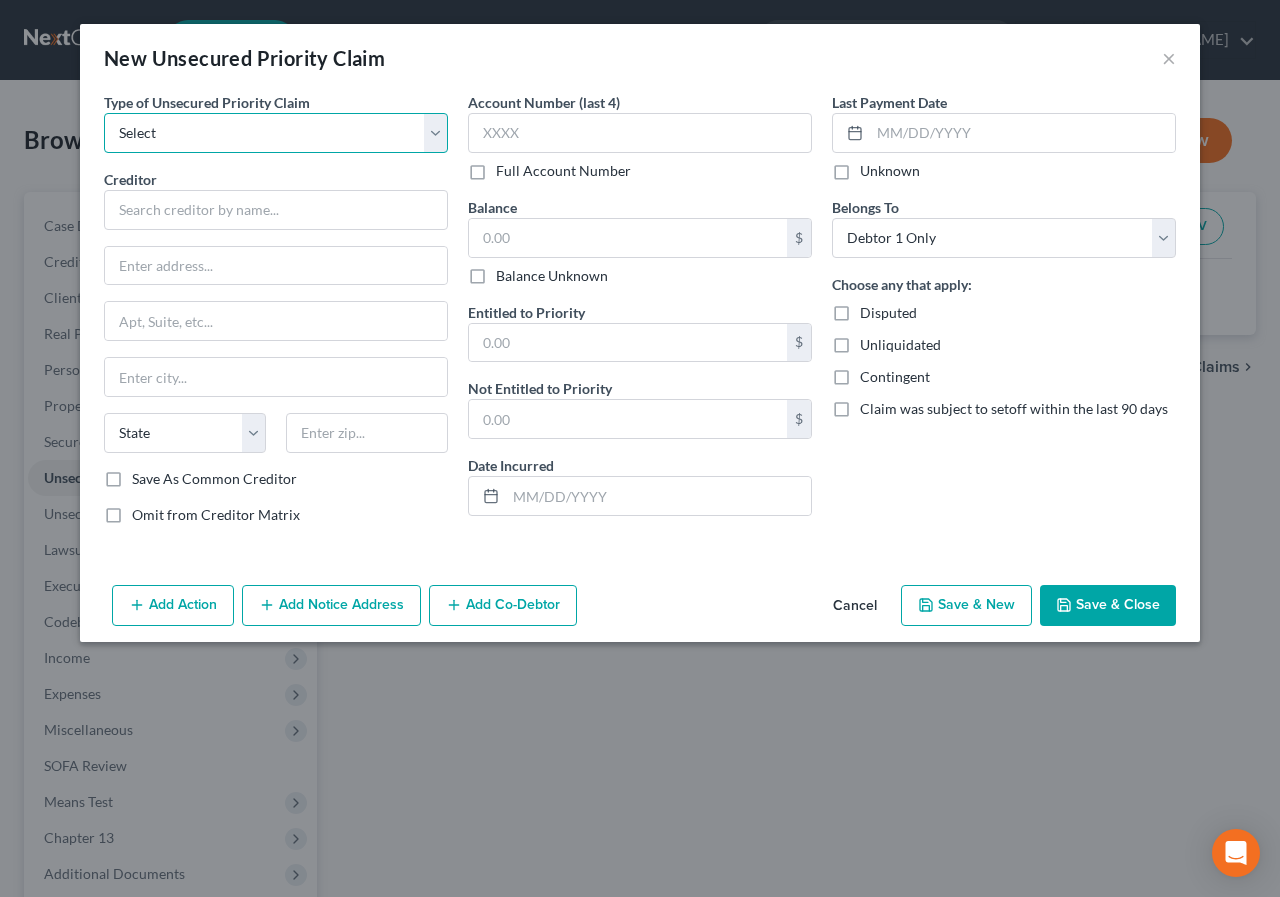 select on "0" 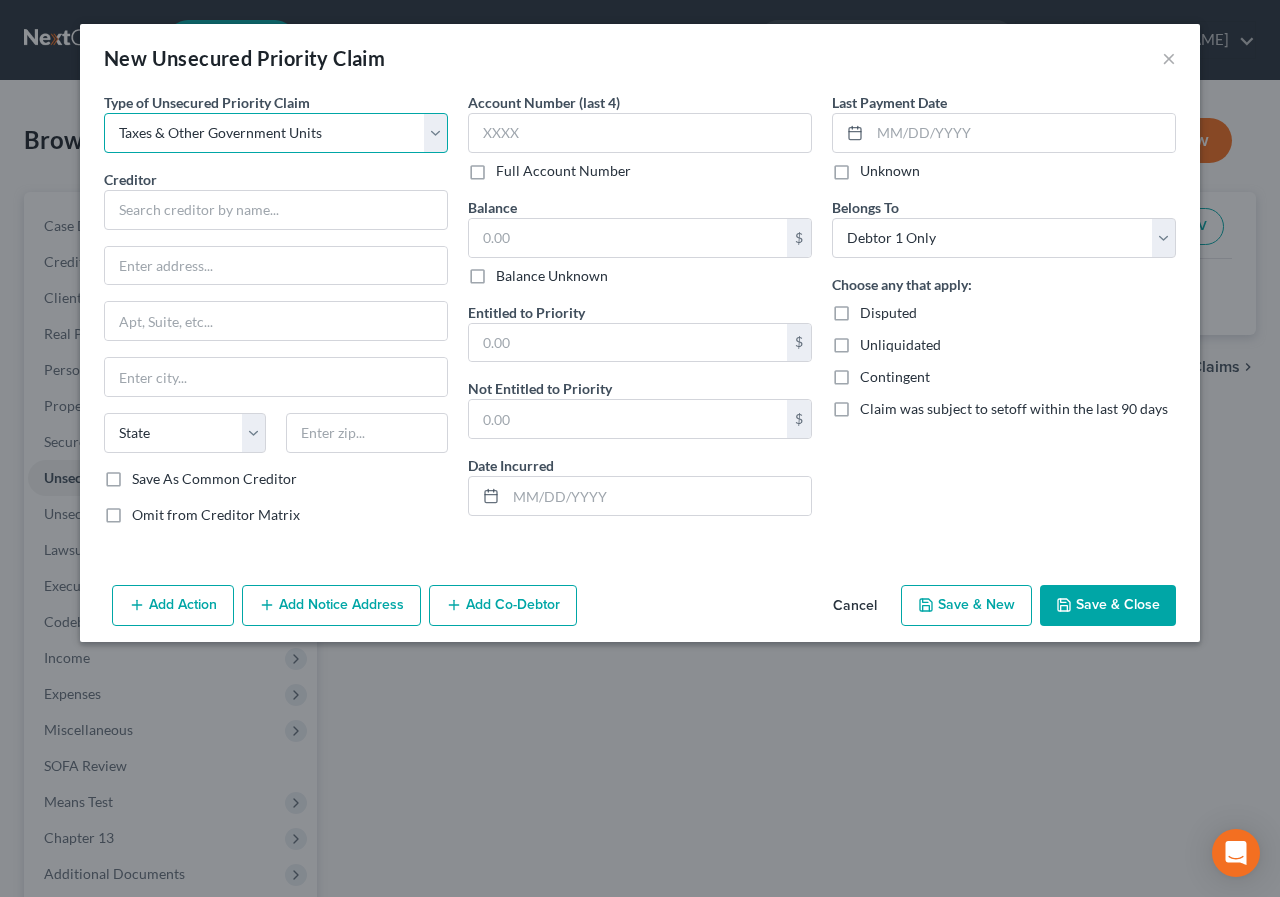 click on "Select Taxes & Other Government Units Domestic Support Obligations Extensions of credit in an involuntary case Wages, Salaries, Commissions Contributions to employee benefits Certain farmers and fisherman Deposits by individuals Commitments to maintain capitals Claims for death or injury while intoxicated Other" at bounding box center (276, 133) 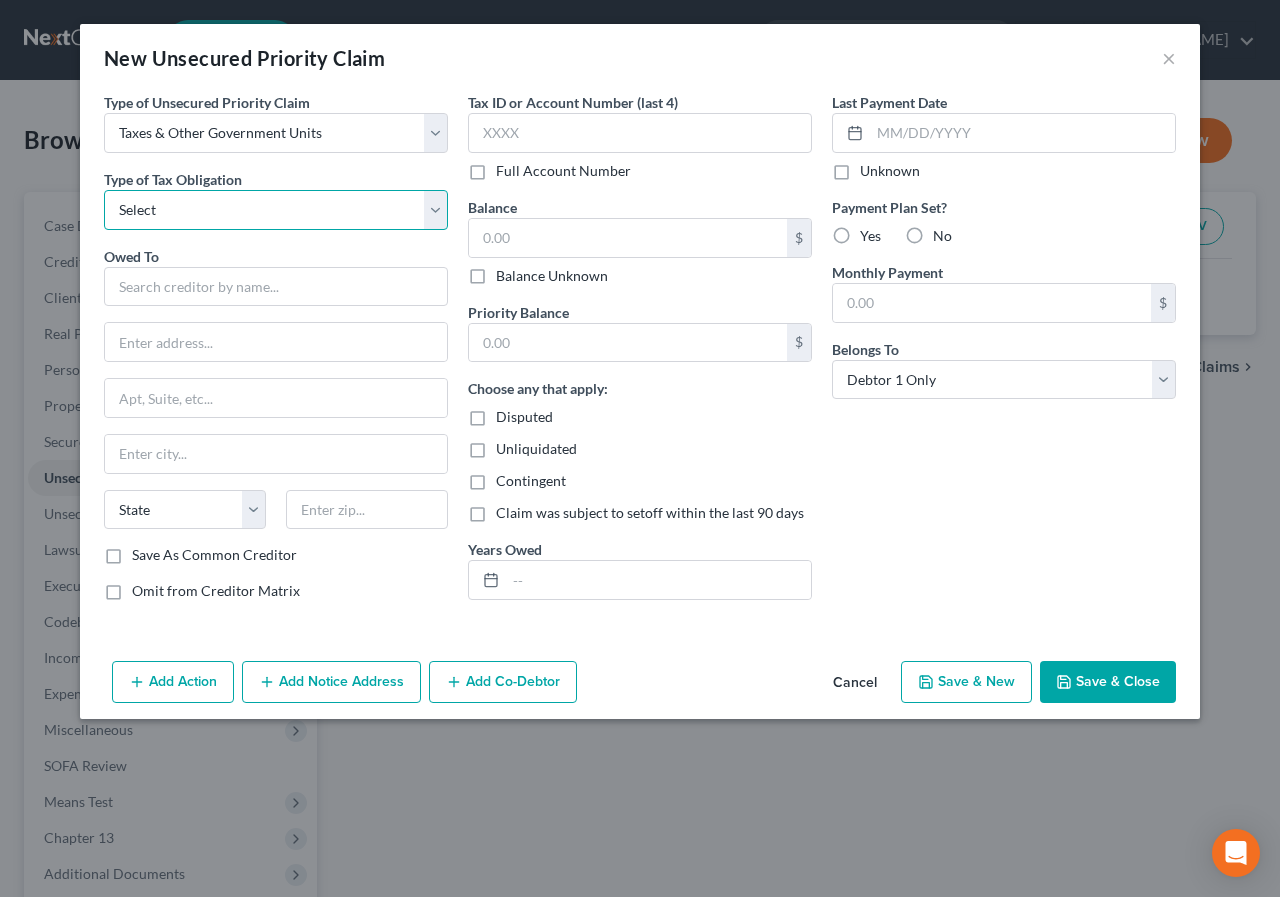 click on "Select Federal City State Franchise Tax Board Other" at bounding box center (276, 210) 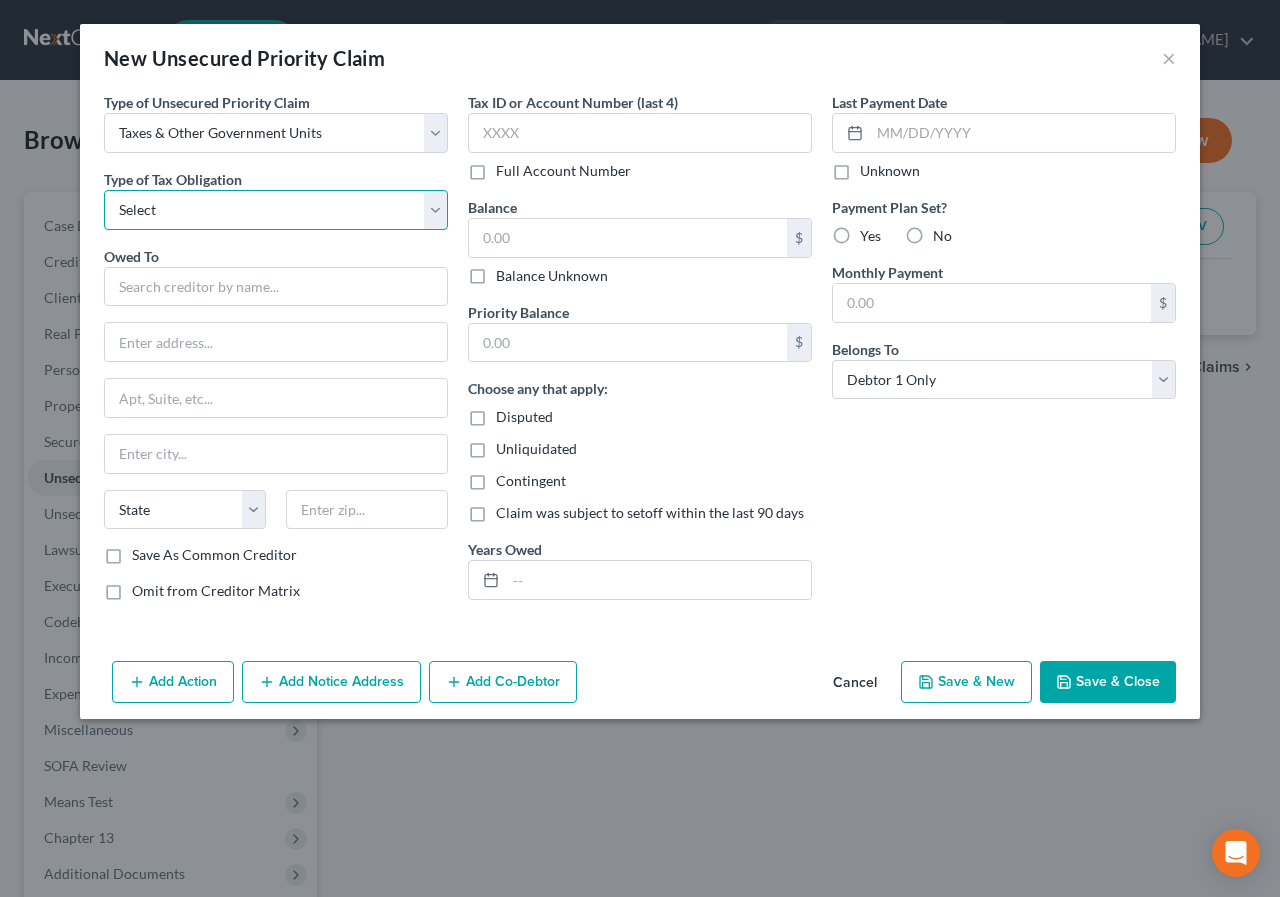 select on "4" 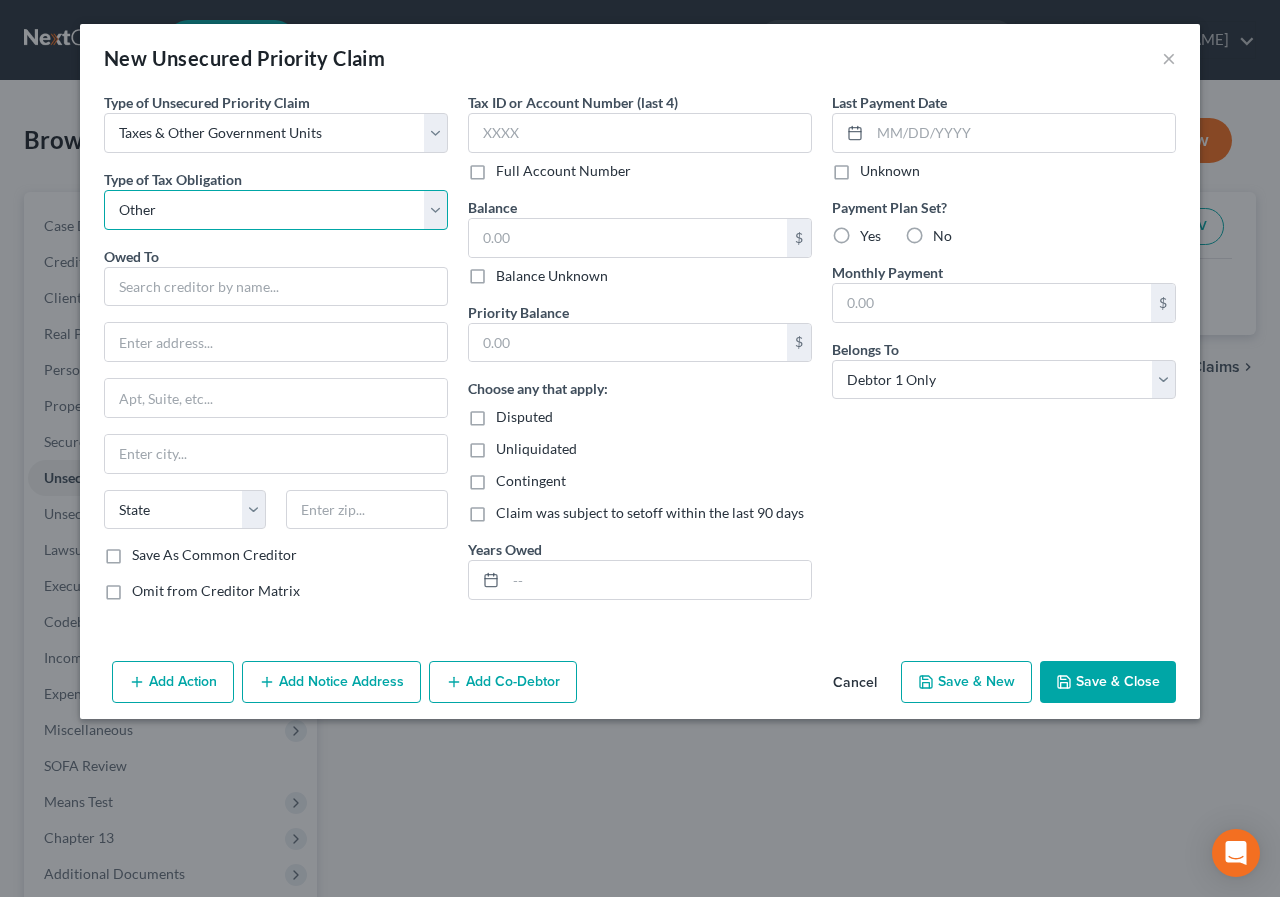 click on "Select Federal City State Franchise Tax Board Other" at bounding box center (276, 210) 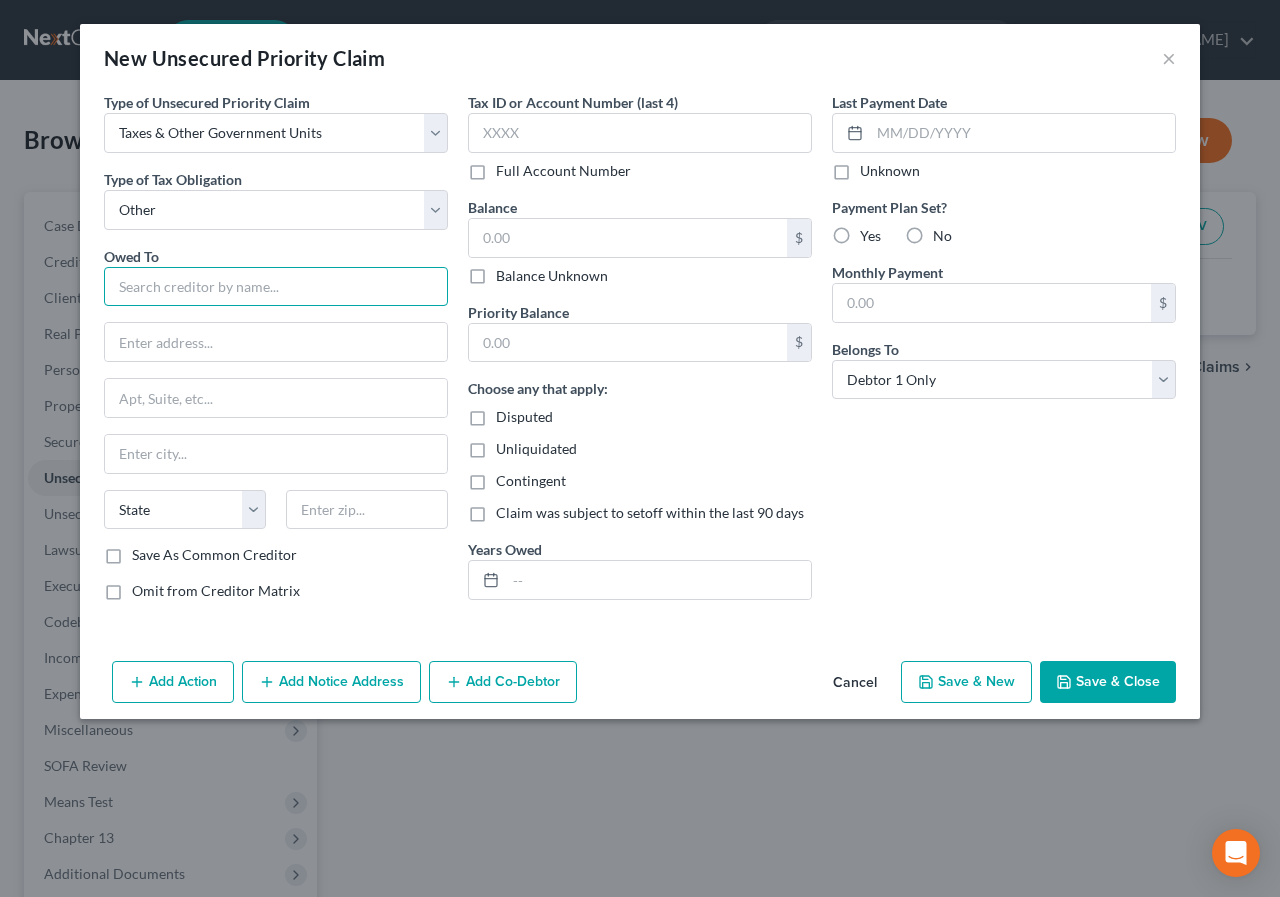 click at bounding box center (276, 287) 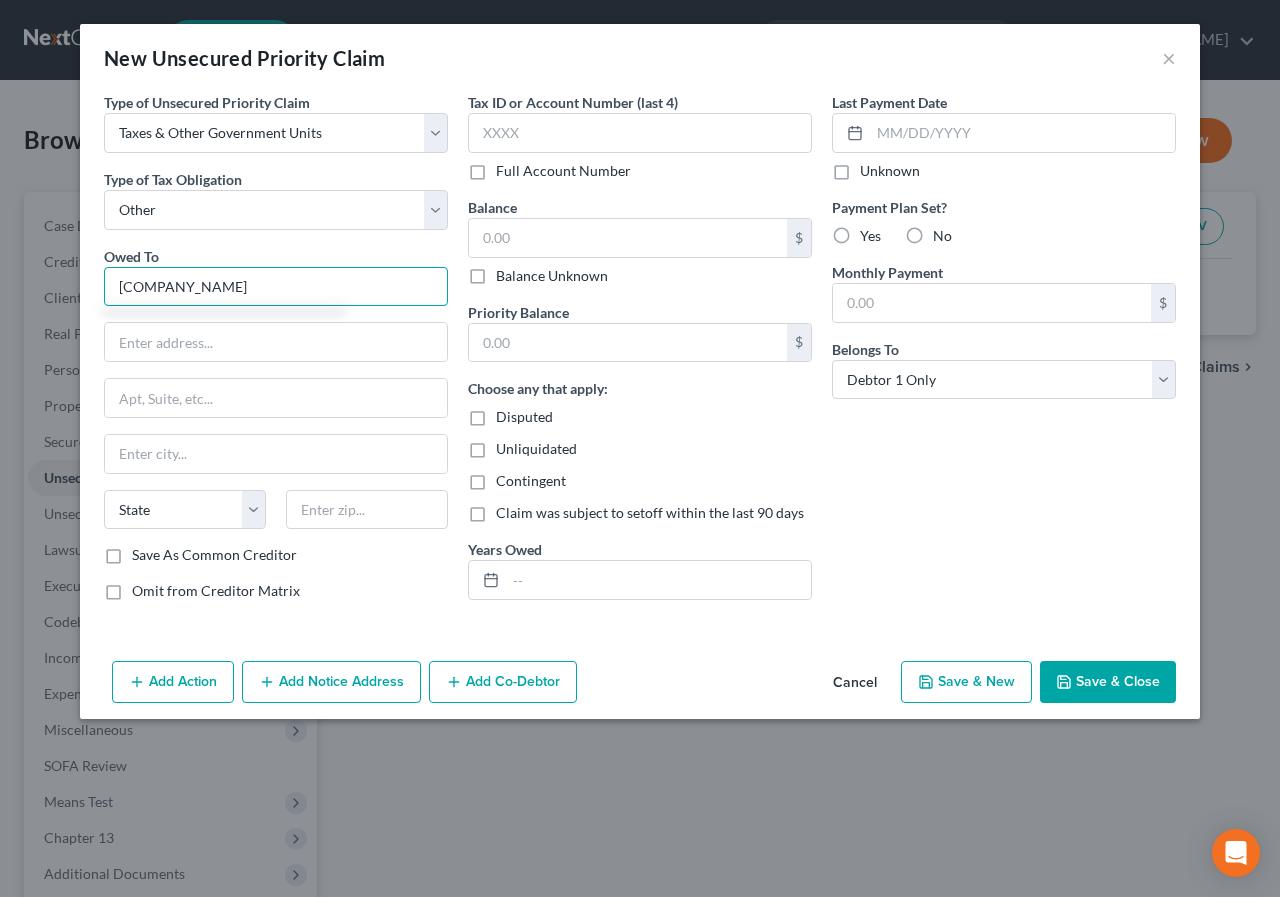 type on "[COMPANY_NAME]" 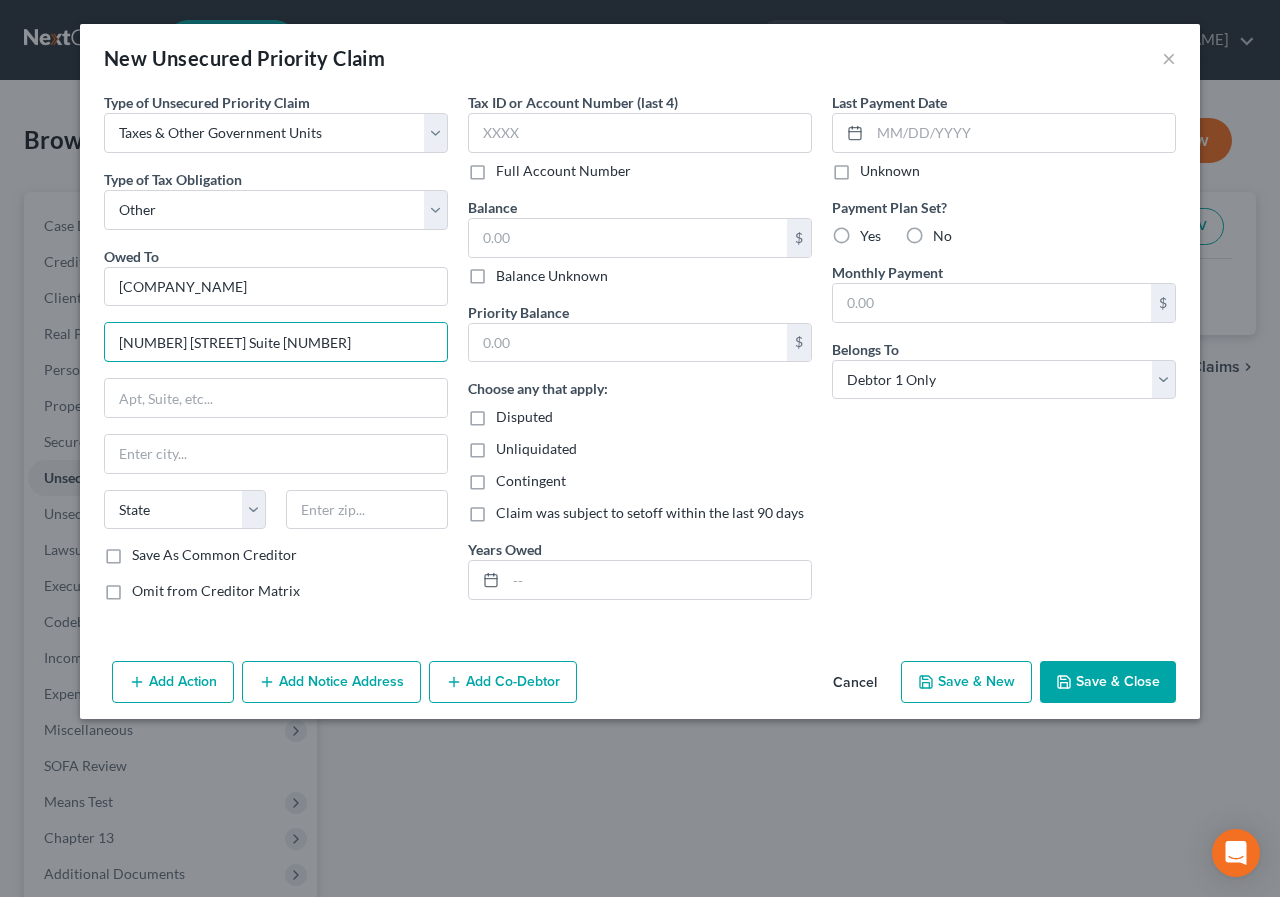 type on "[NUMBER] [STREET] Suite [NUMBER]" 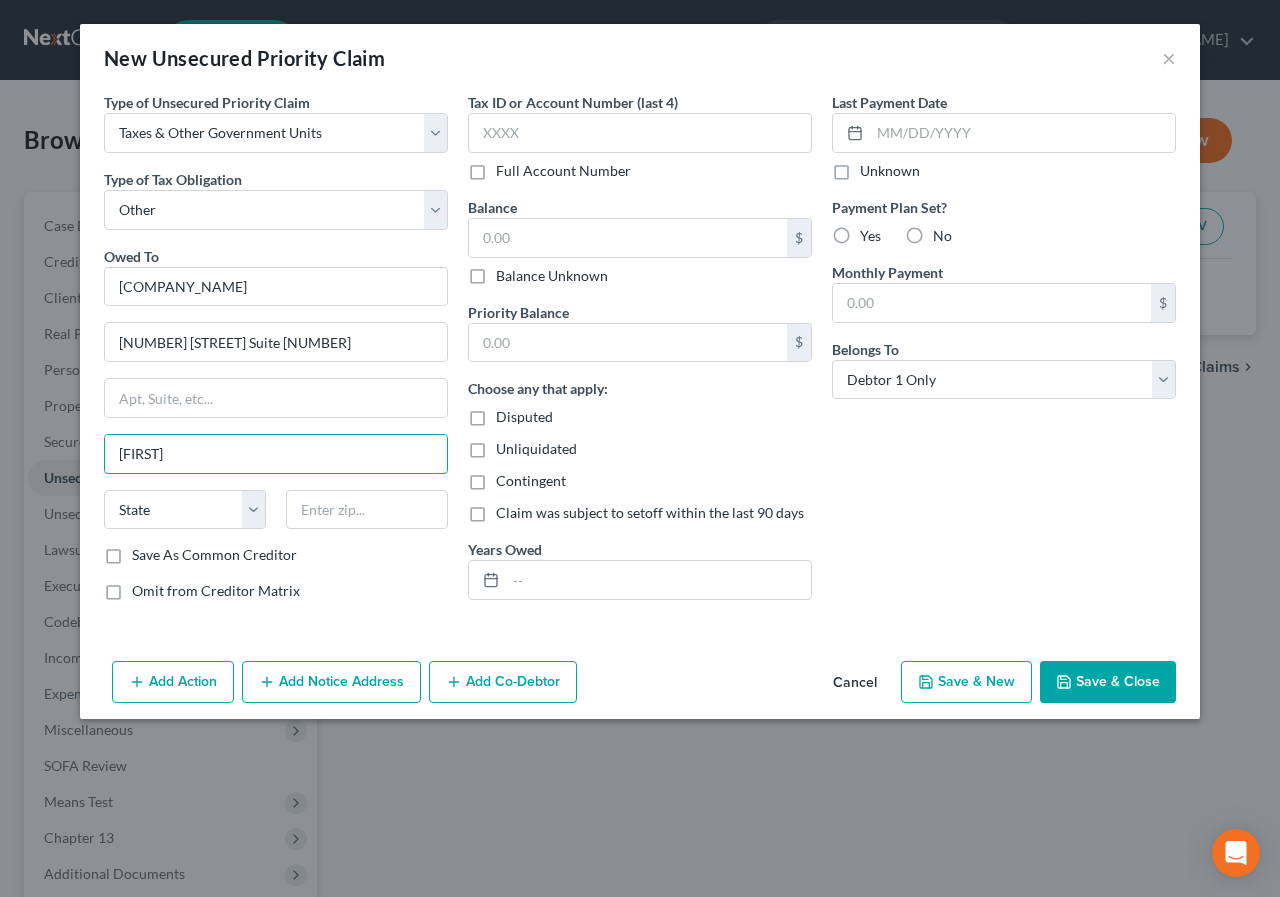 type on "[FIRST]" 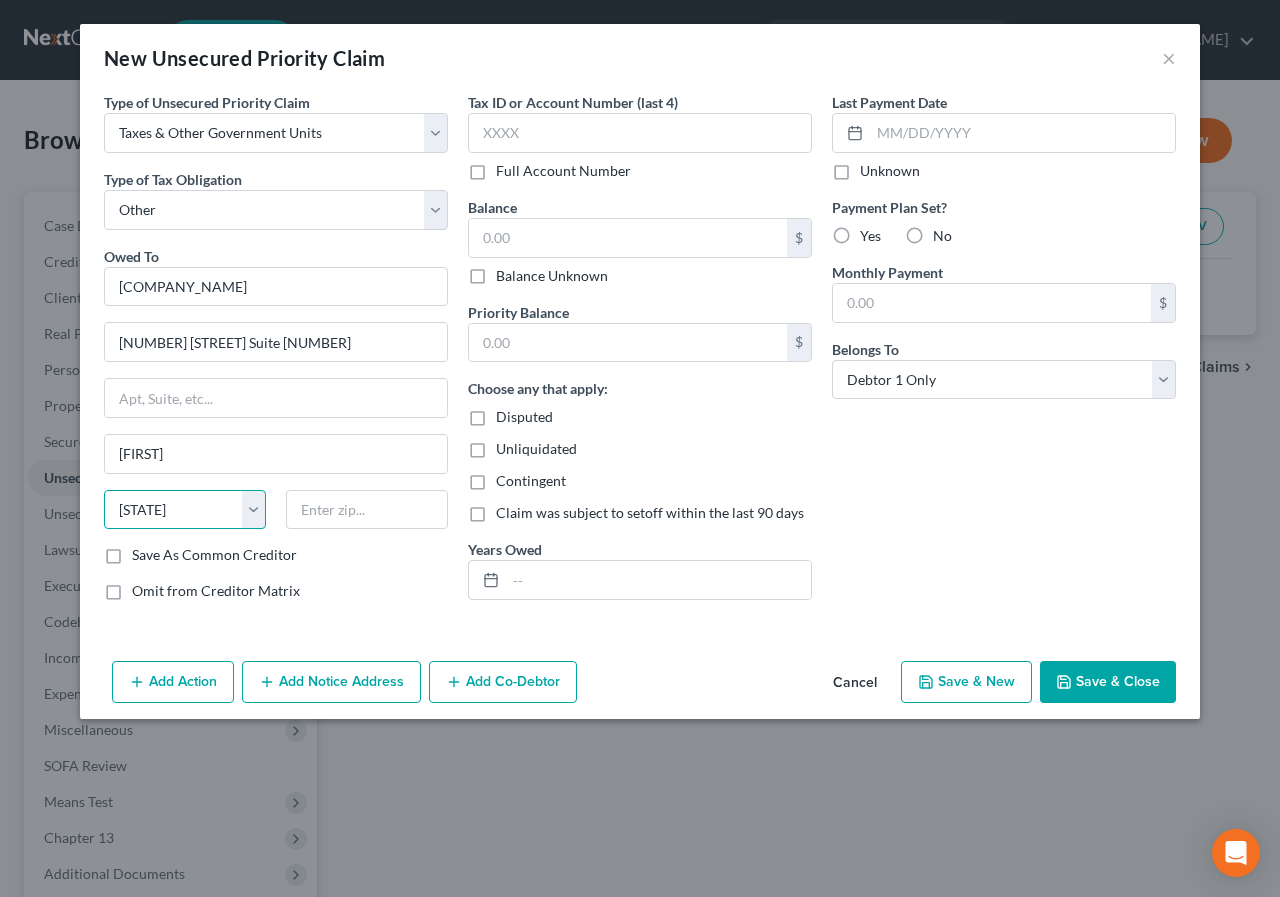 select on "37" 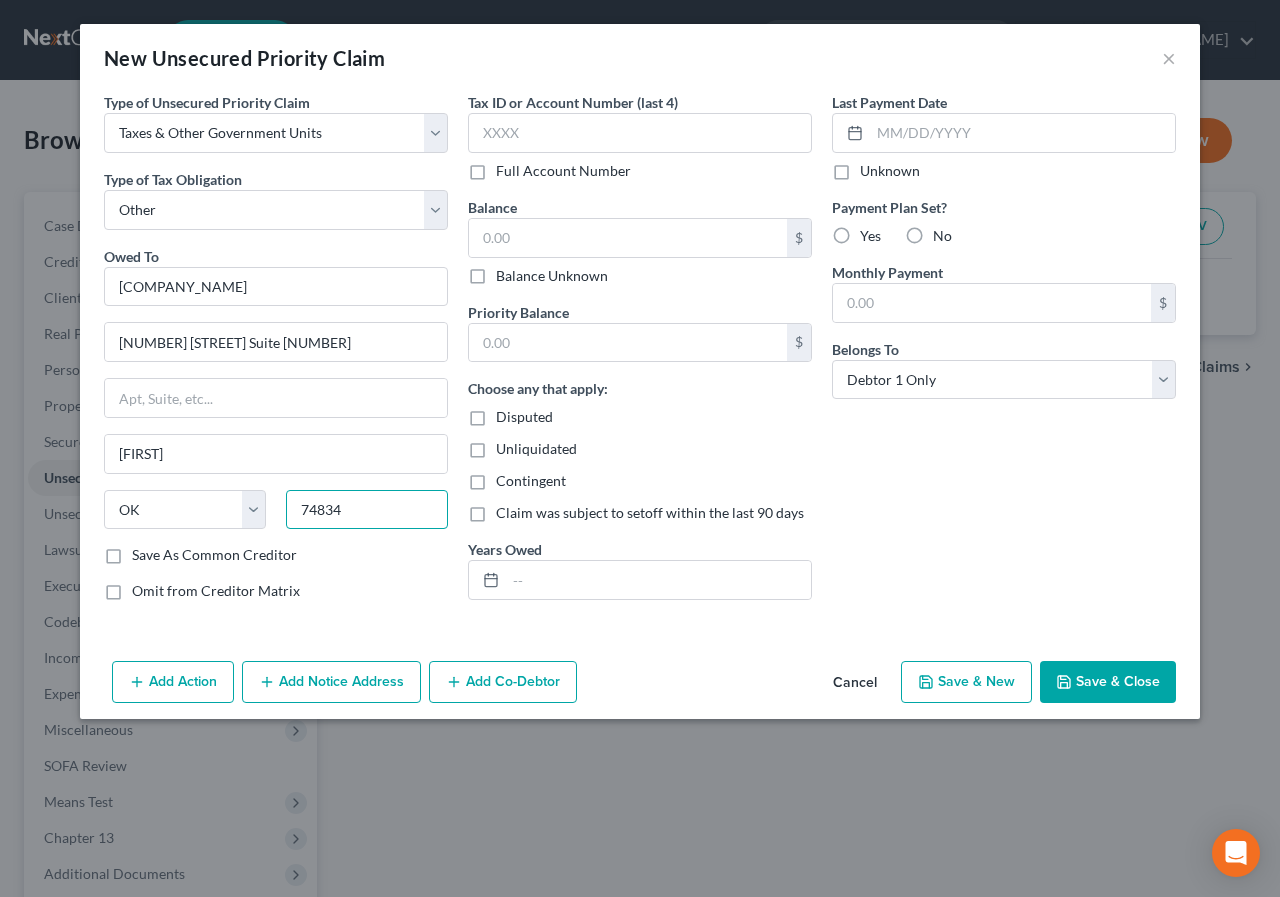 type on "74834" 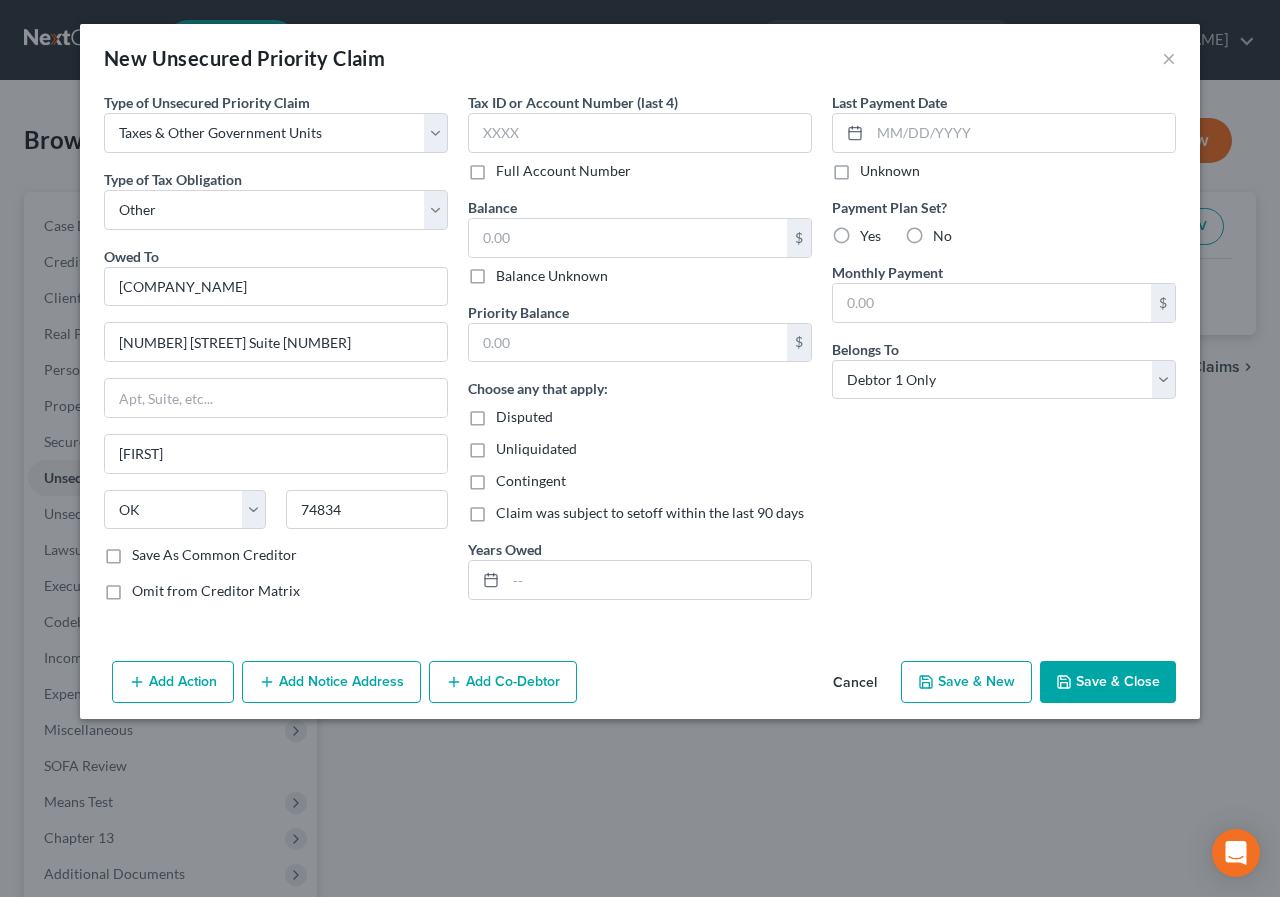 click on "Save As Common Creditor" at bounding box center [214, 555] 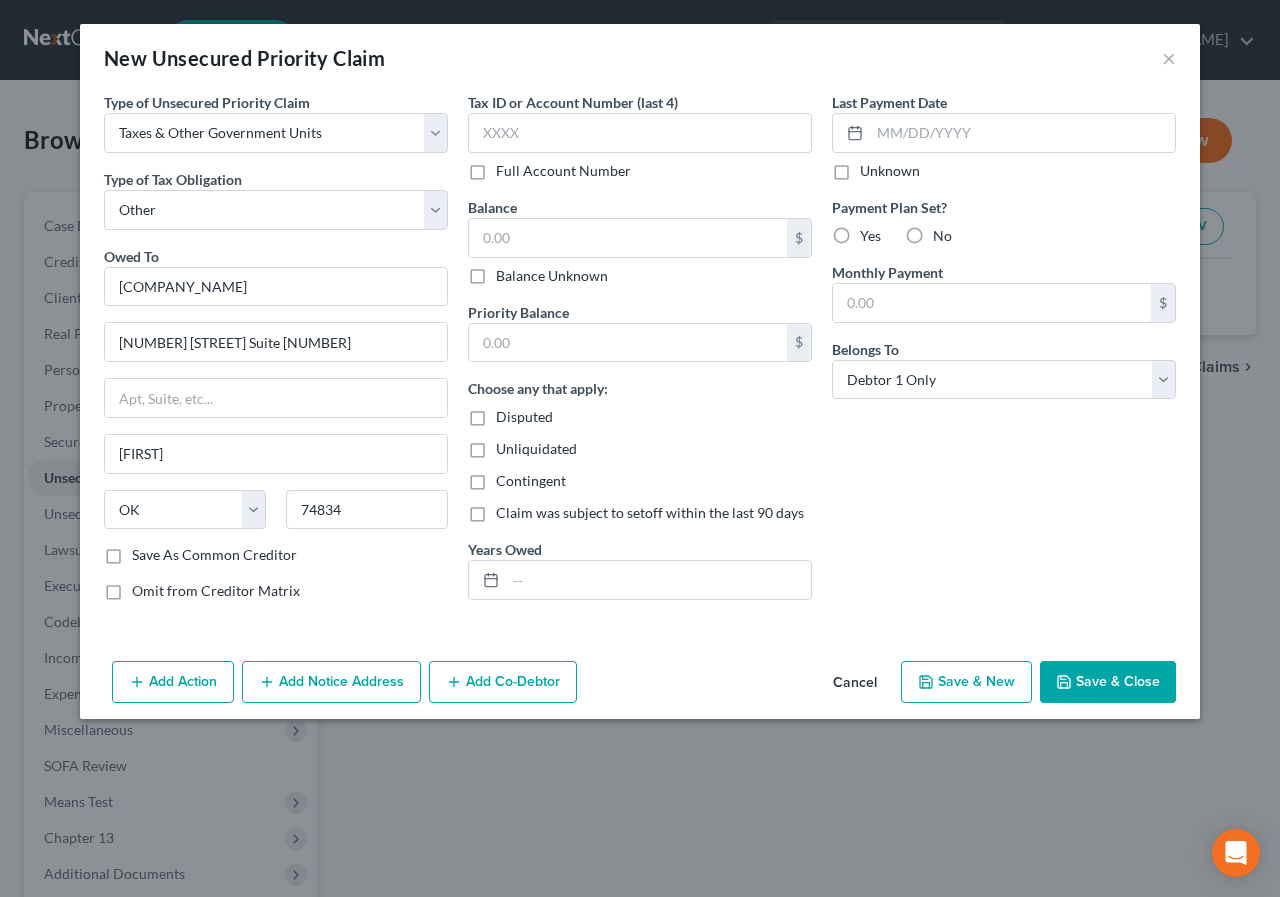 click on "Save As Common Creditor" at bounding box center [146, 551] 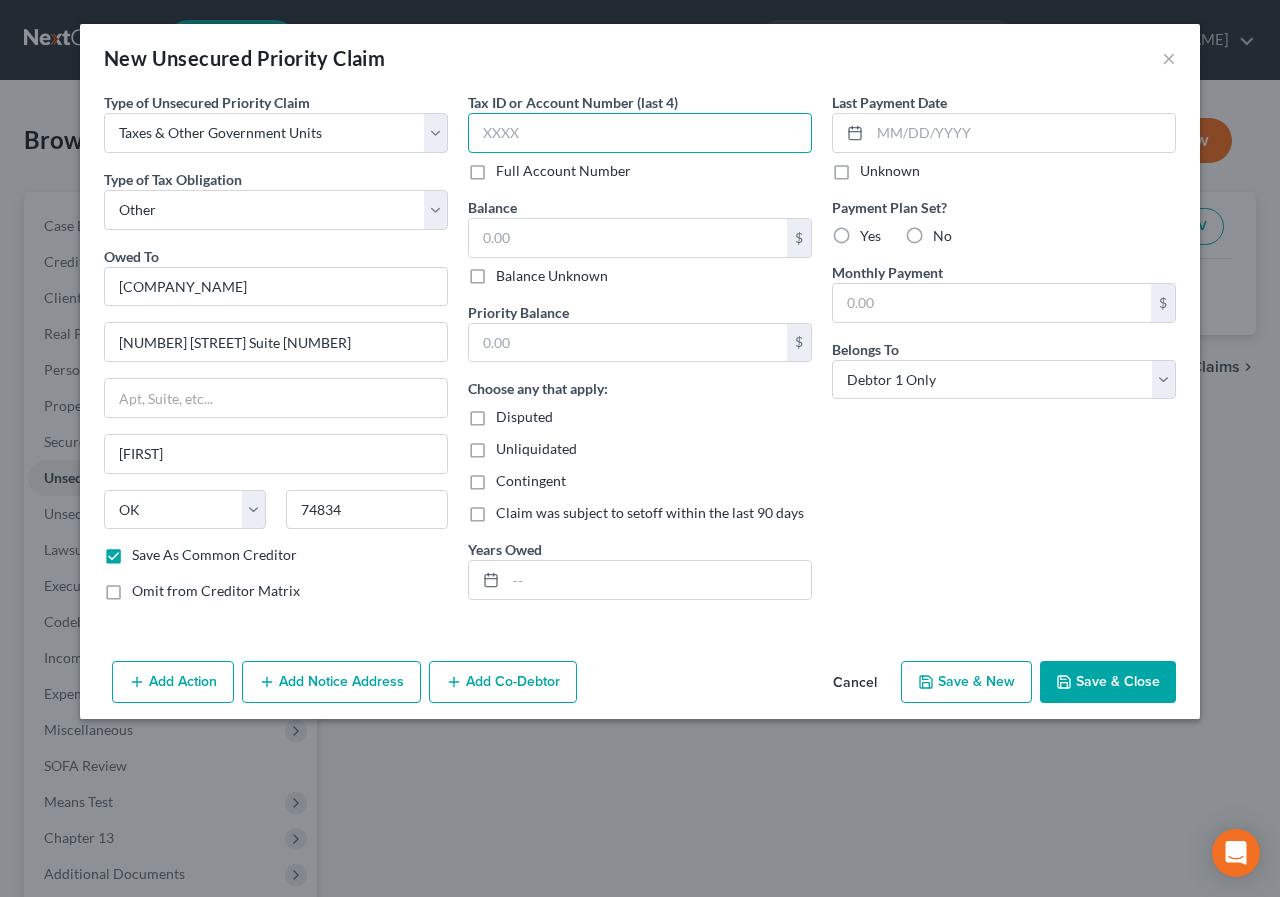 click at bounding box center [640, 133] 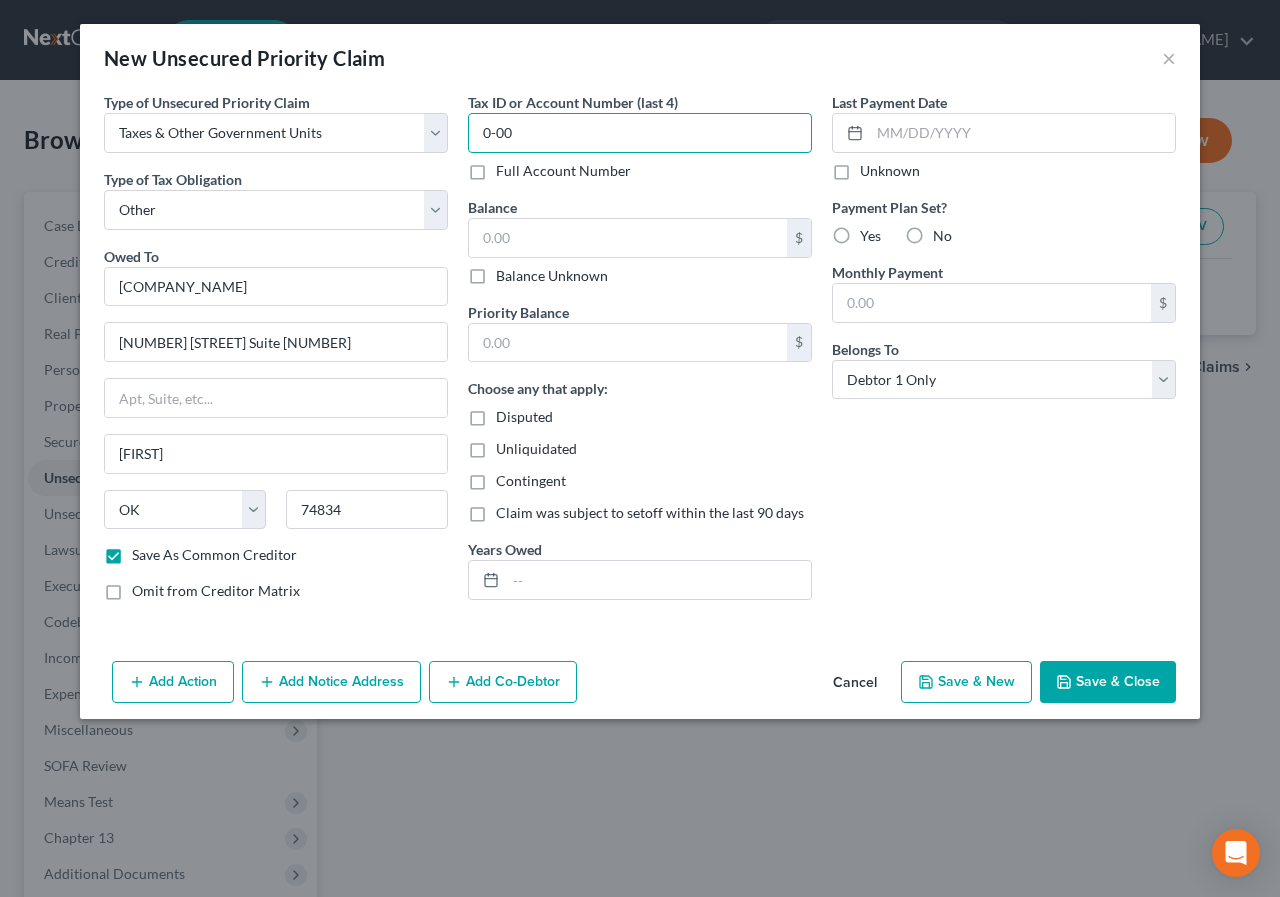 type on "0-00" 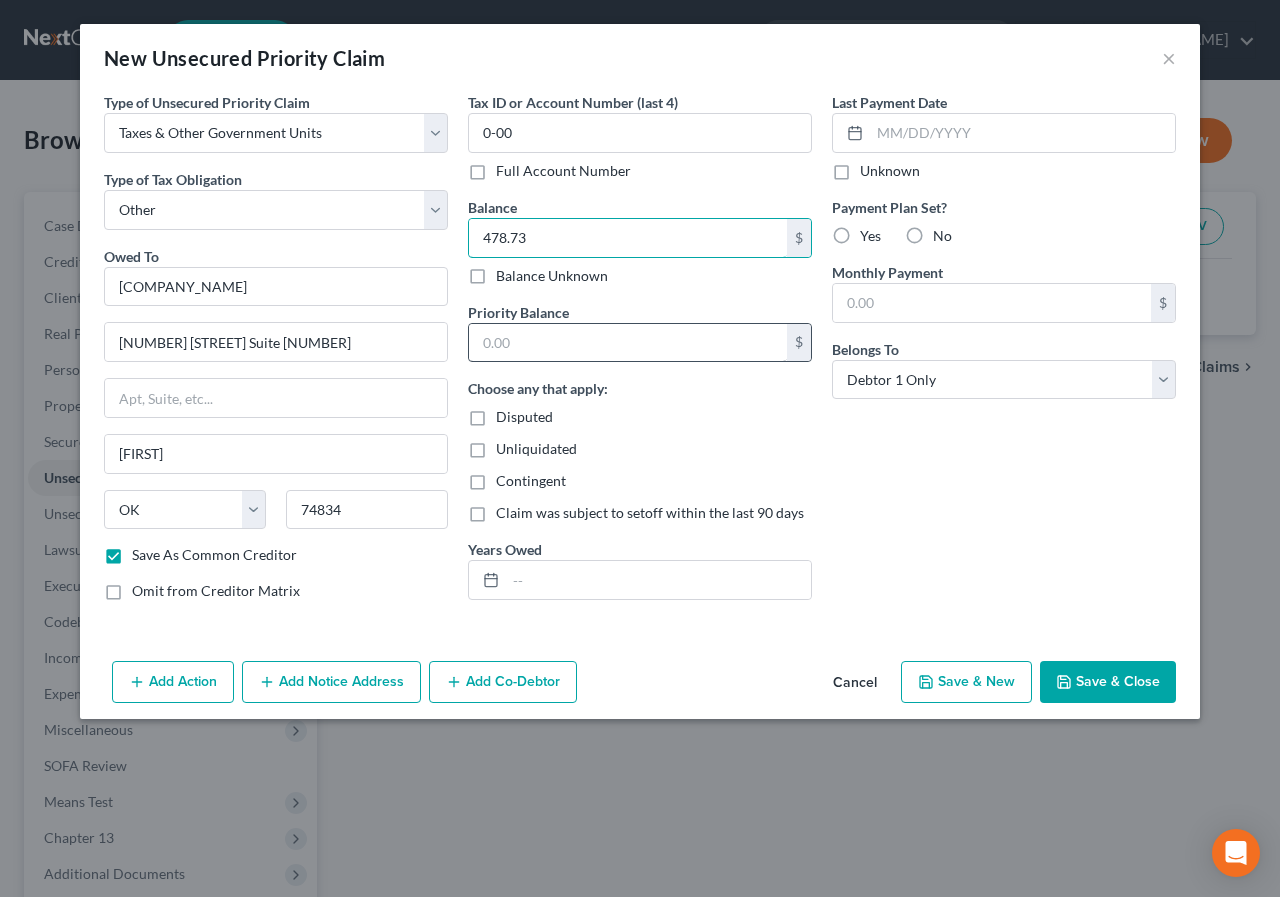 type on "478.73" 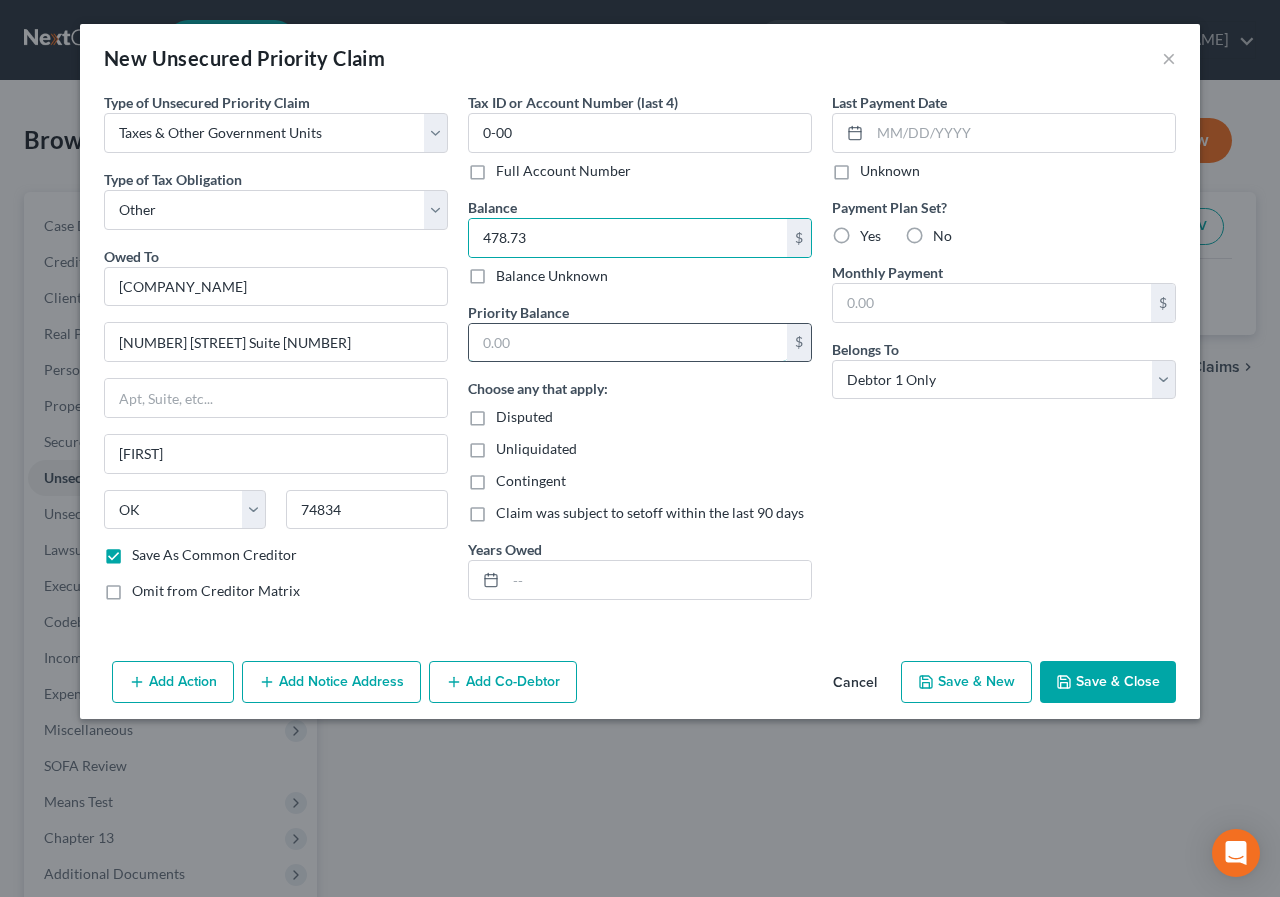 click at bounding box center (628, 343) 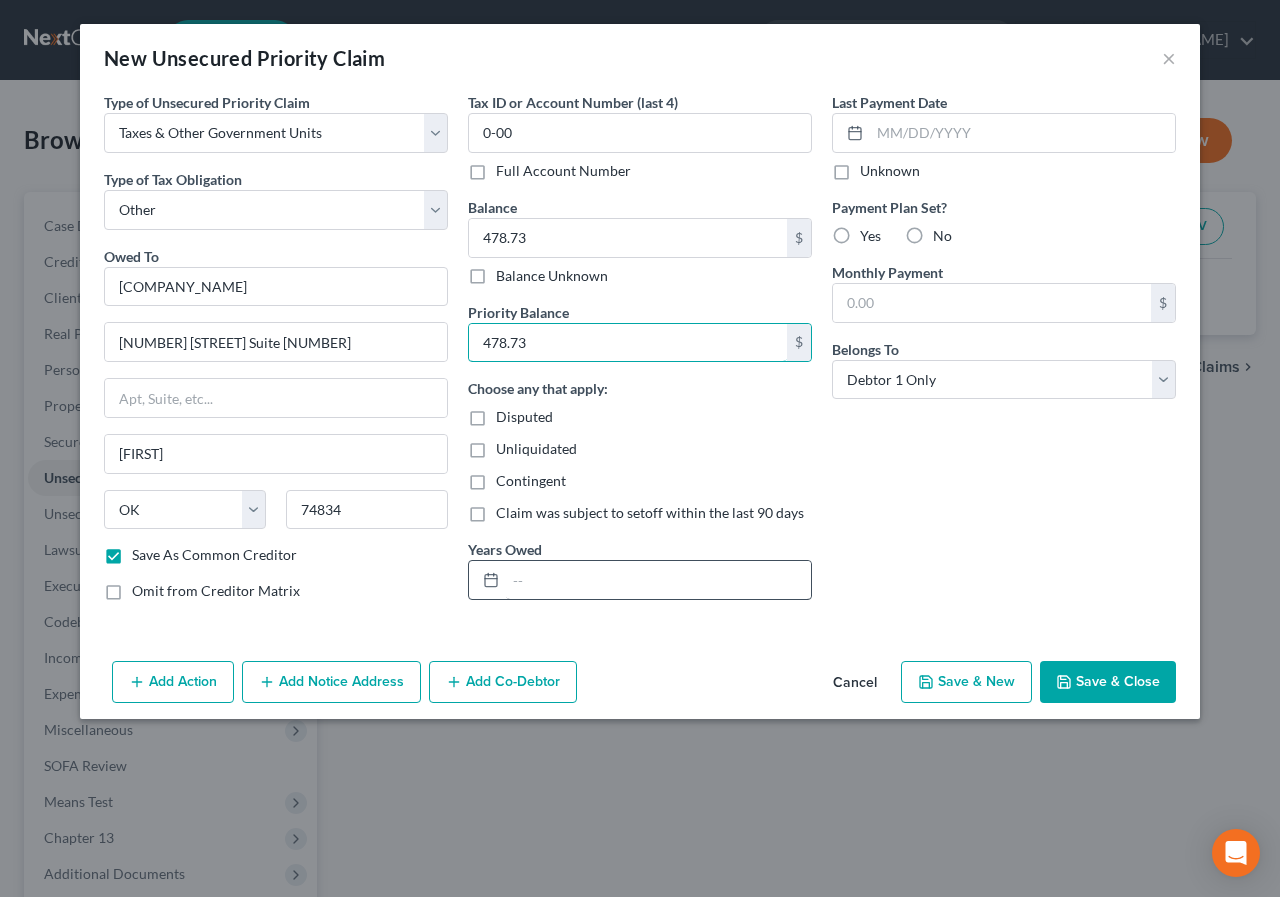 type on "478.73" 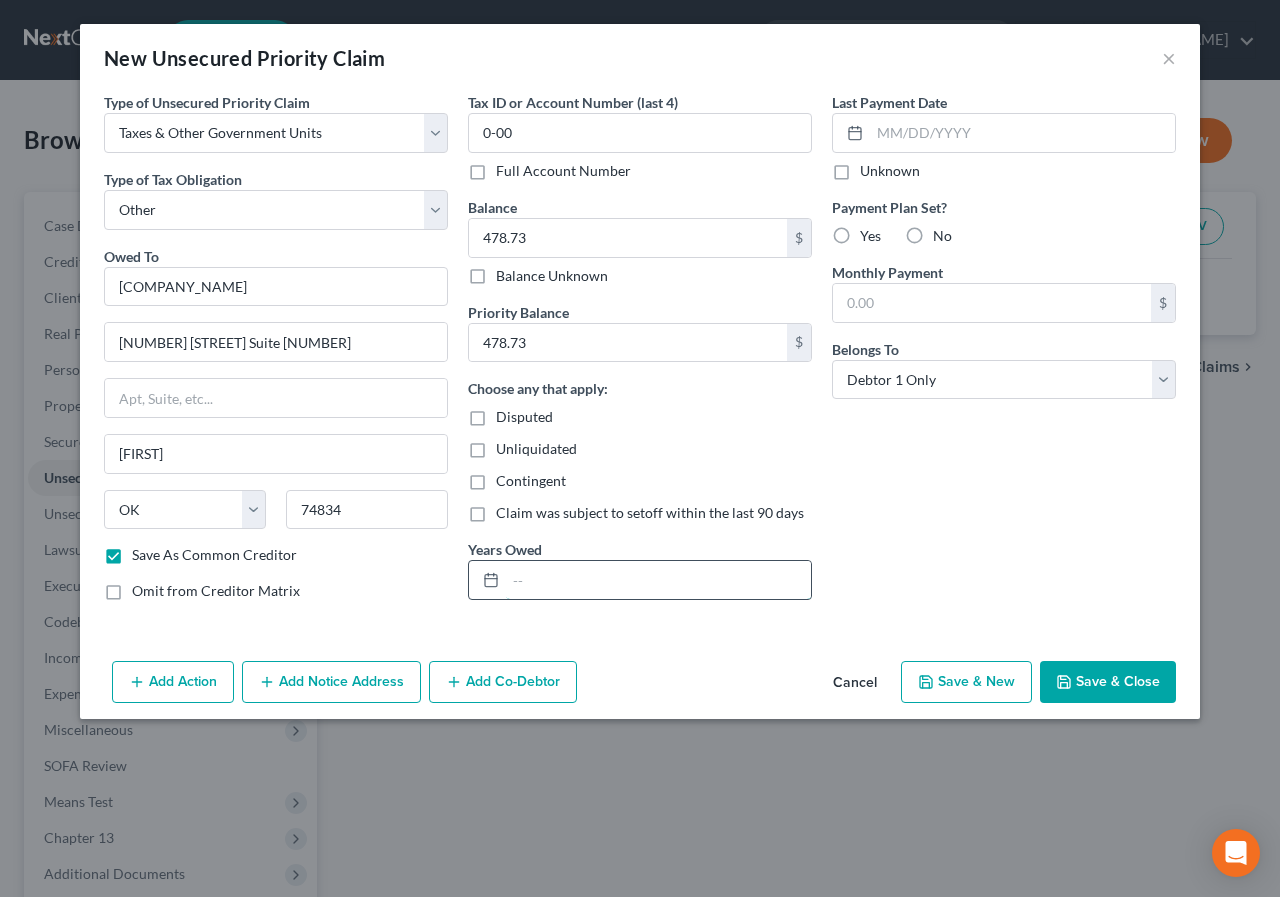 click at bounding box center [658, 580] 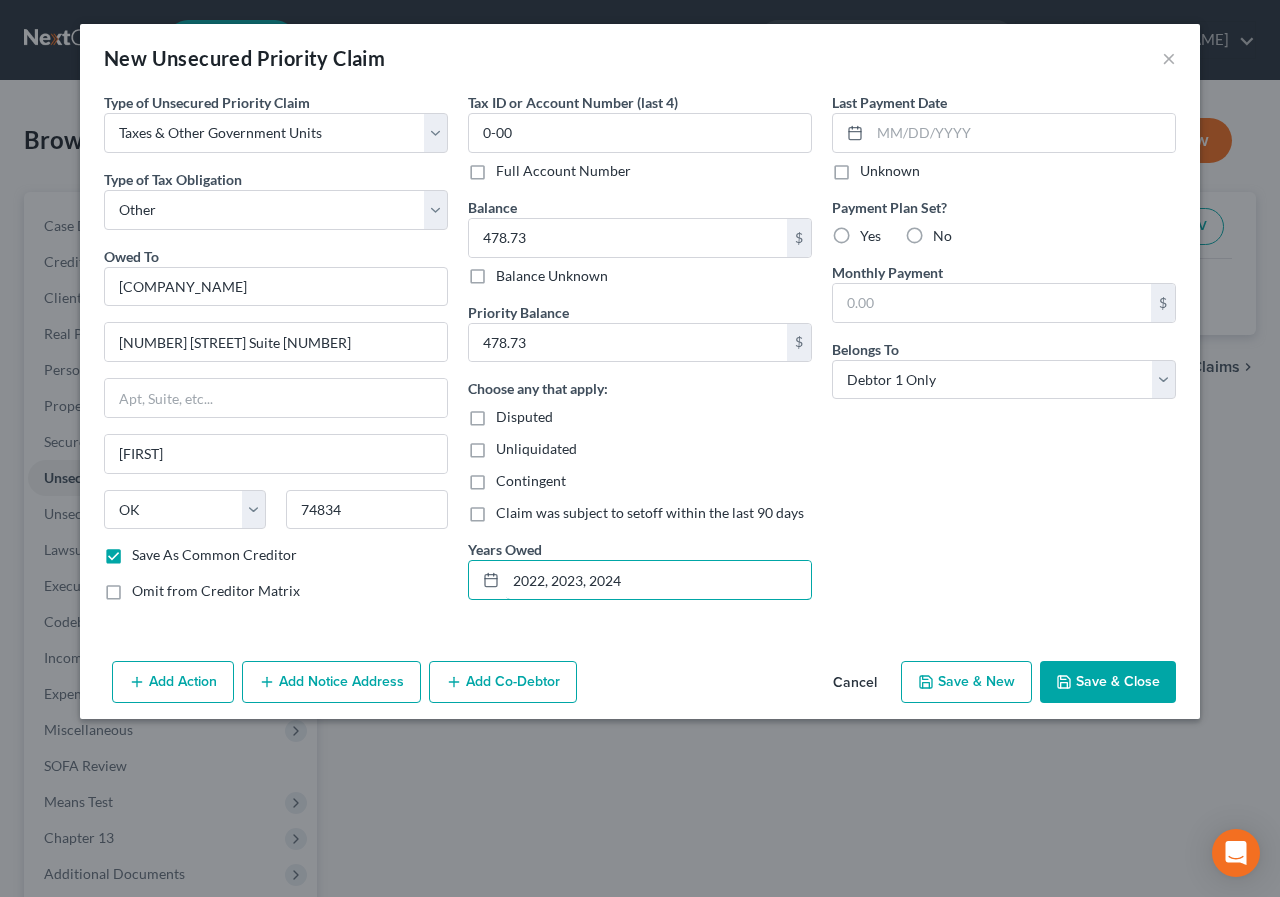type on "2022, 2023, 2024" 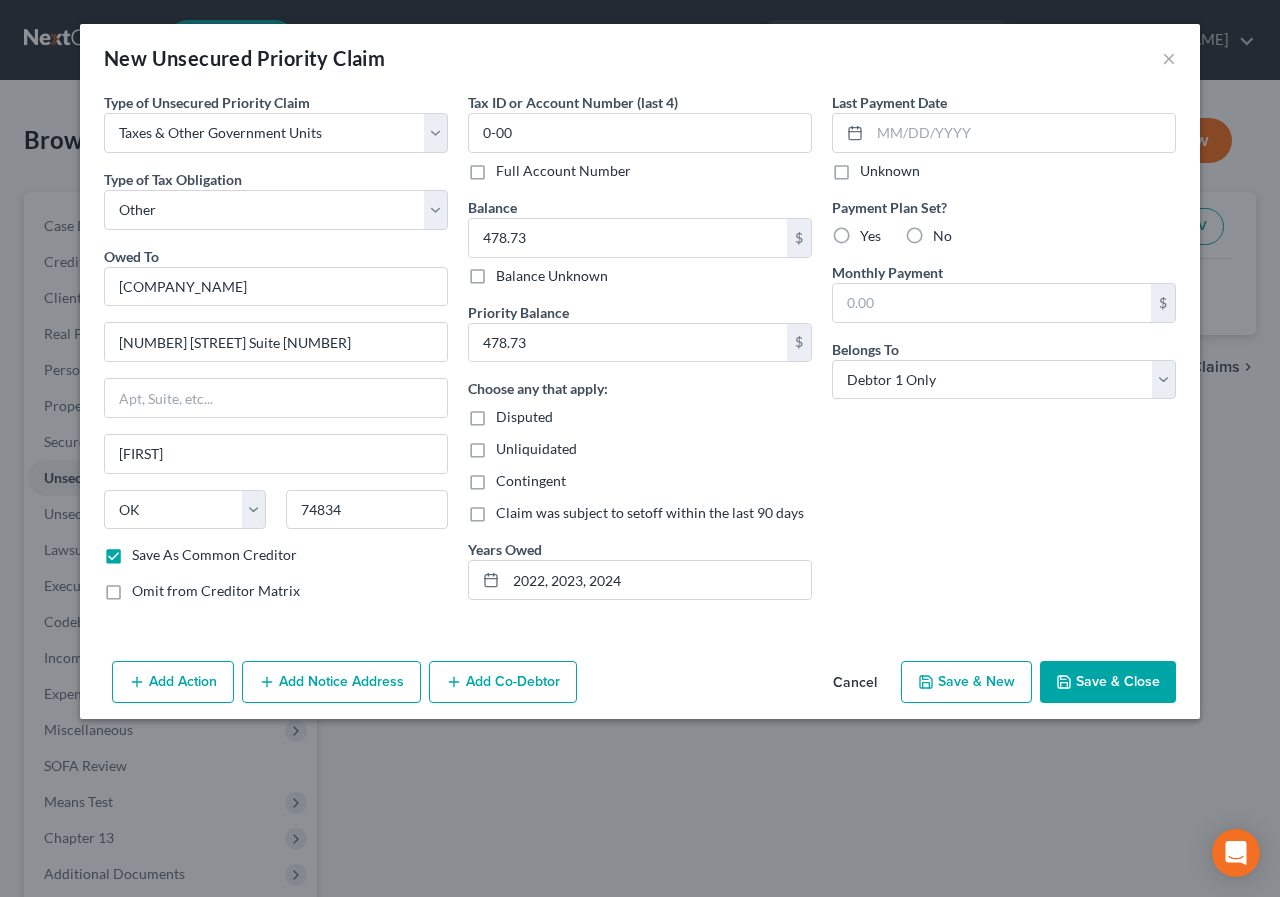 click on "No" at bounding box center (942, 236) 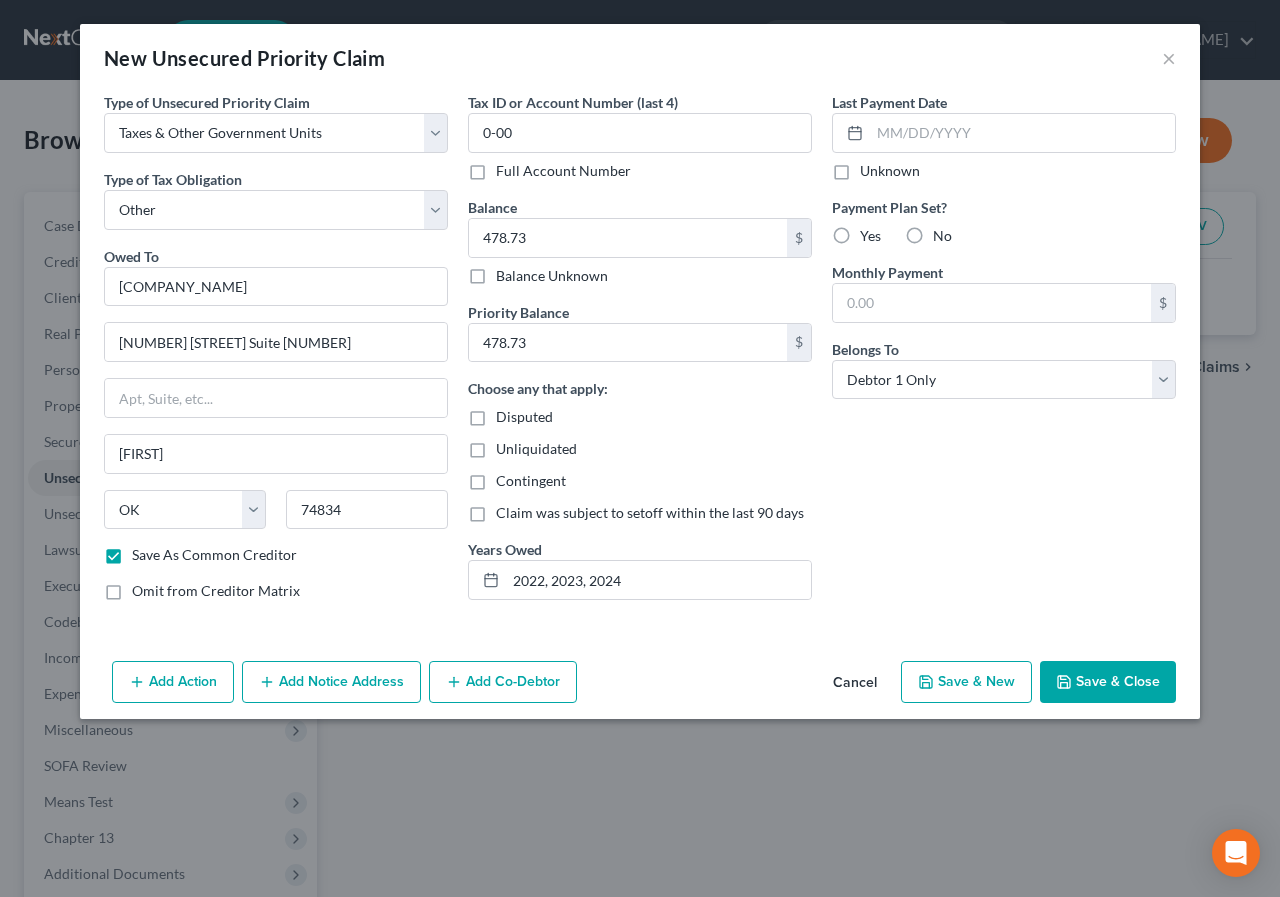click on "No" at bounding box center (947, 232) 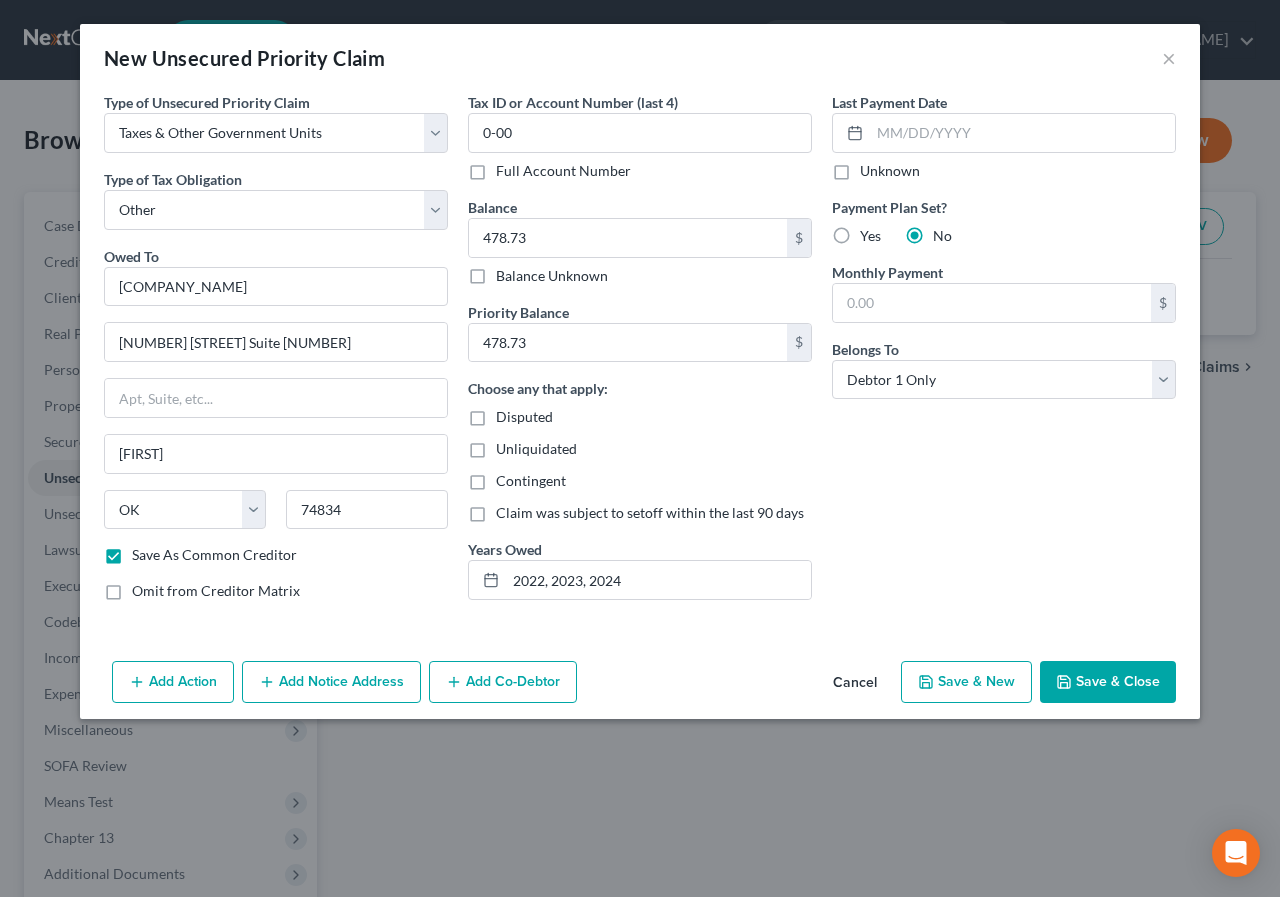 click on "Full Account Number" at bounding box center (563, 171) 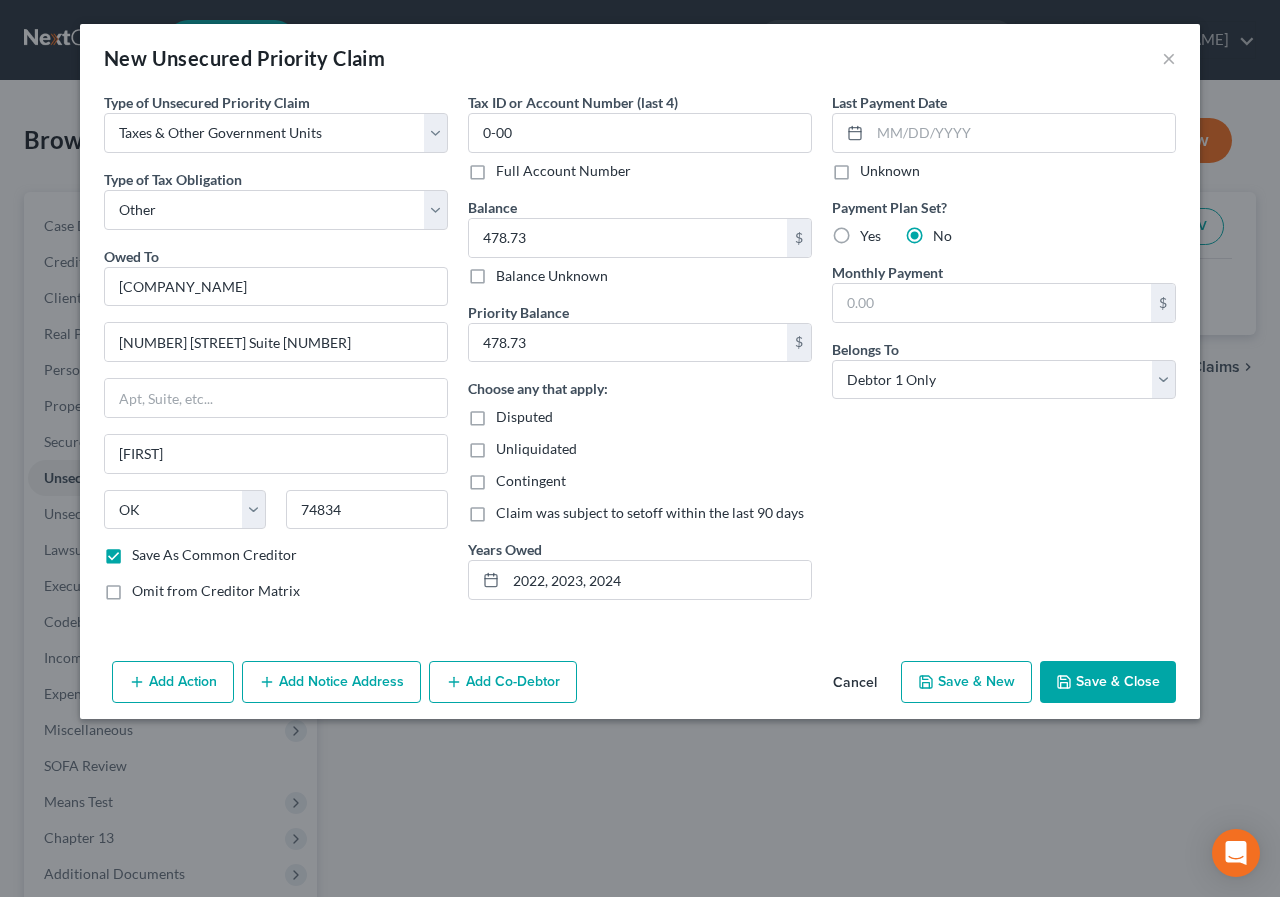 click on "Full Account Number" at bounding box center [510, 167] 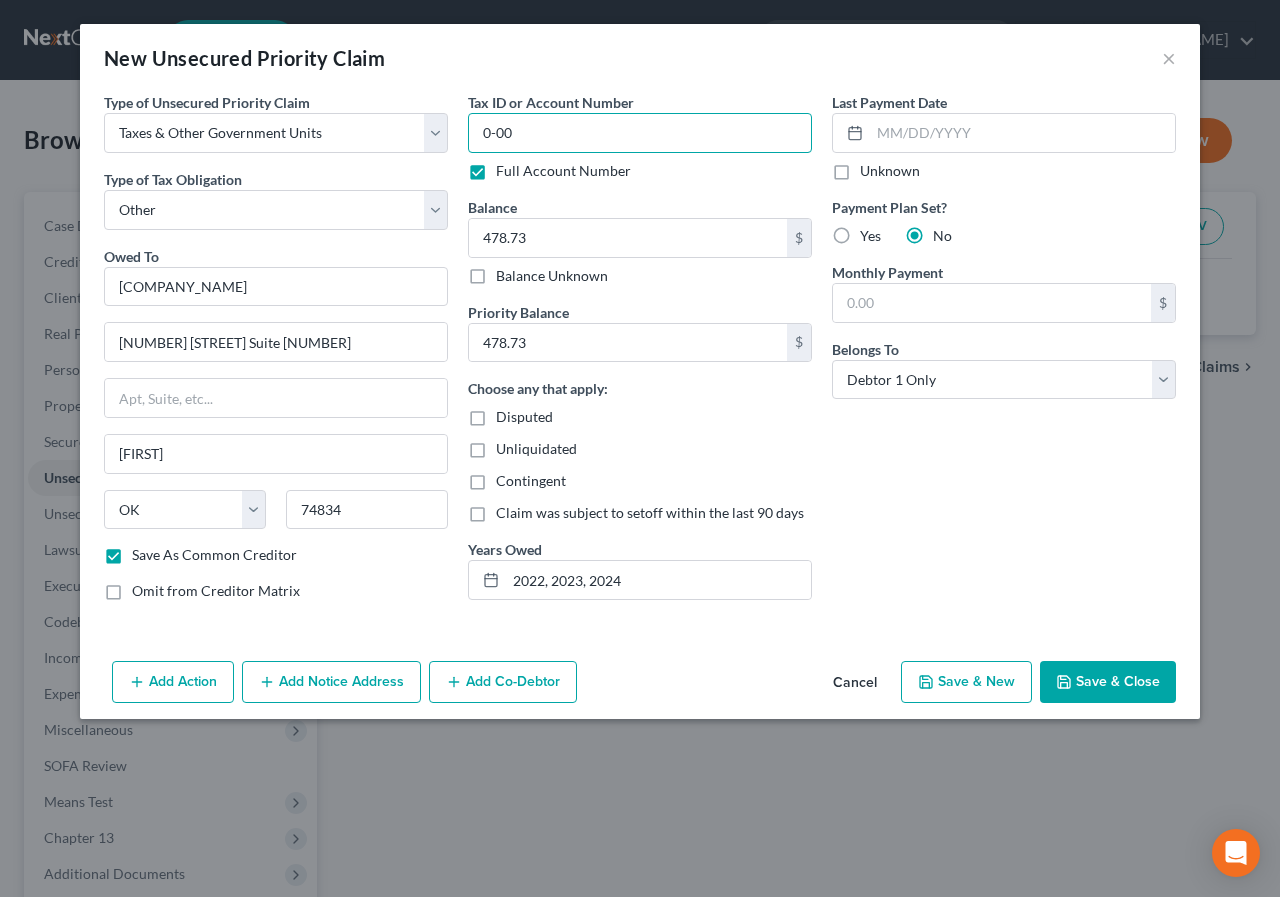 click on "0-00" at bounding box center [640, 133] 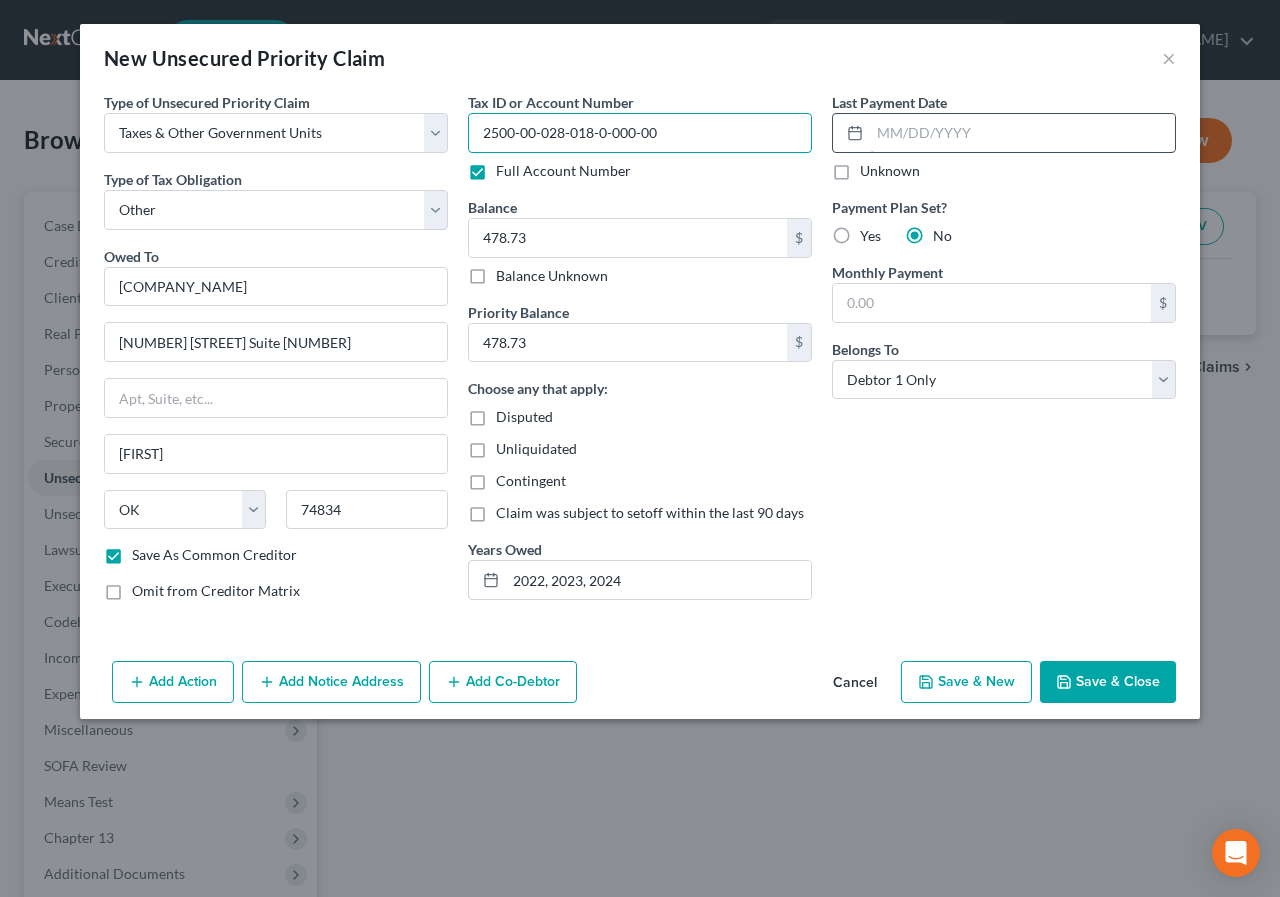 type on "2500-00-028-018-0-000-00" 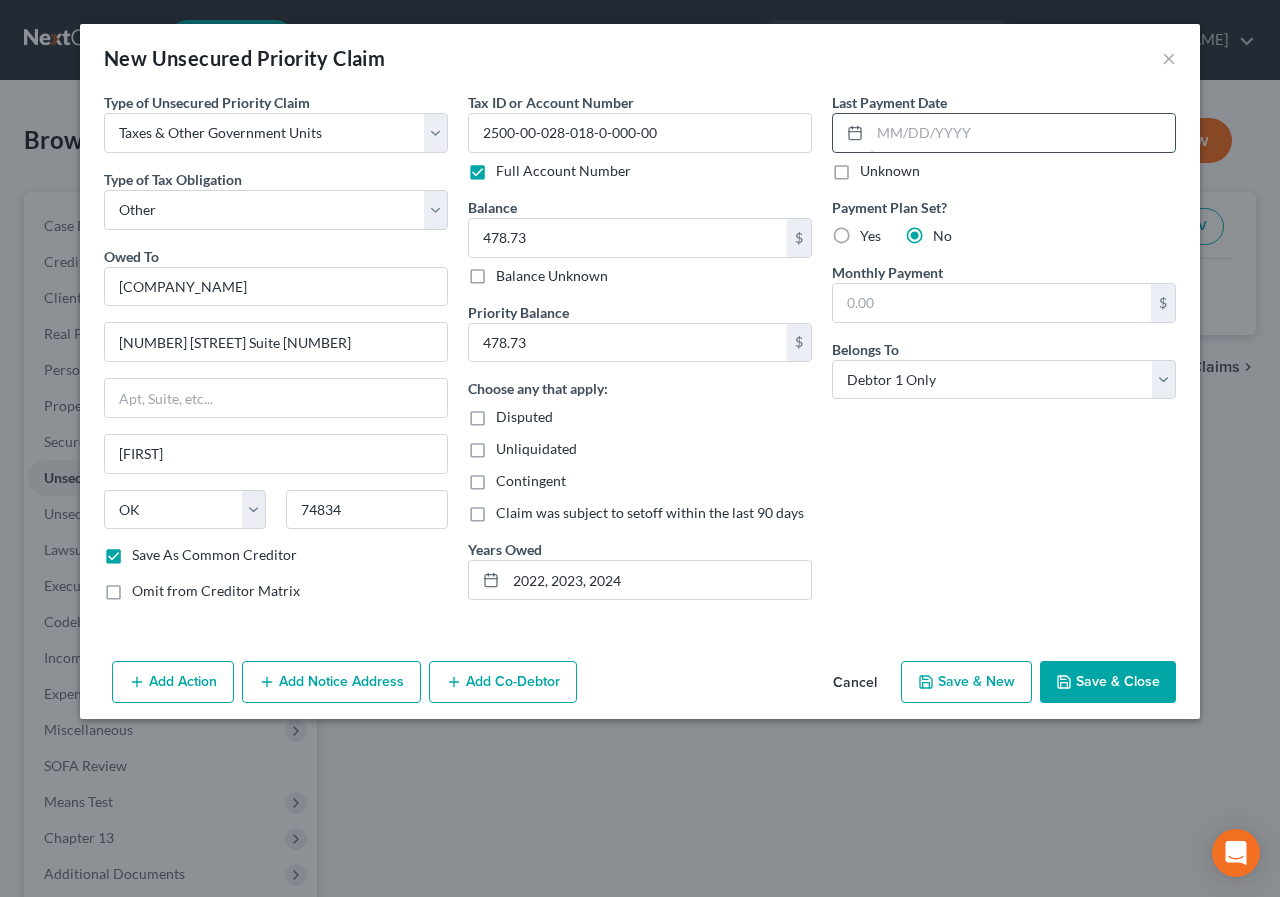 click at bounding box center [1022, 133] 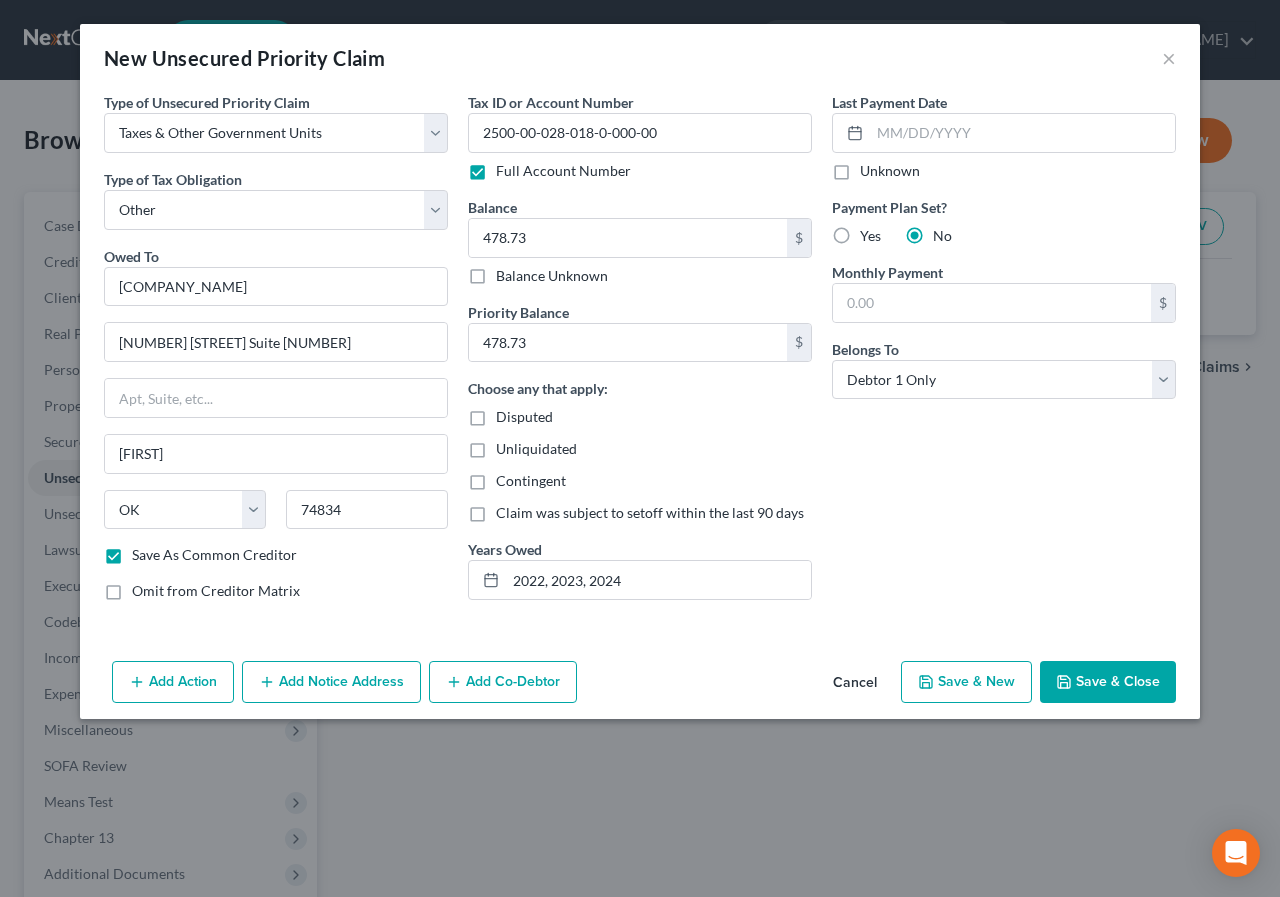 click on "Unknown" at bounding box center [890, 171] 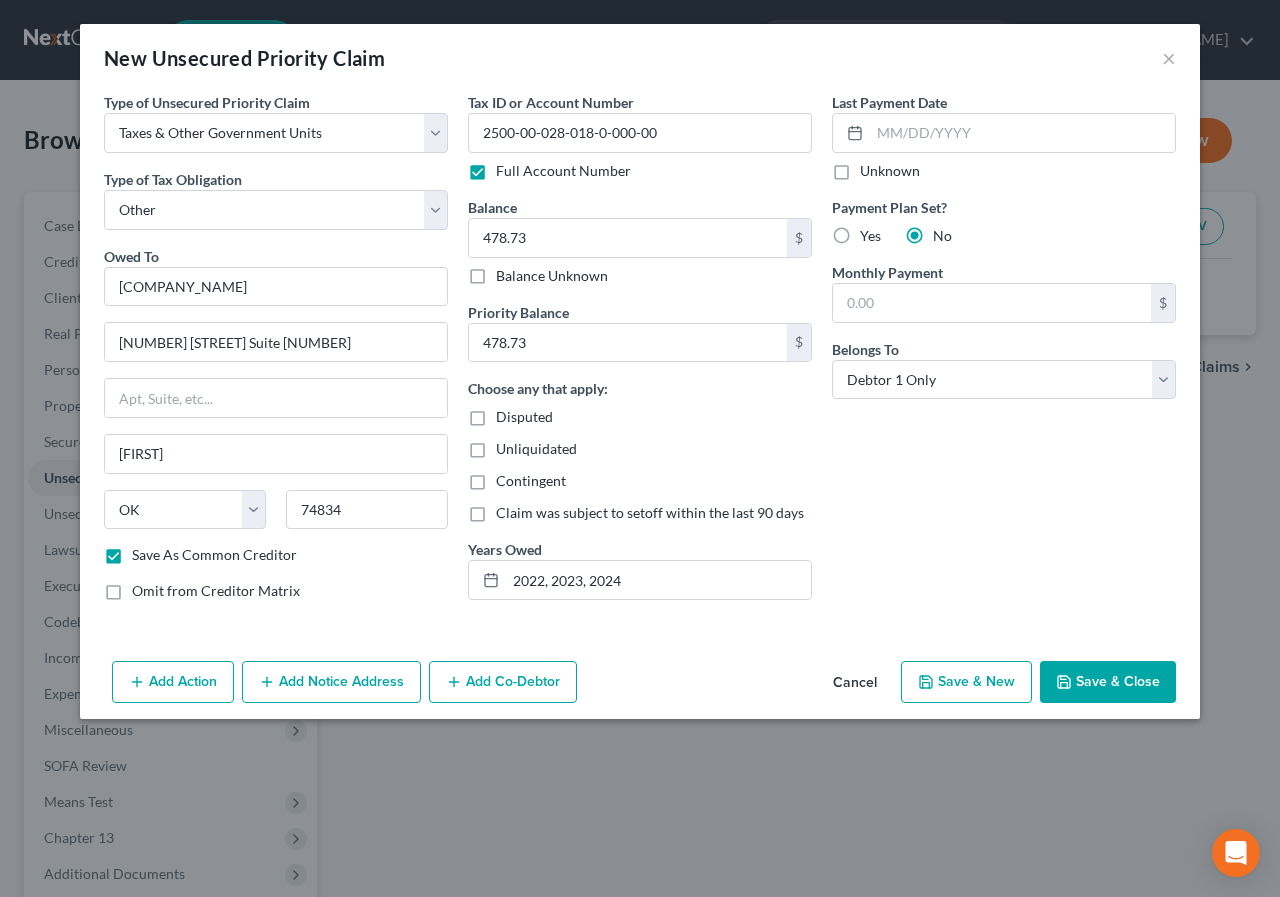 click on "Unknown" at bounding box center (874, 167) 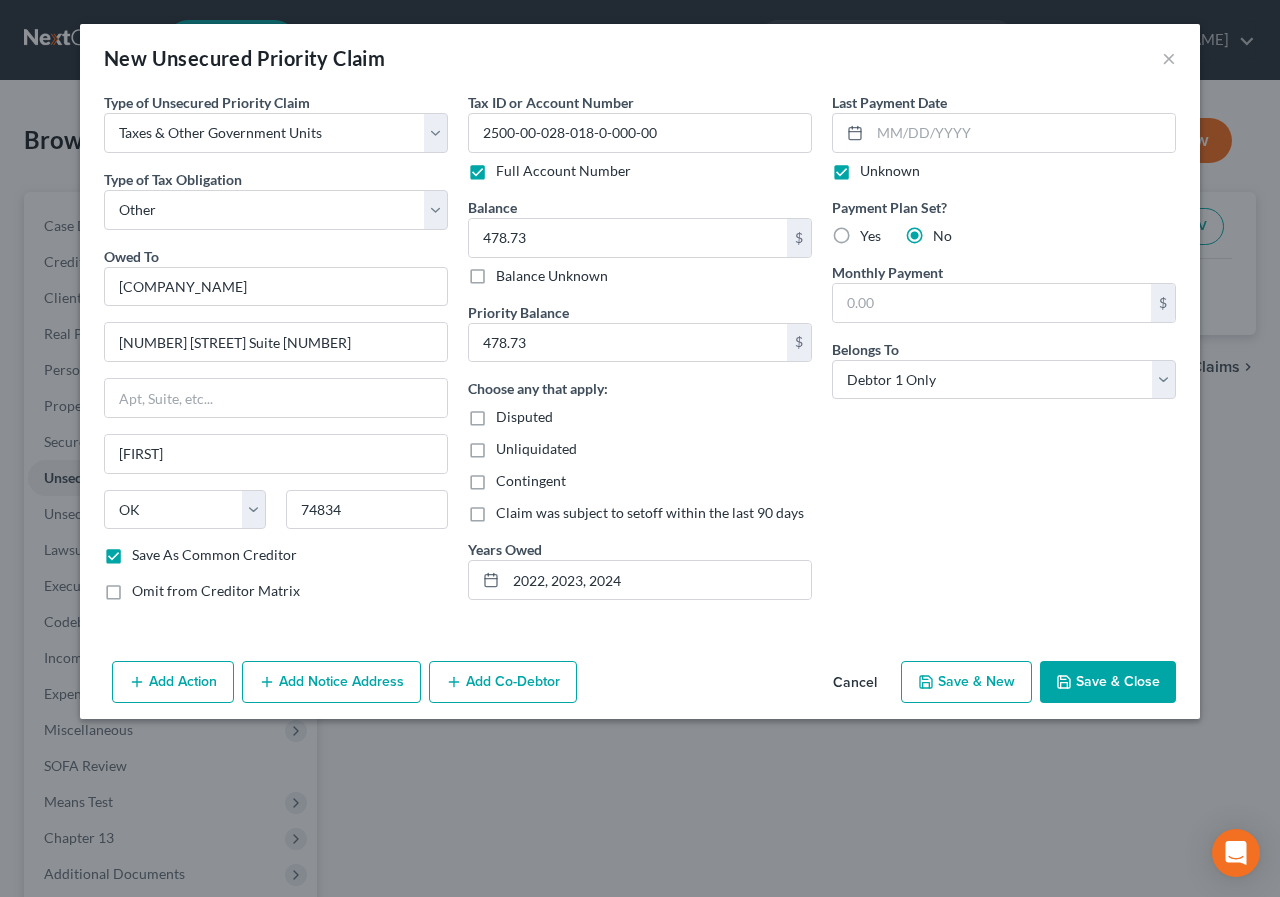 click on "Save & Close" at bounding box center (1108, 682) 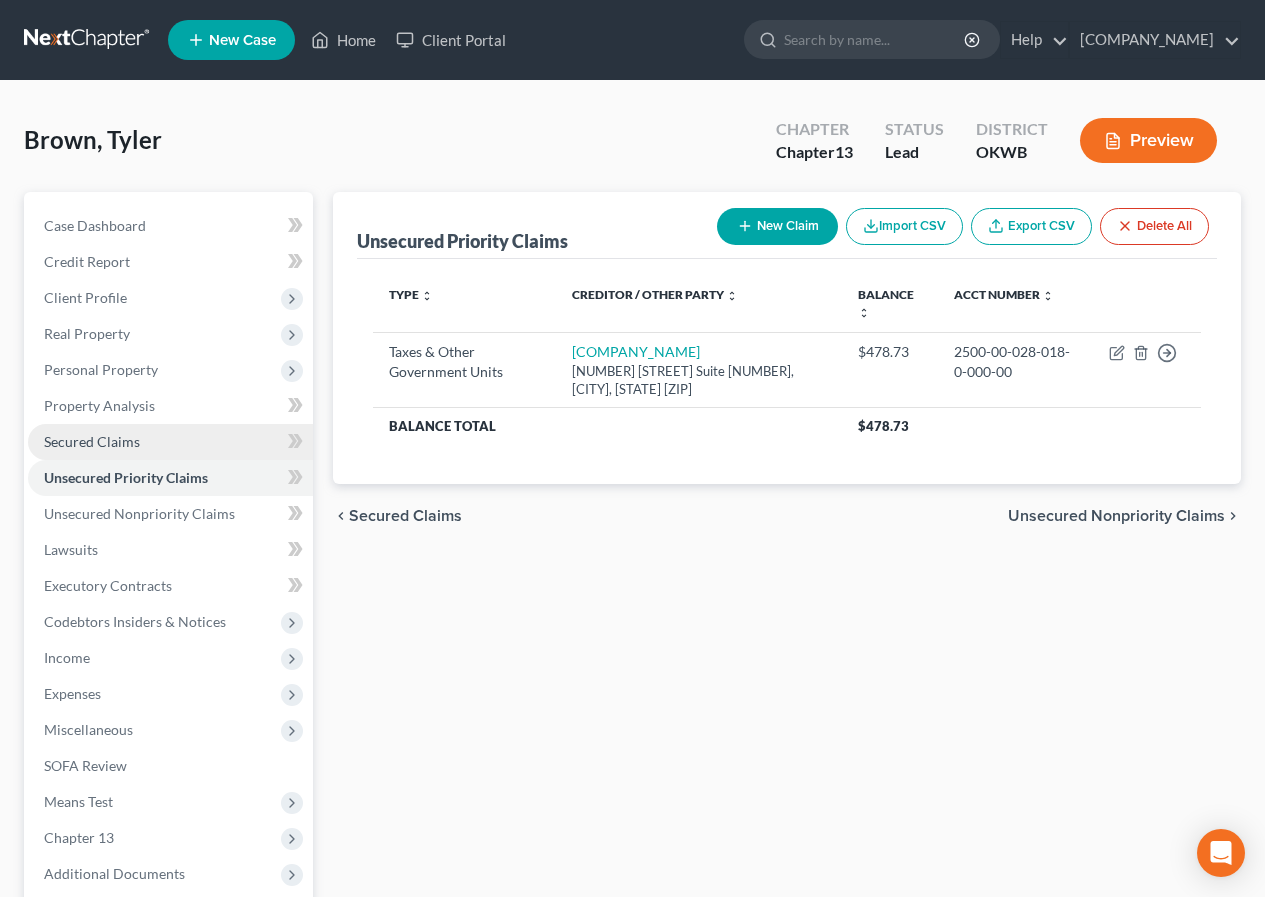 click on "Secured Claims" at bounding box center [92, 441] 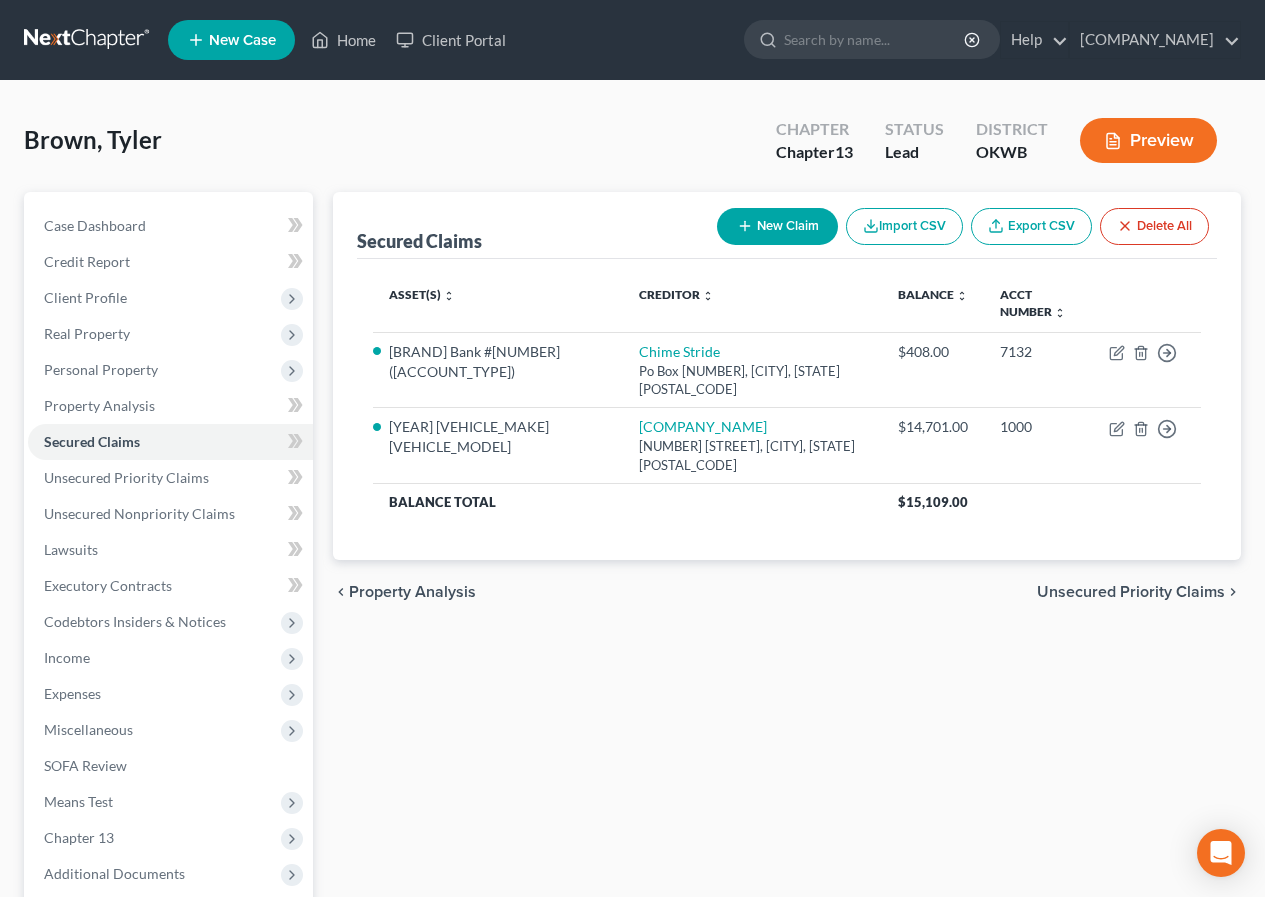 click on "Unsecured Priority Claims" at bounding box center (1131, 592) 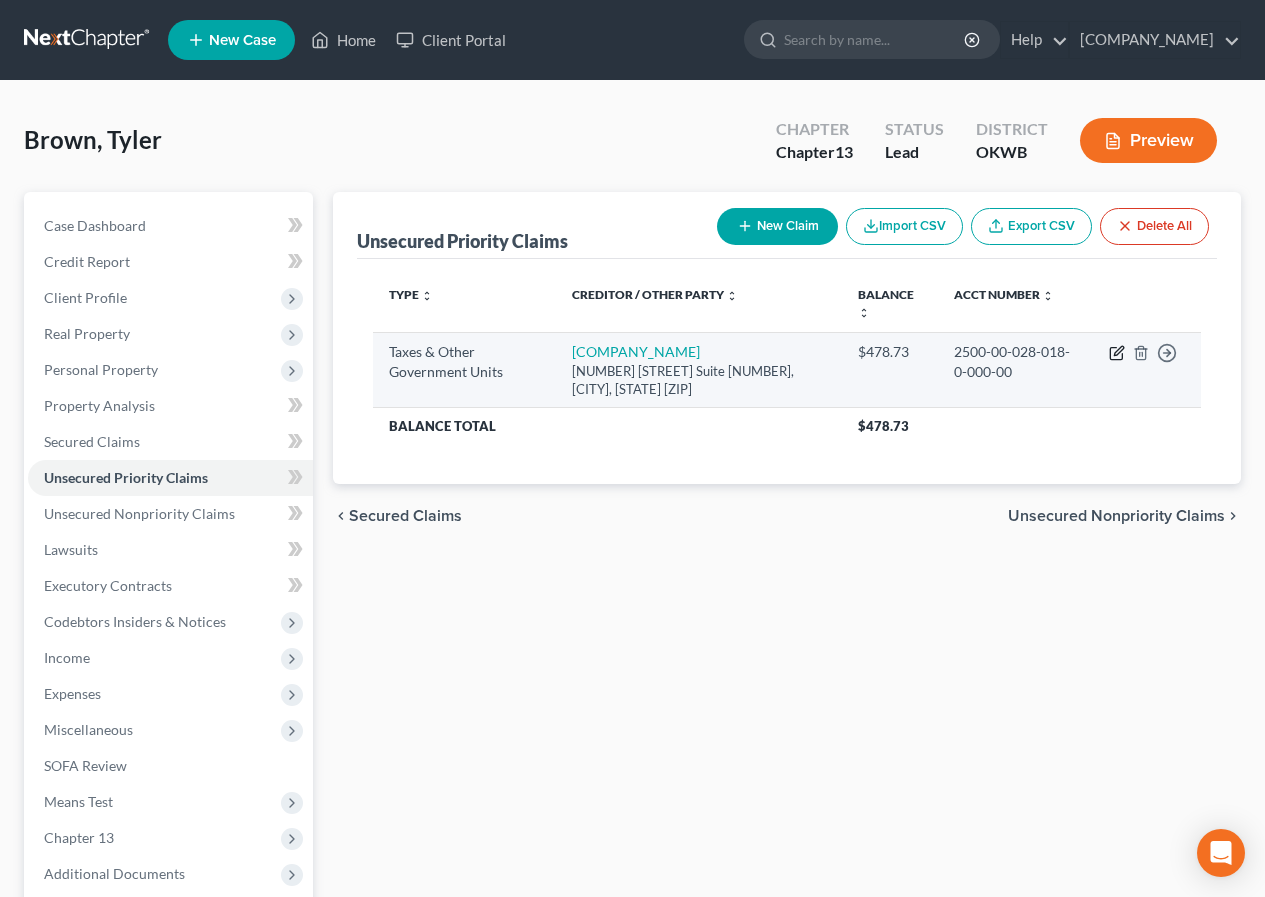 click at bounding box center [1116, 354] 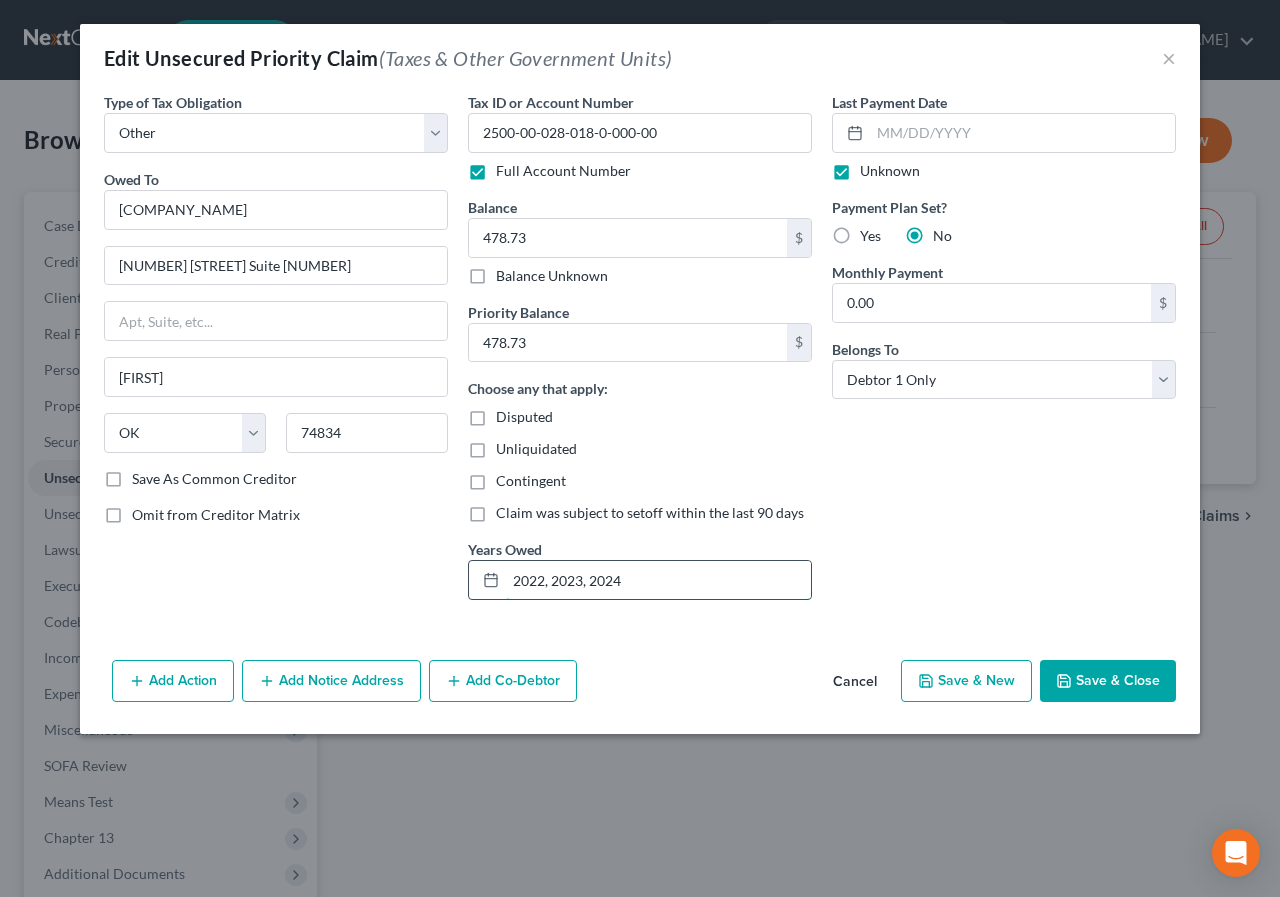 click on "2022, 2023, 2024" at bounding box center [658, 580] 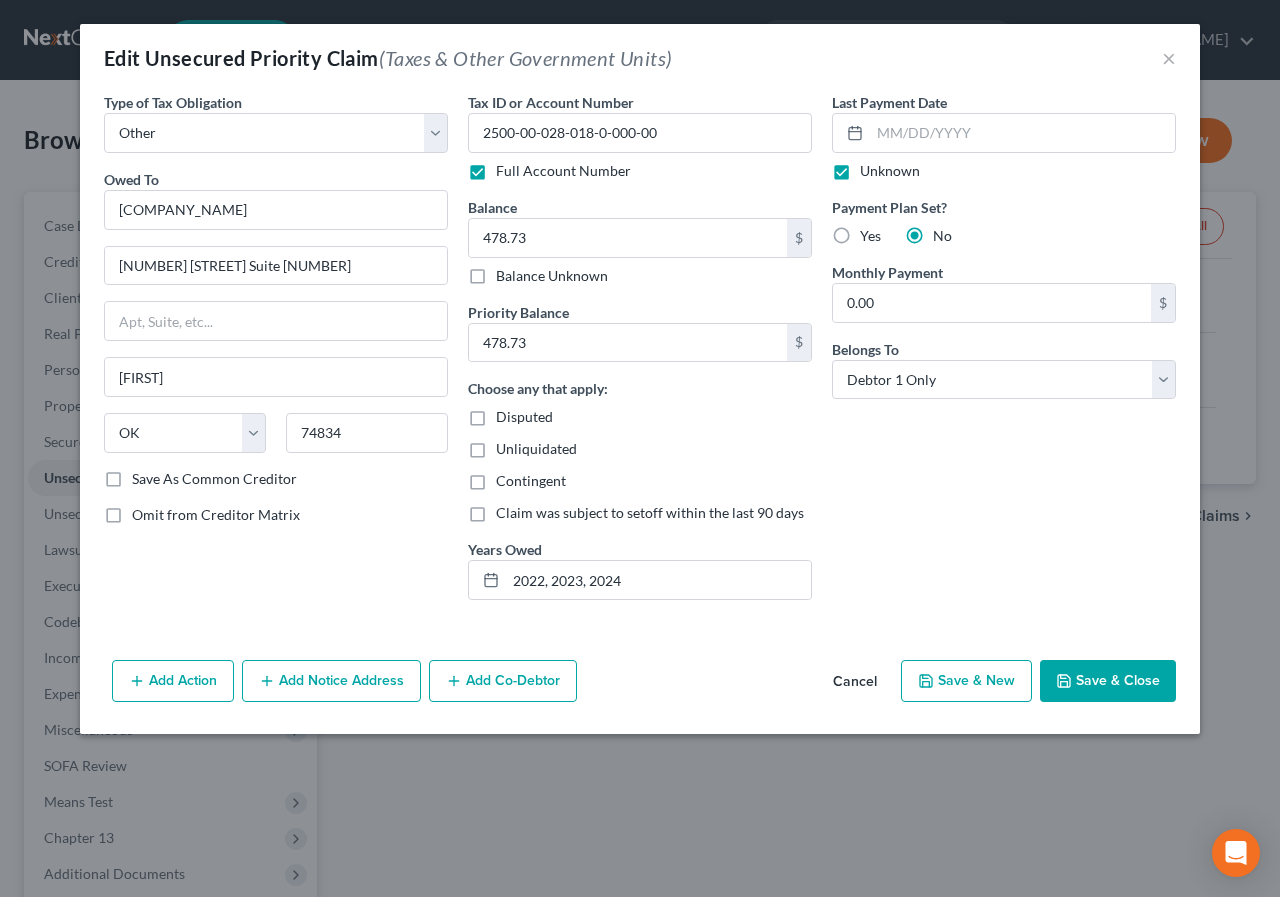 click on "Save & Close" at bounding box center [1108, 681] 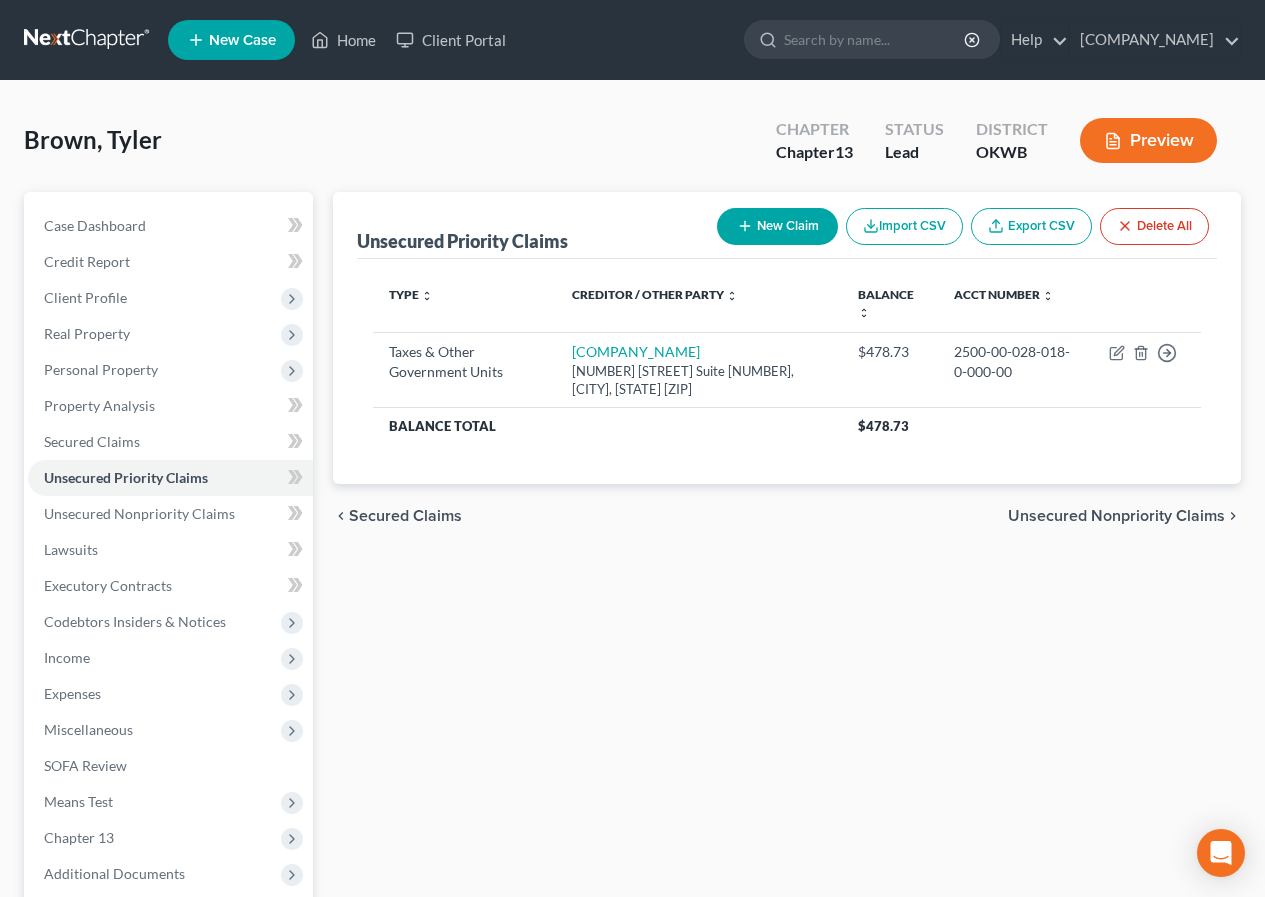 click on "Unsecured Nonpriority Claims" at bounding box center (1116, 516) 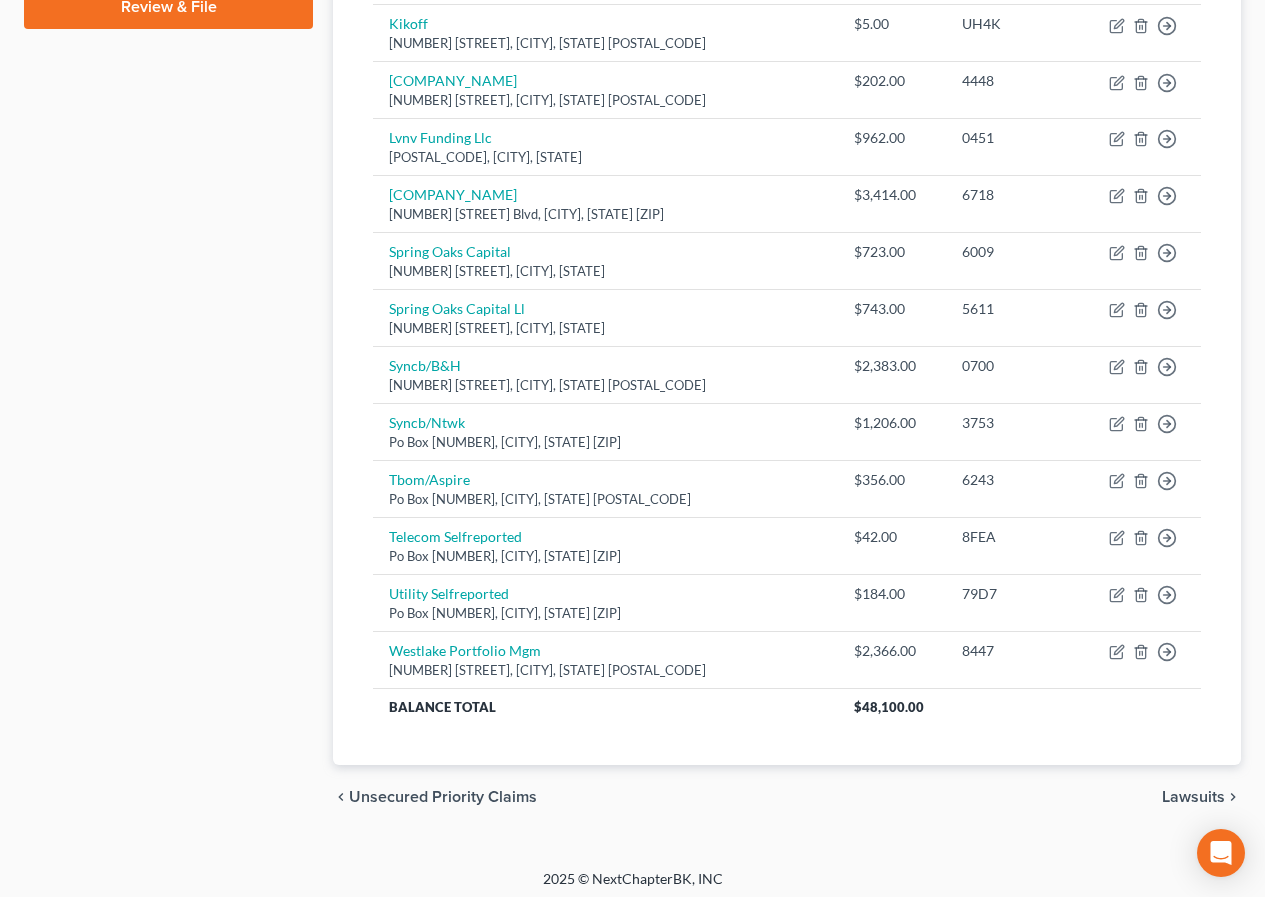 scroll, scrollTop: 1002, scrollLeft: 0, axis: vertical 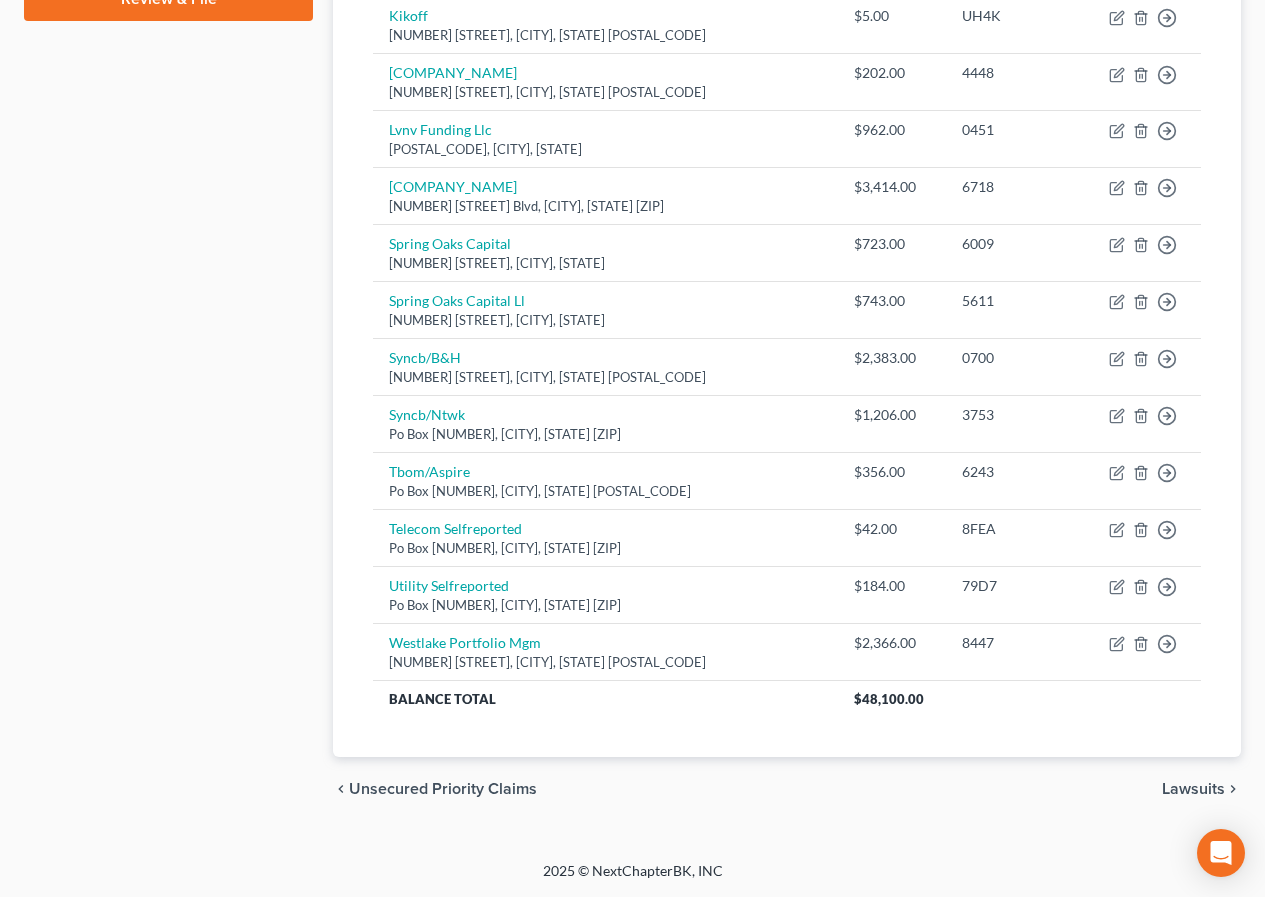 click on "Lawsuits" at bounding box center [1193, 789] 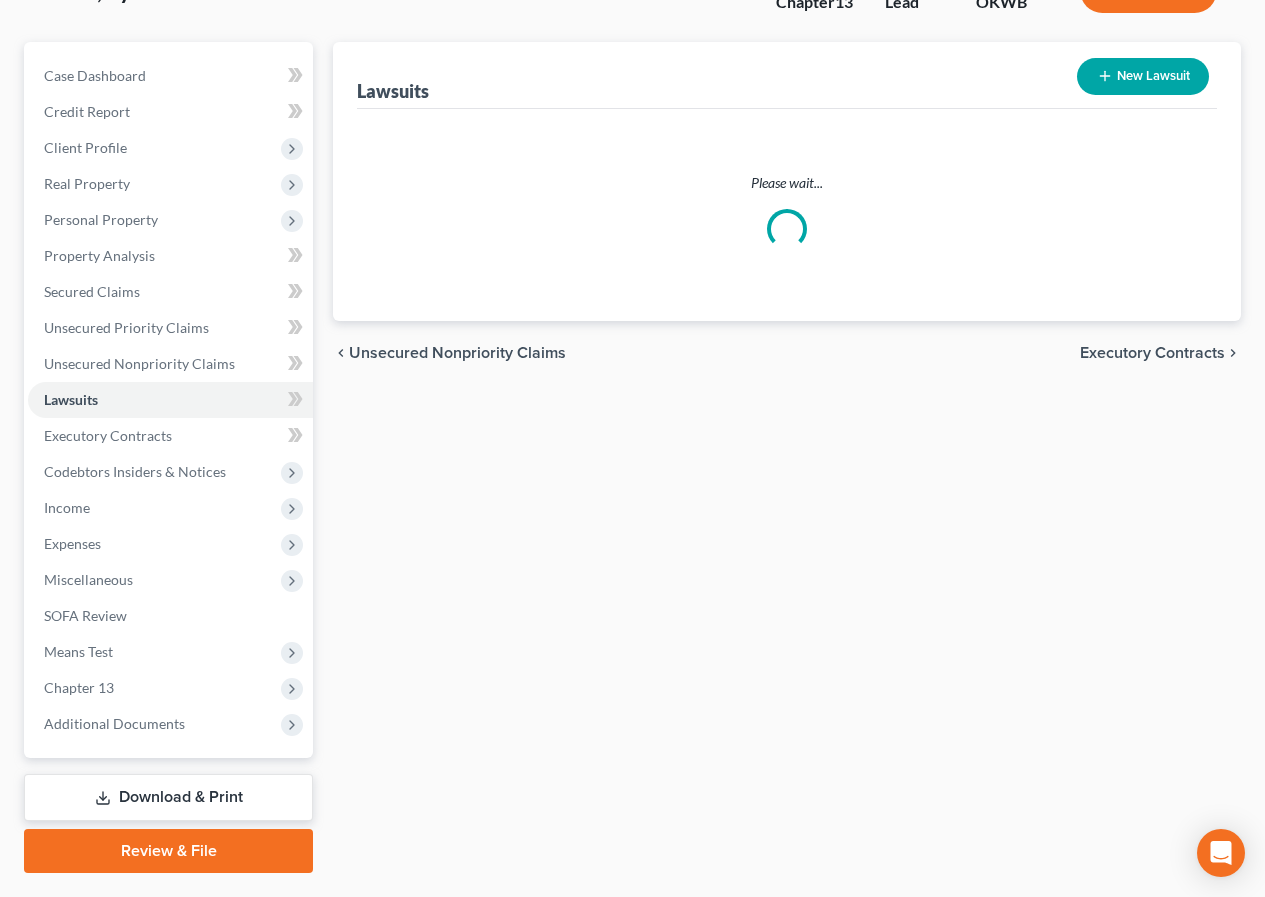 scroll, scrollTop: 0, scrollLeft: 0, axis: both 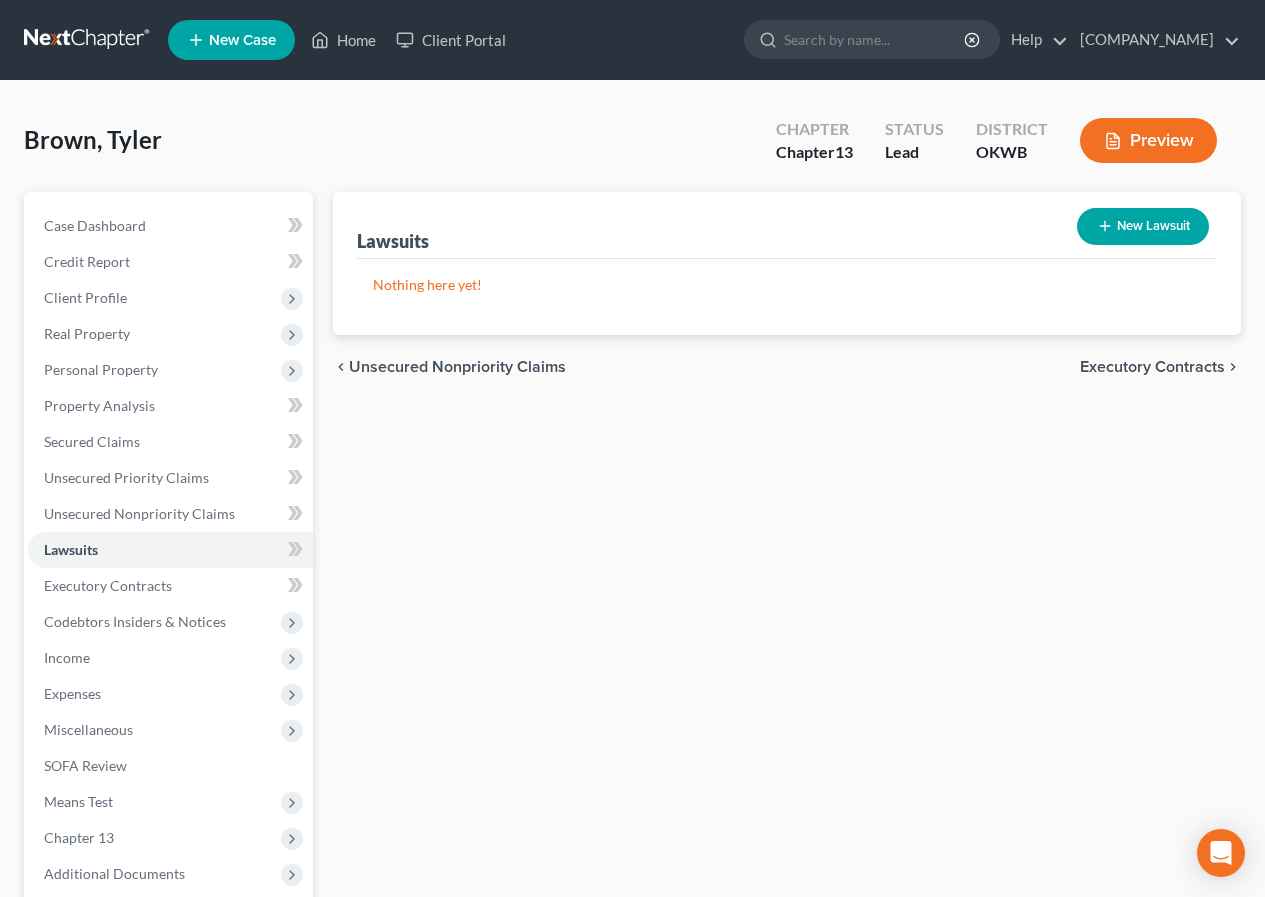 click on "Executory Contracts" at bounding box center [1152, 367] 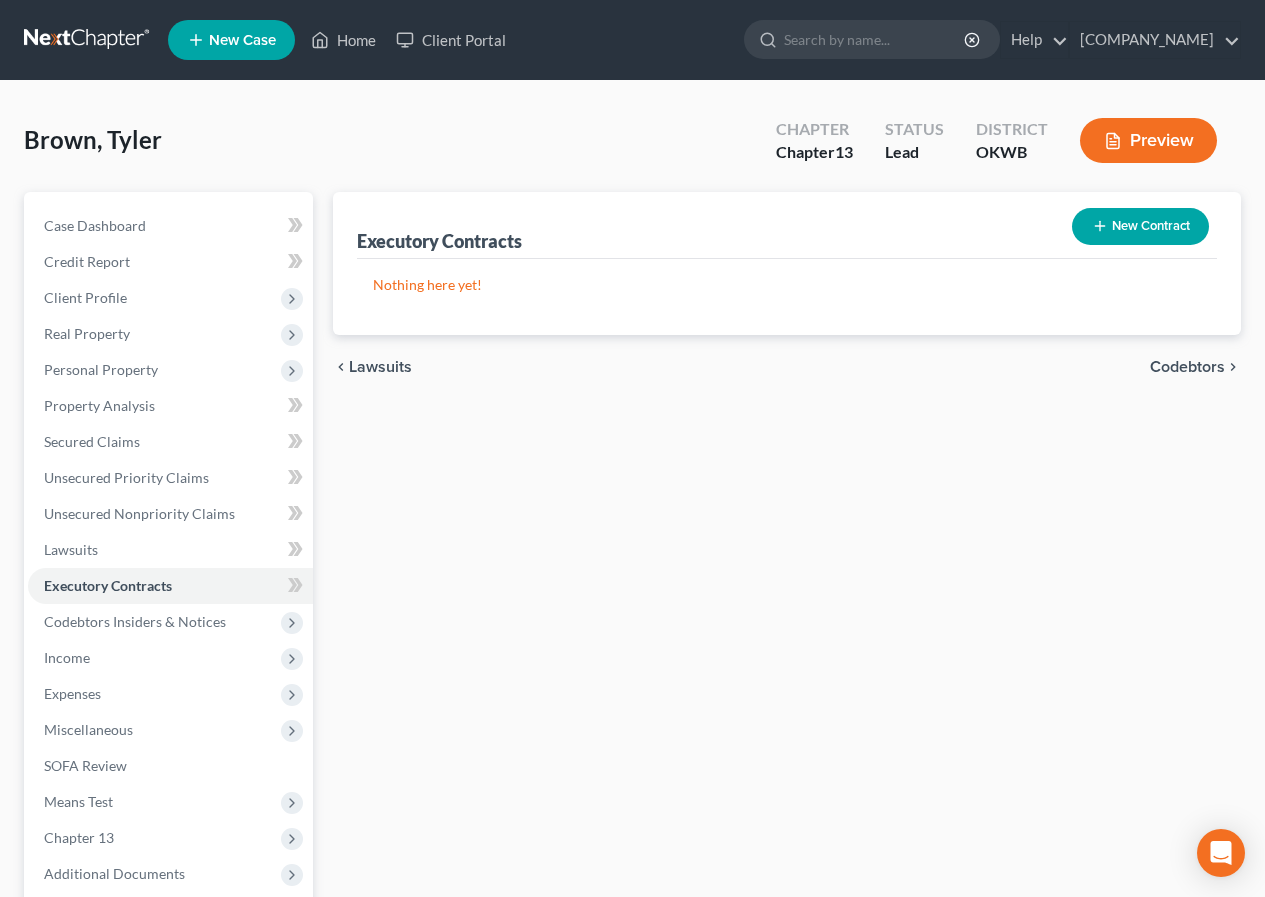 click on "Codebtors" at bounding box center (1187, 367) 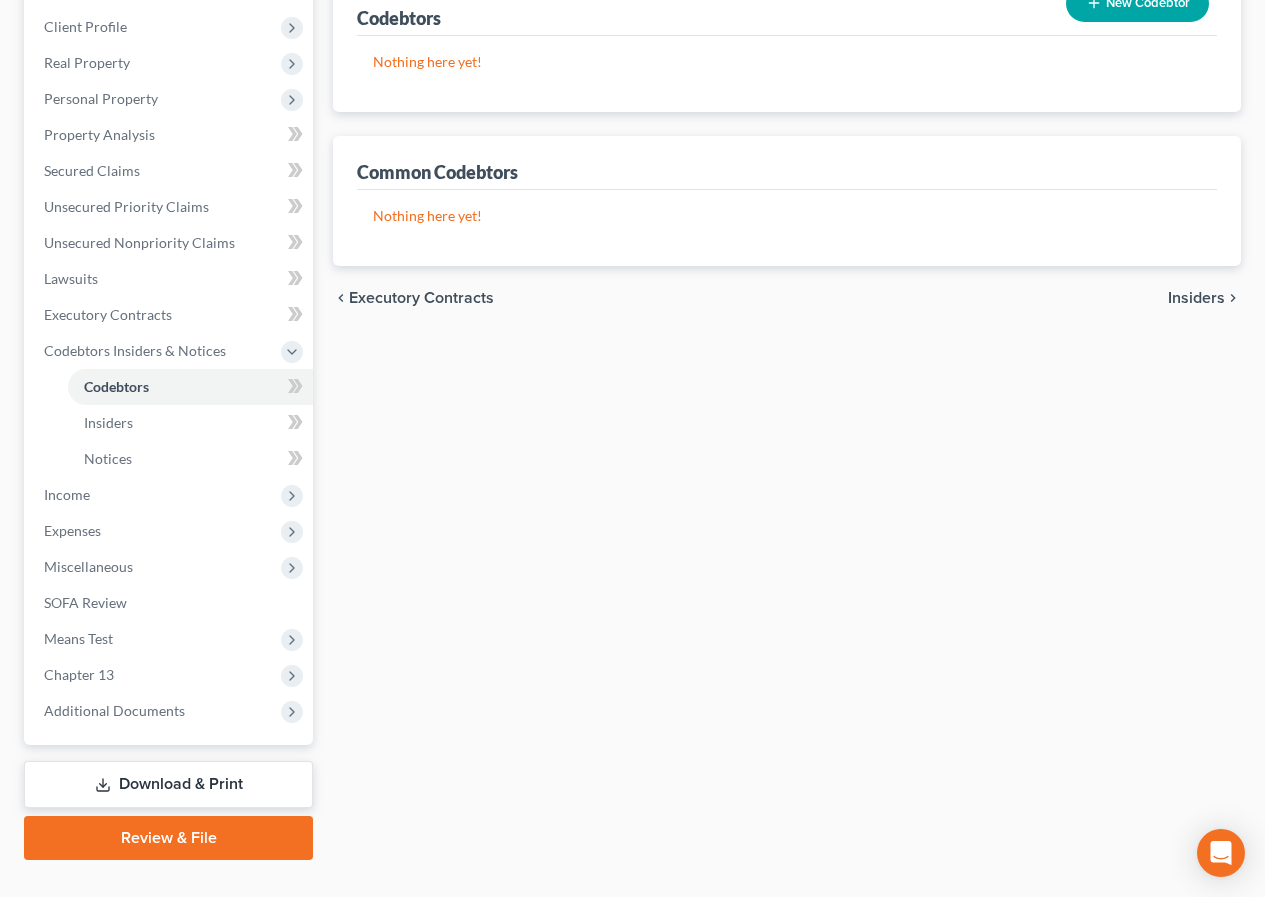 scroll, scrollTop: 300, scrollLeft: 0, axis: vertical 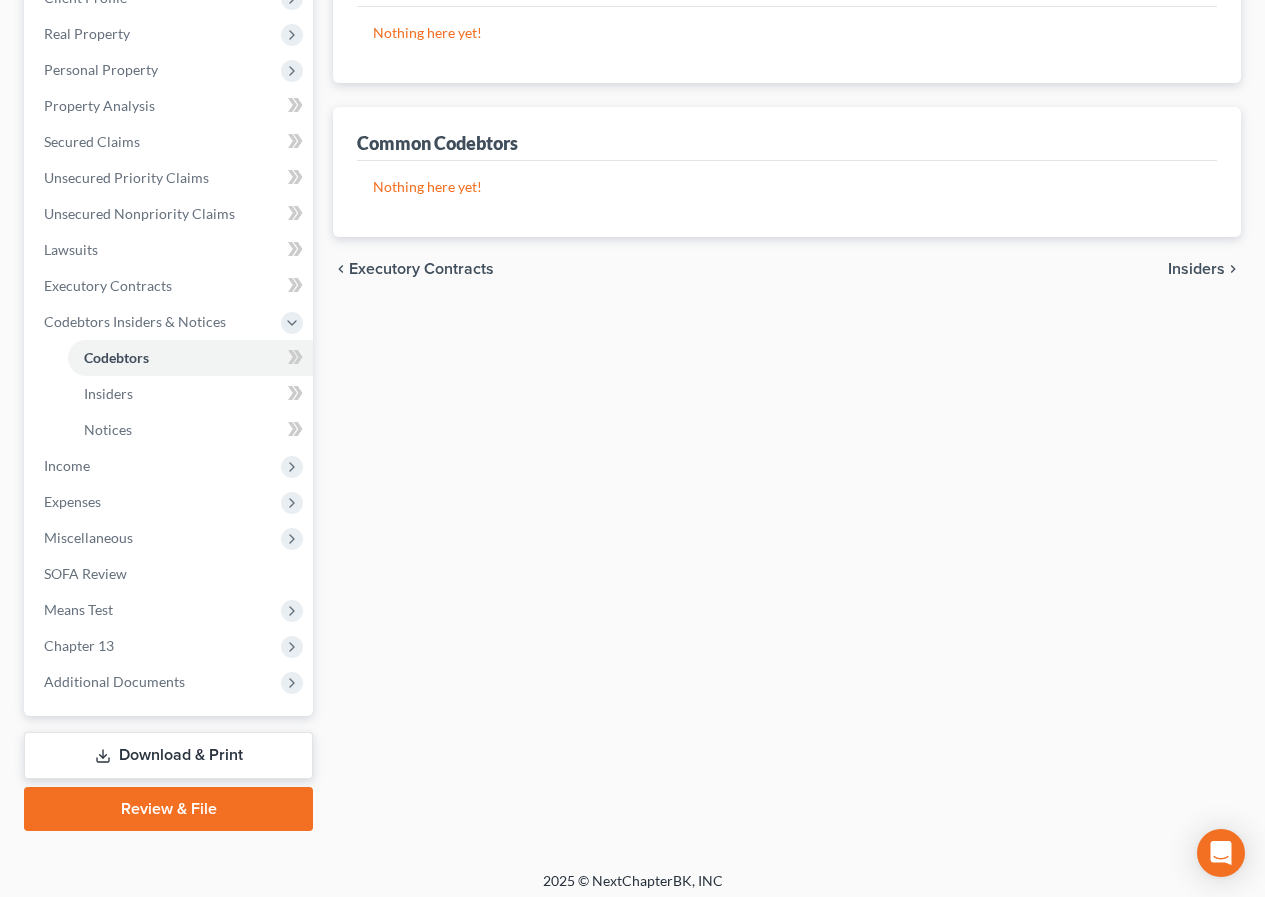 click on "Insiders" at bounding box center [1196, 269] 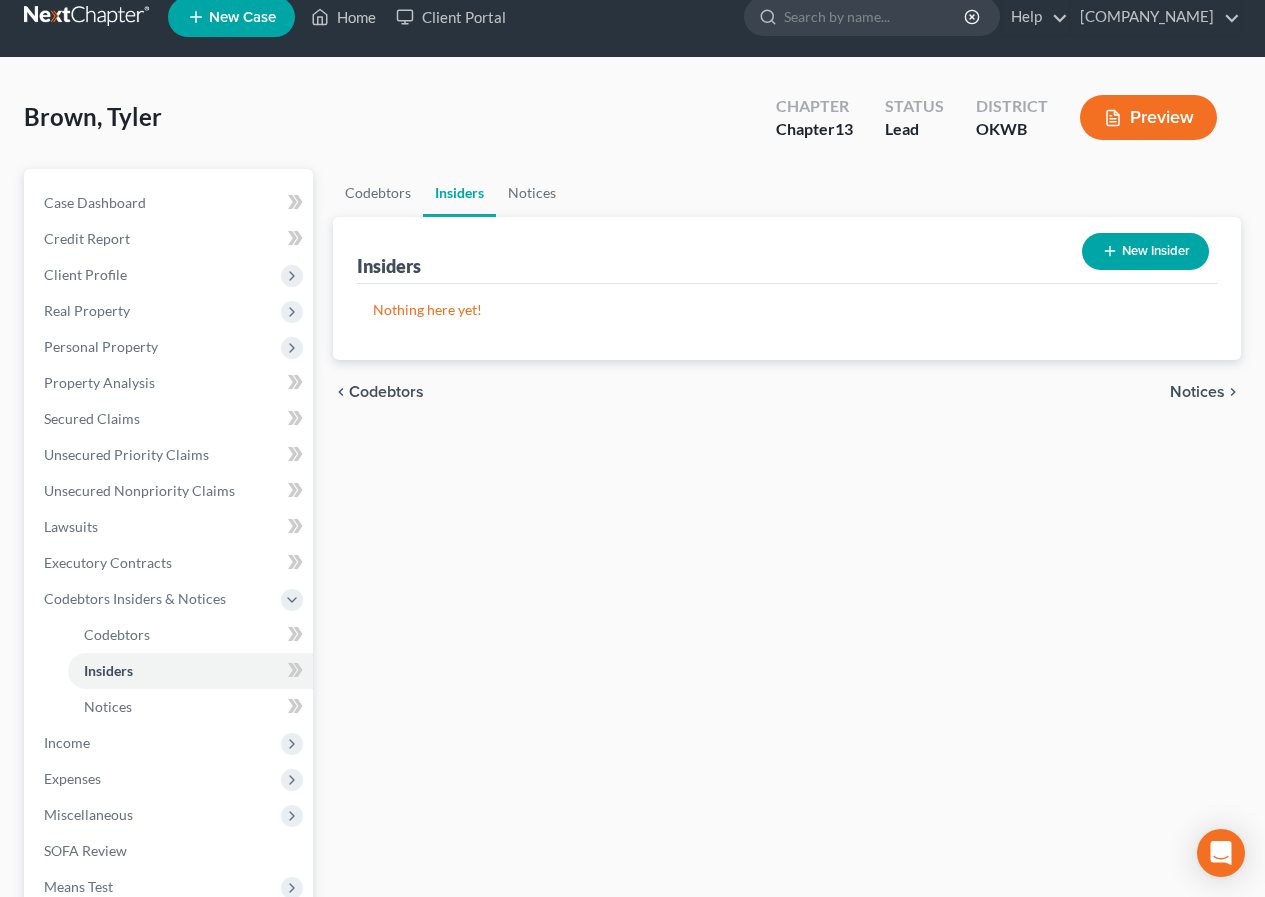 scroll, scrollTop: 0, scrollLeft: 0, axis: both 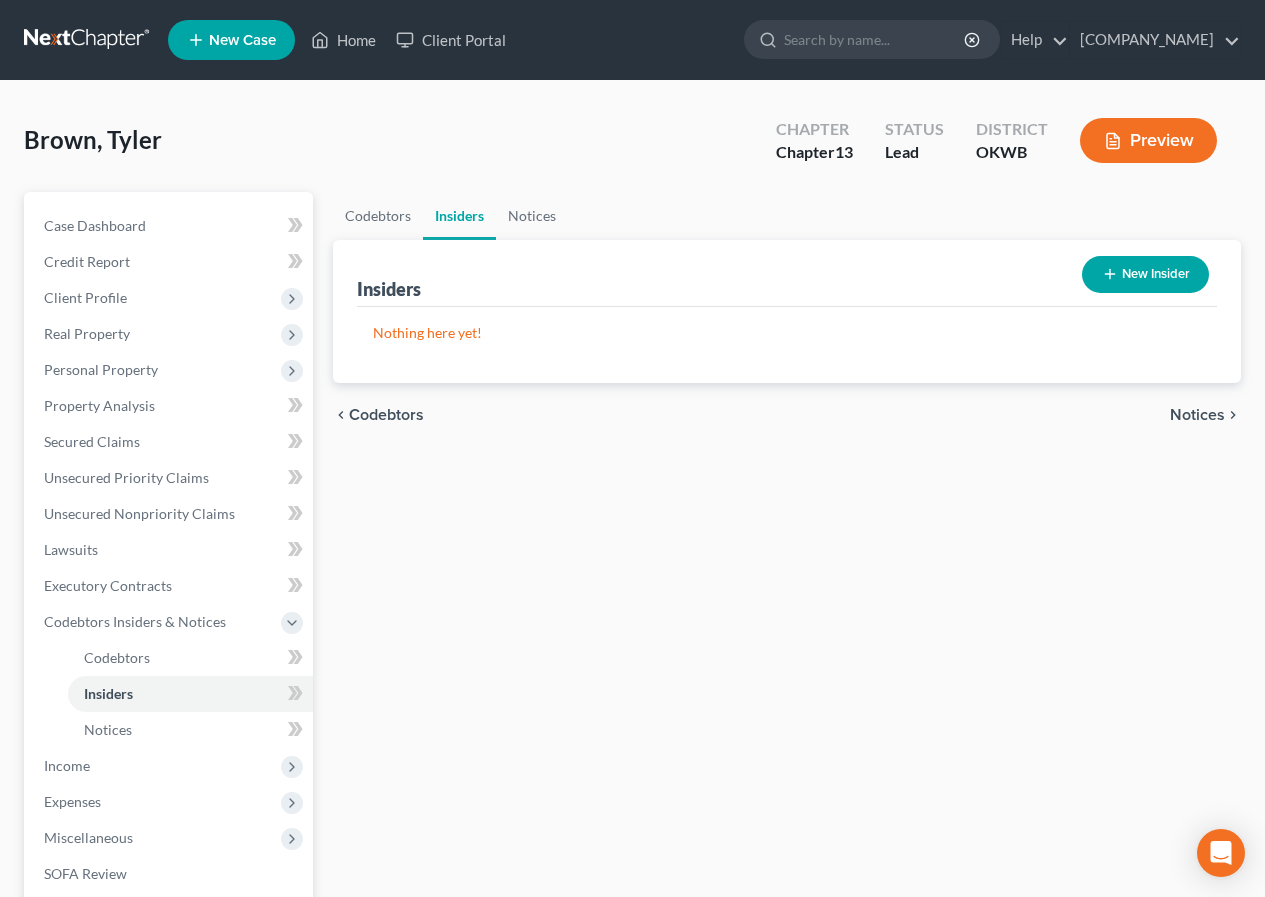 click on "Notices" at bounding box center (1197, 415) 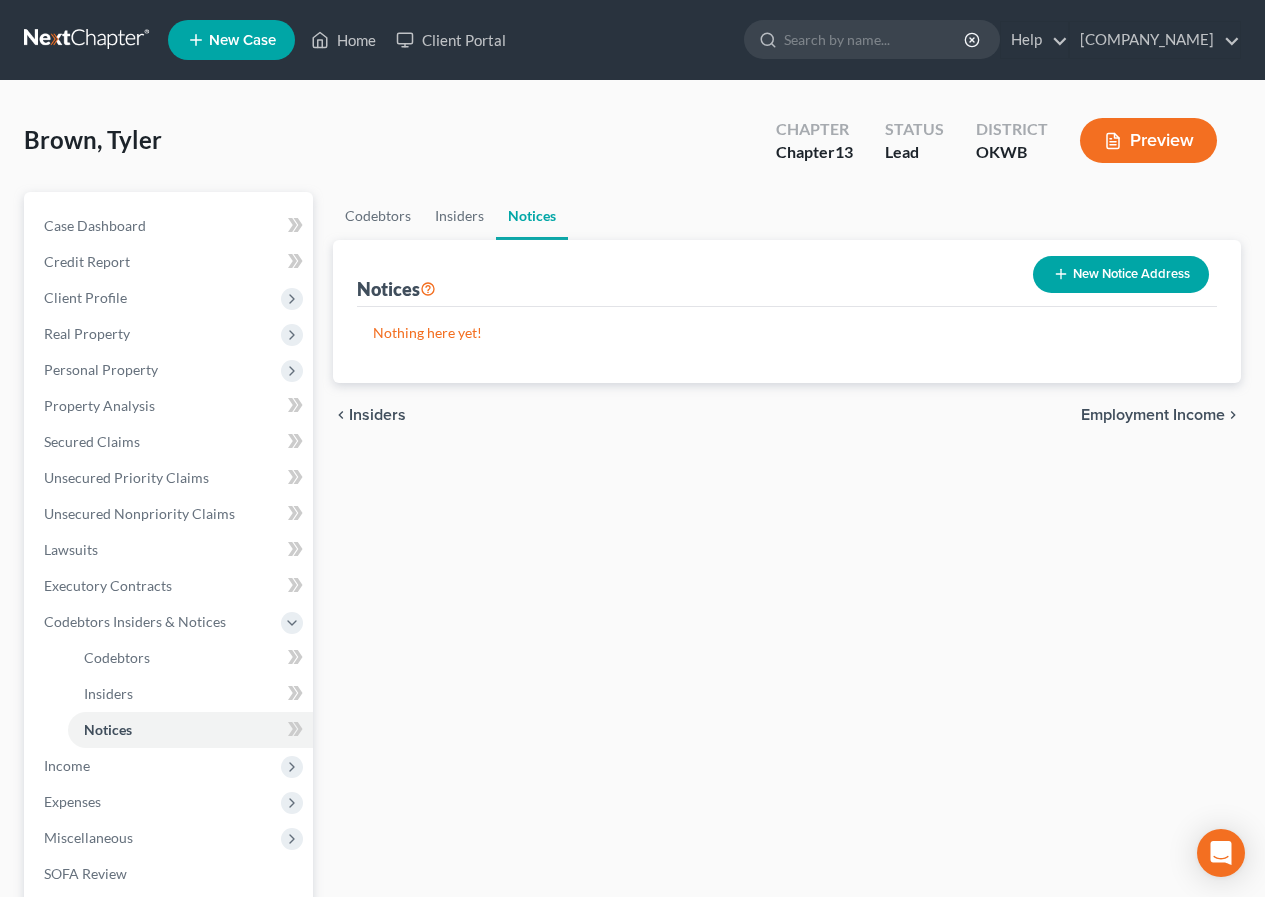 click on "Employment Income" at bounding box center (1153, 415) 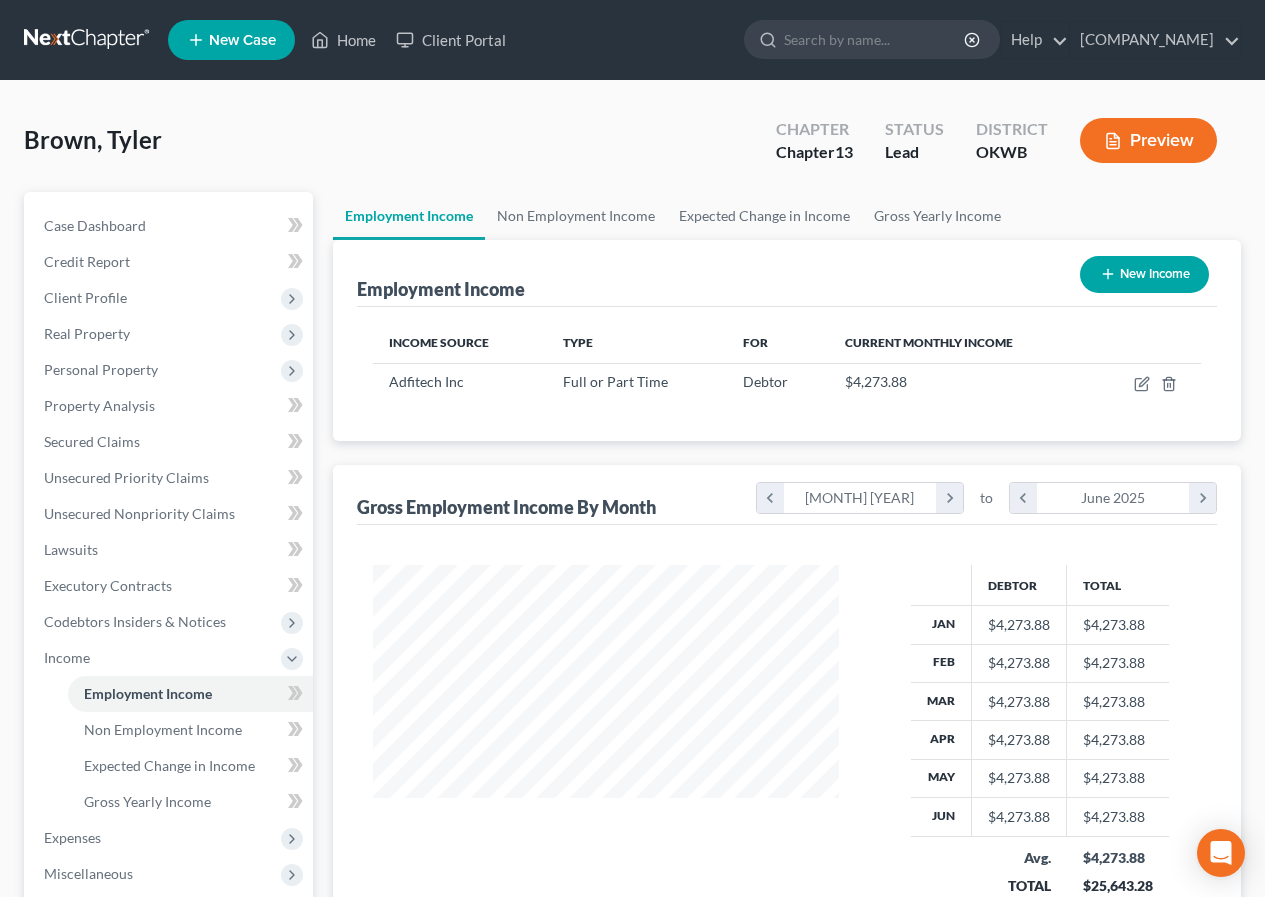 scroll, scrollTop: 999642, scrollLeft: 999494, axis: both 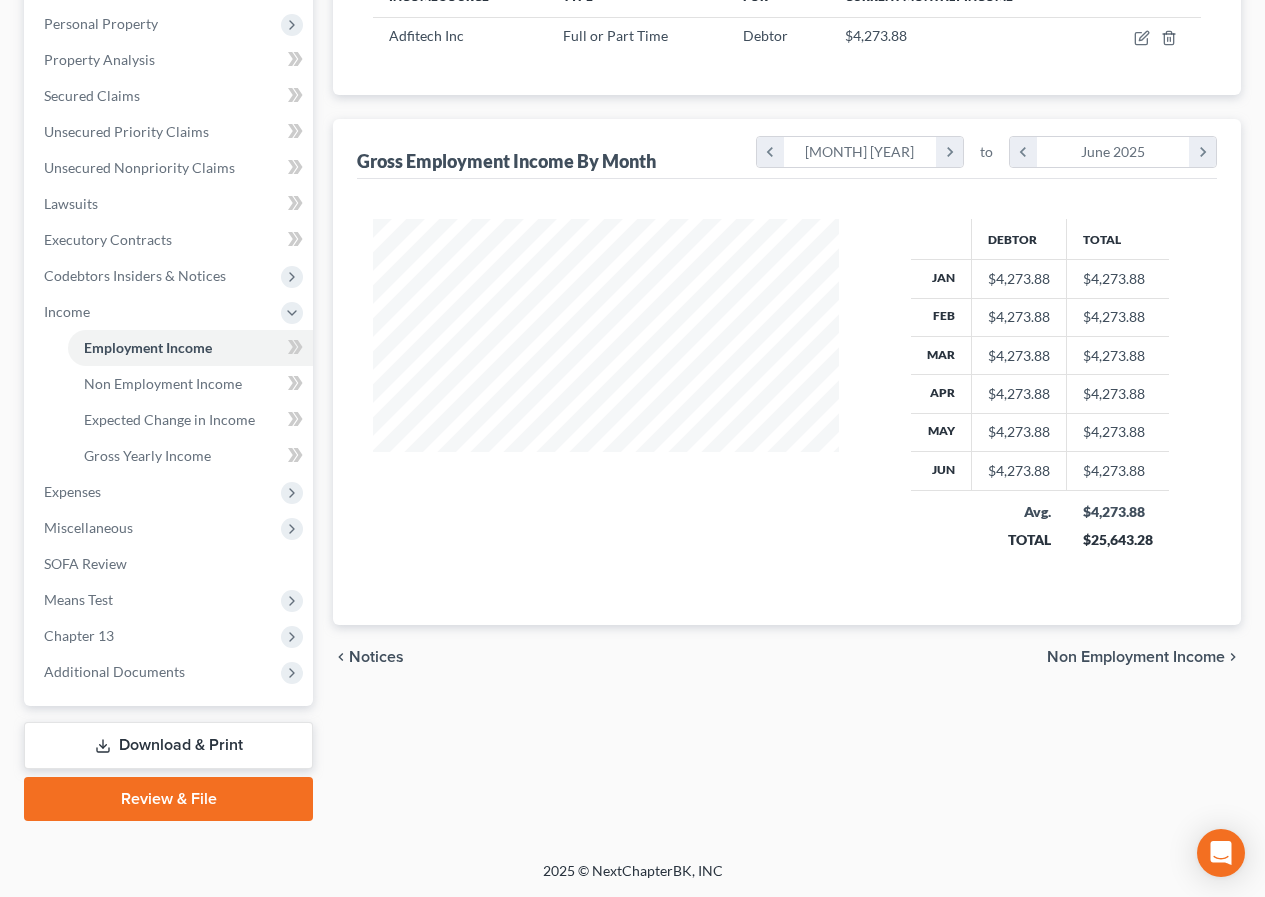 click on "Non Employment Income" at bounding box center [1136, 657] 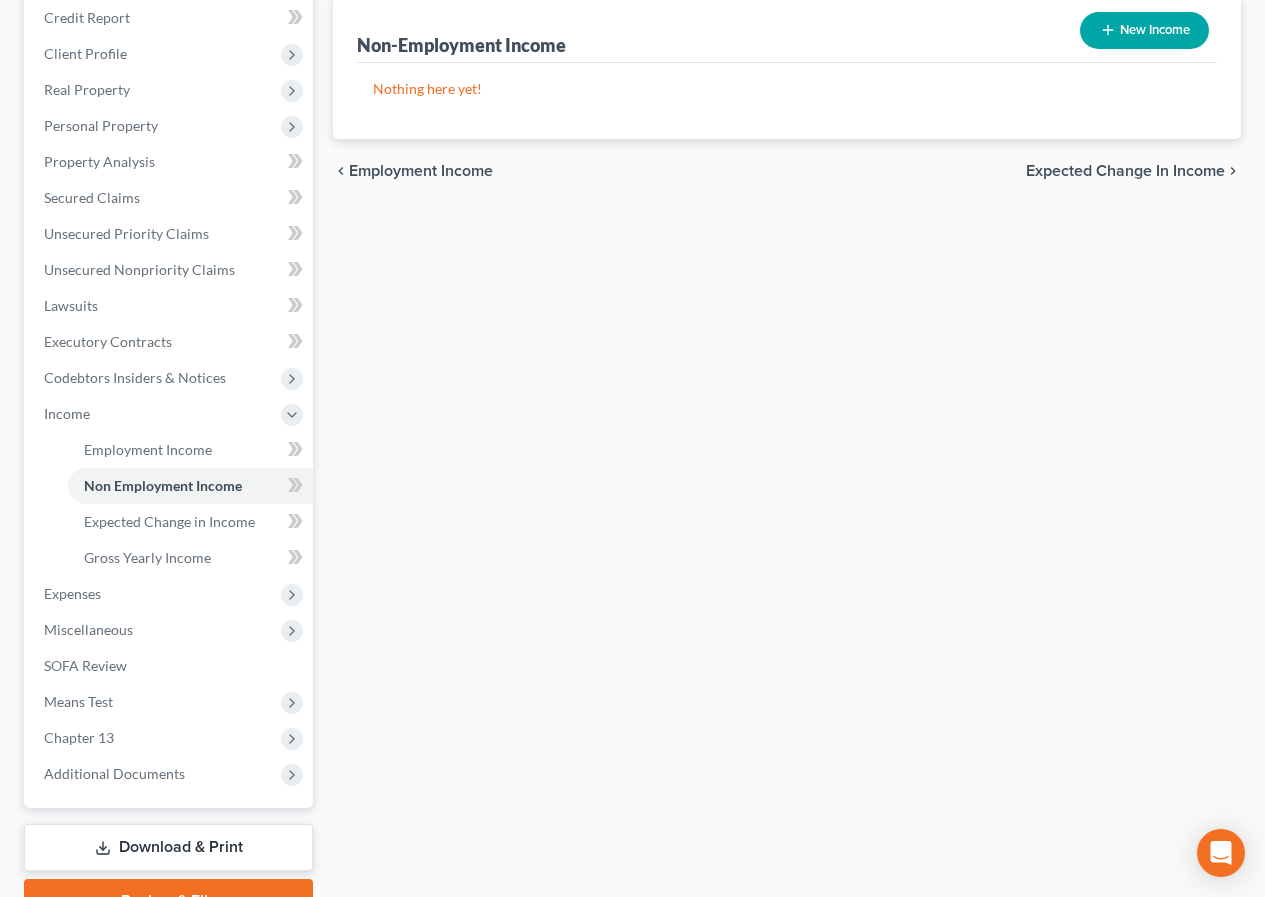 scroll, scrollTop: 0, scrollLeft: 0, axis: both 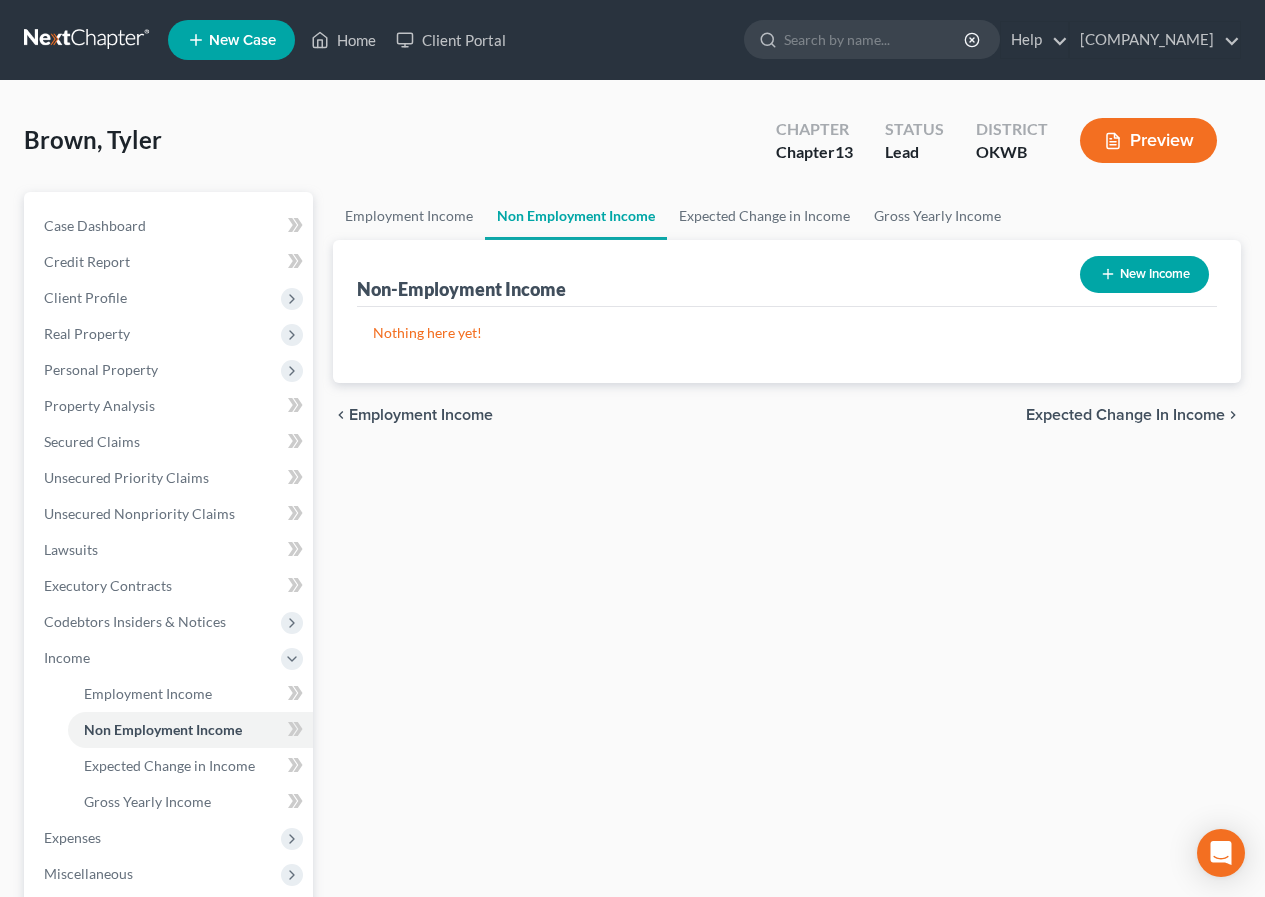 click on "Expected Change in Income" at bounding box center (1125, 415) 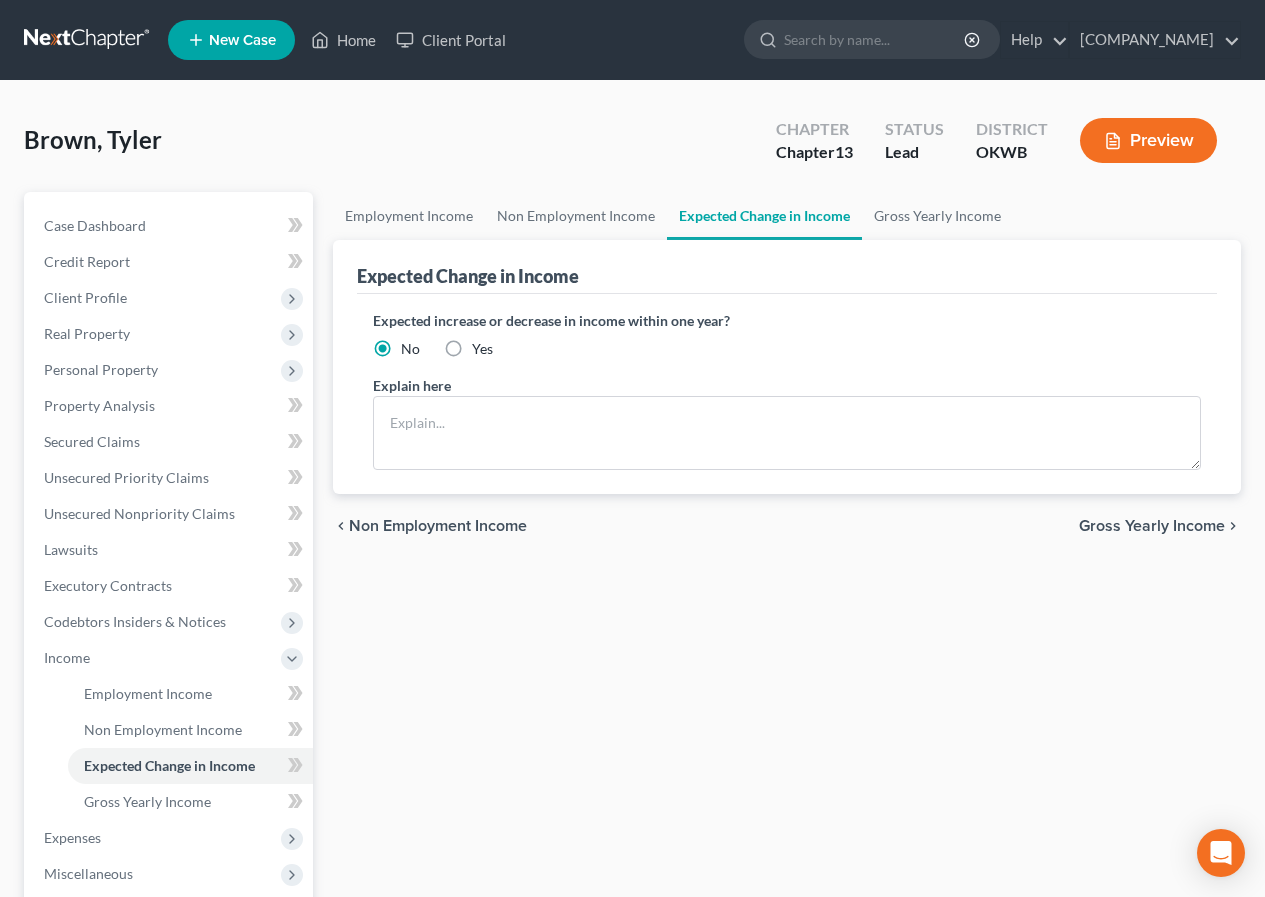 click on "Gross Yearly Income" at bounding box center (1152, 526) 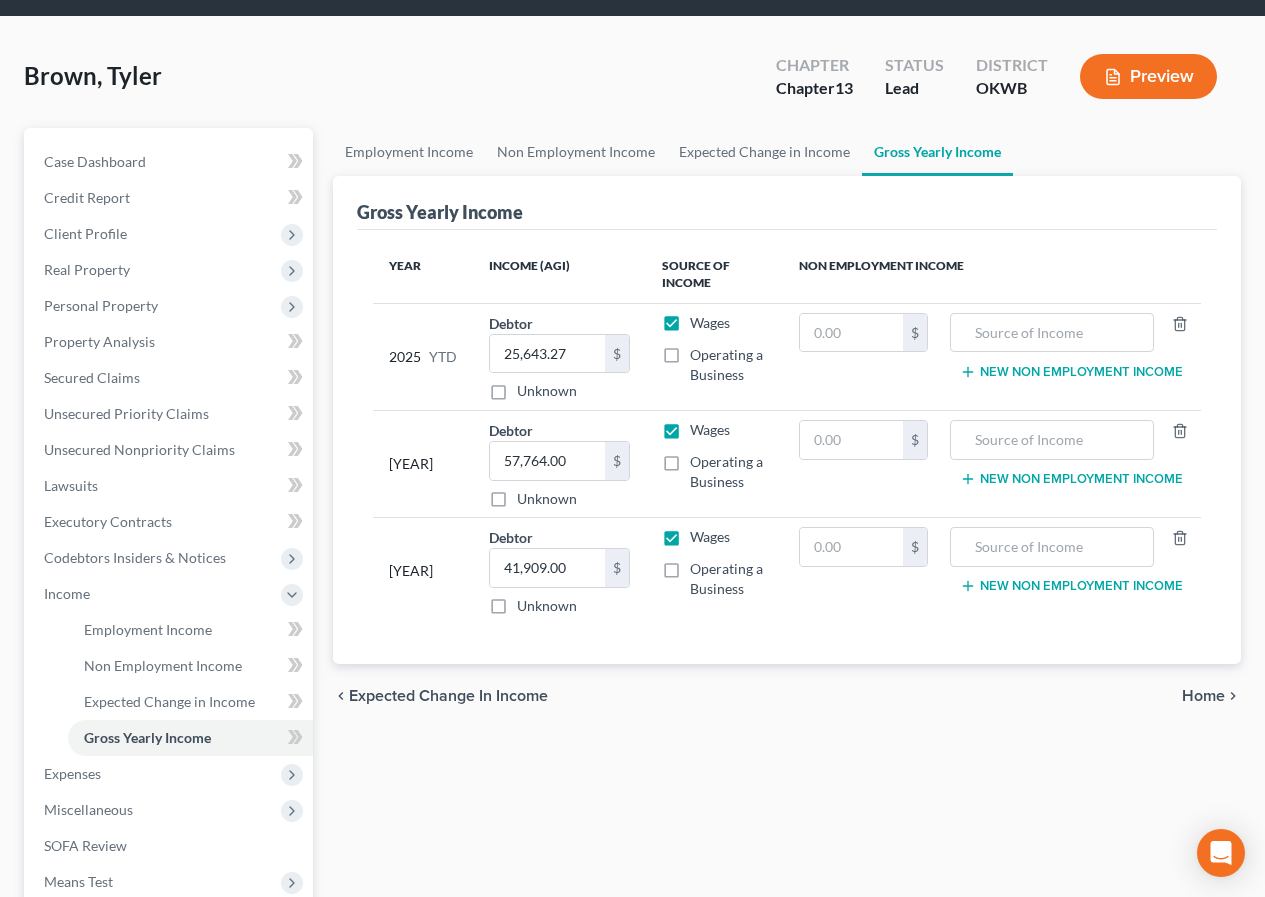 scroll, scrollTop: 100, scrollLeft: 0, axis: vertical 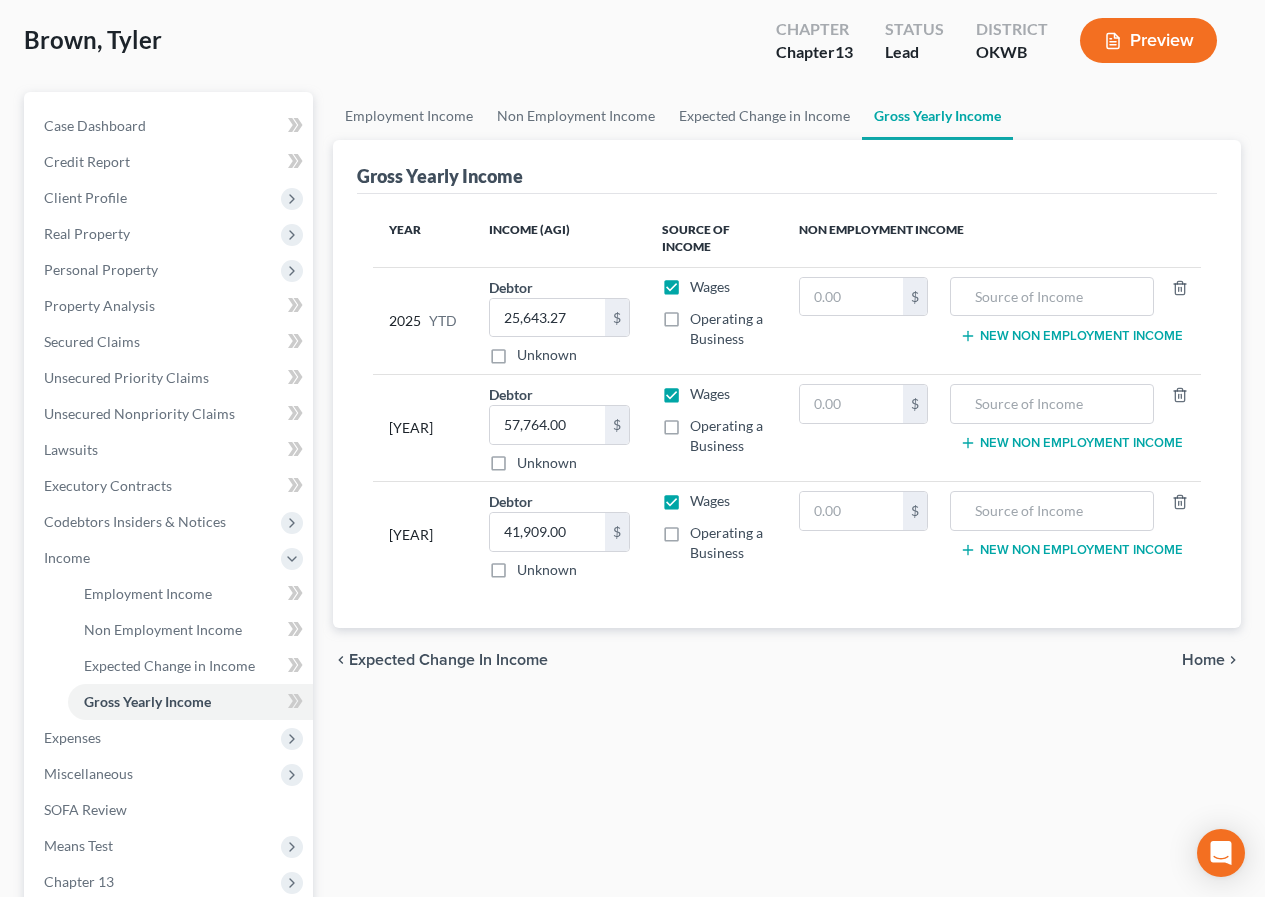 click on "Home" at bounding box center (1203, 660) 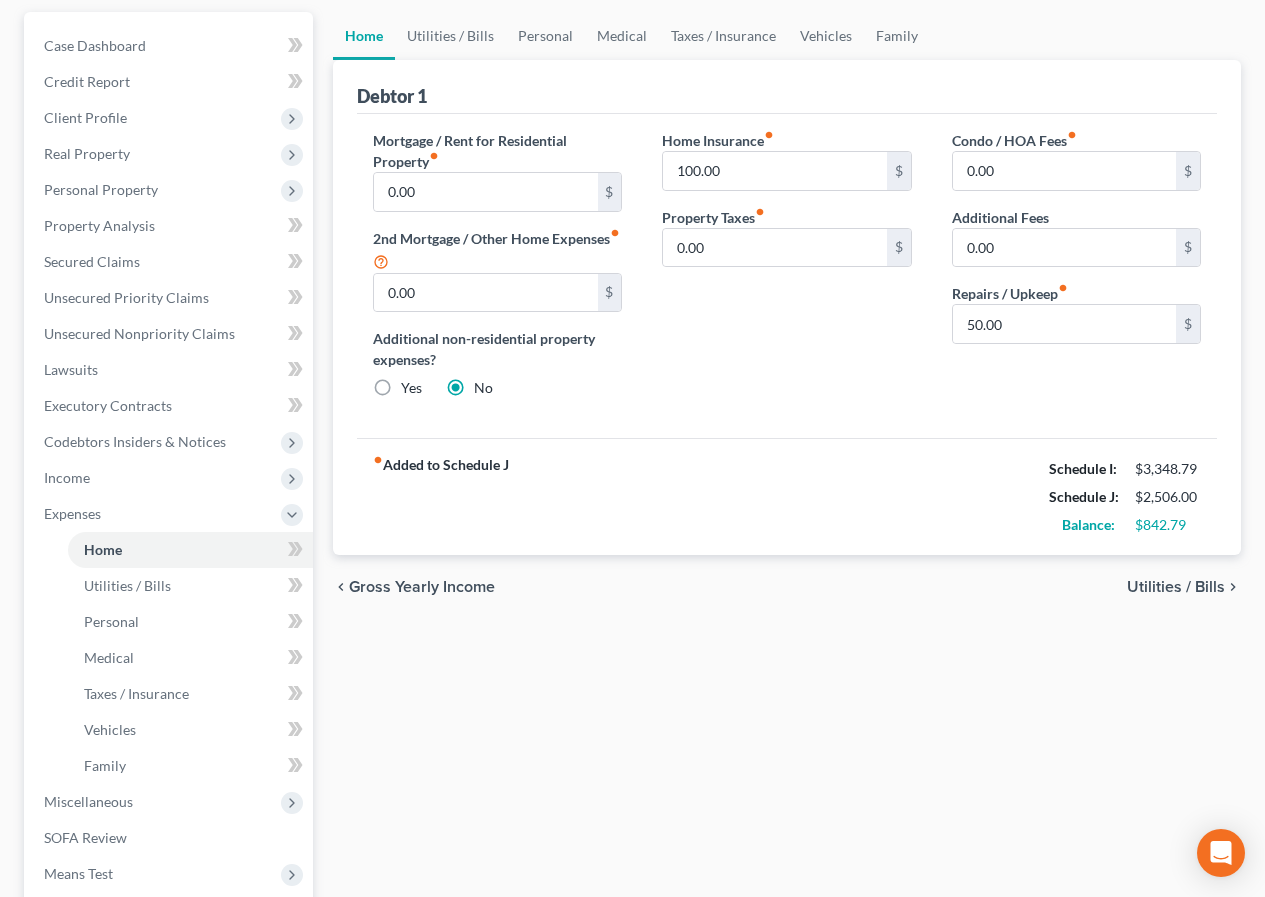 scroll, scrollTop: 200, scrollLeft: 0, axis: vertical 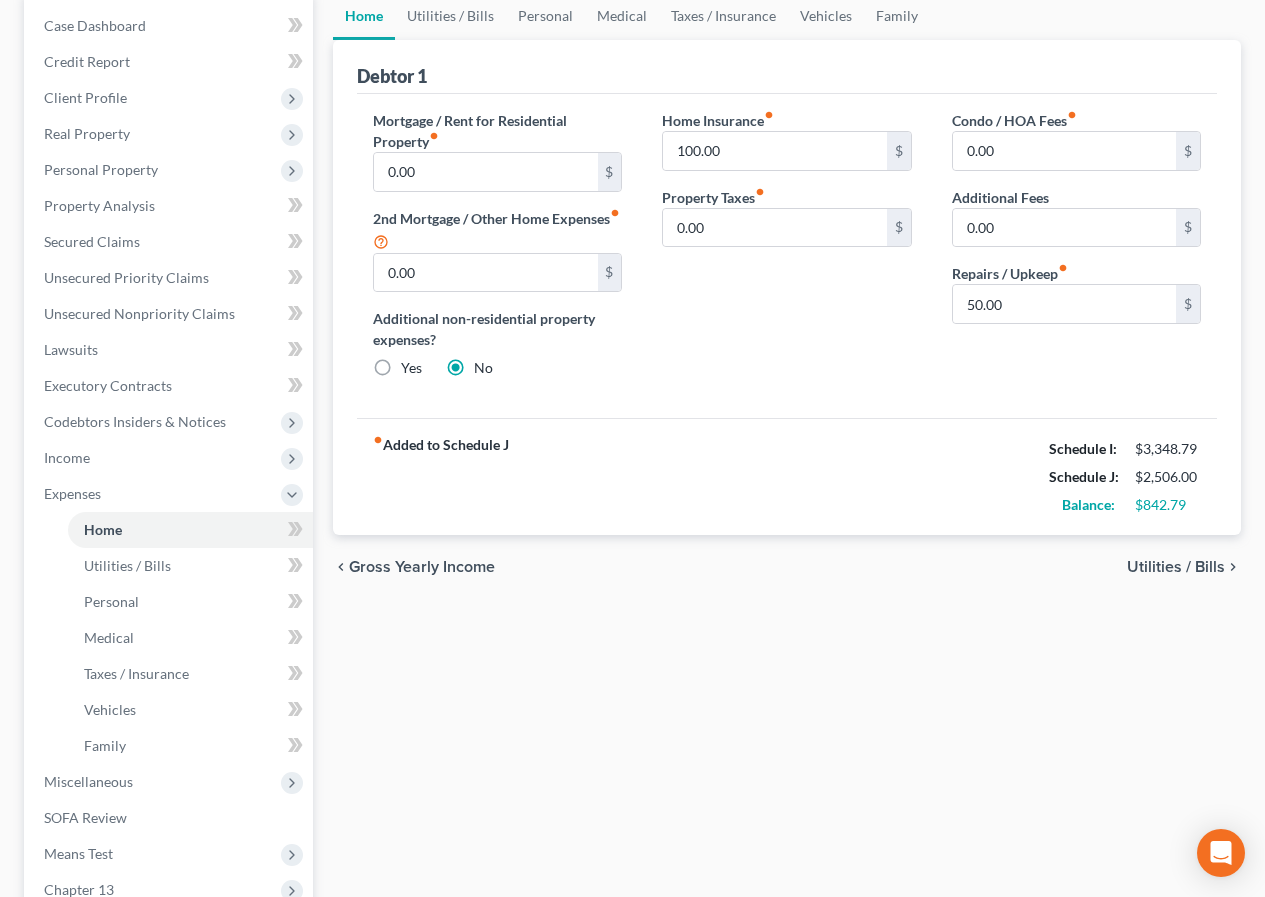 click on "Utilities / Bills" at bounding box center (1176, 567) 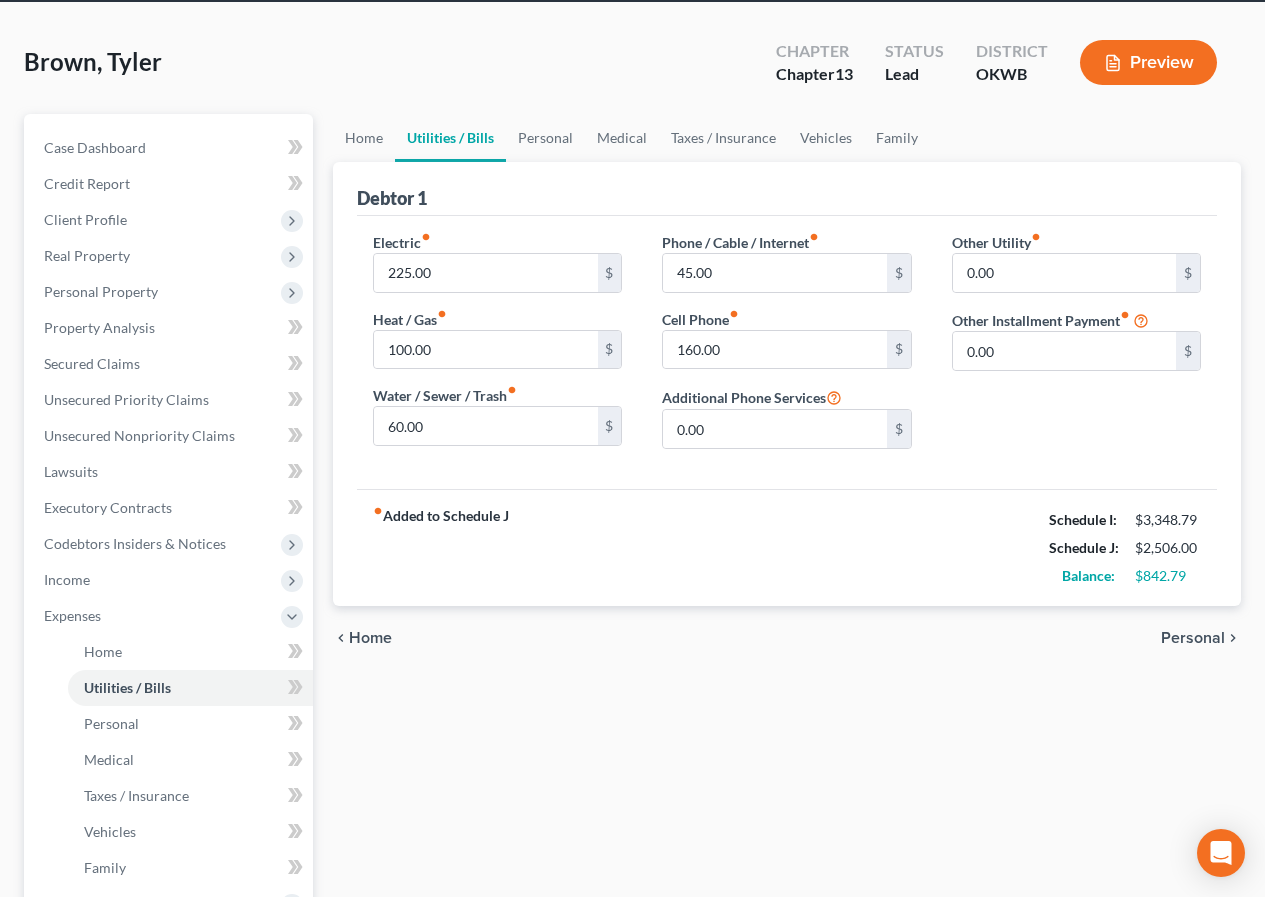 scroll, scrollTop: 0, scrollLeft: 0, axis: both 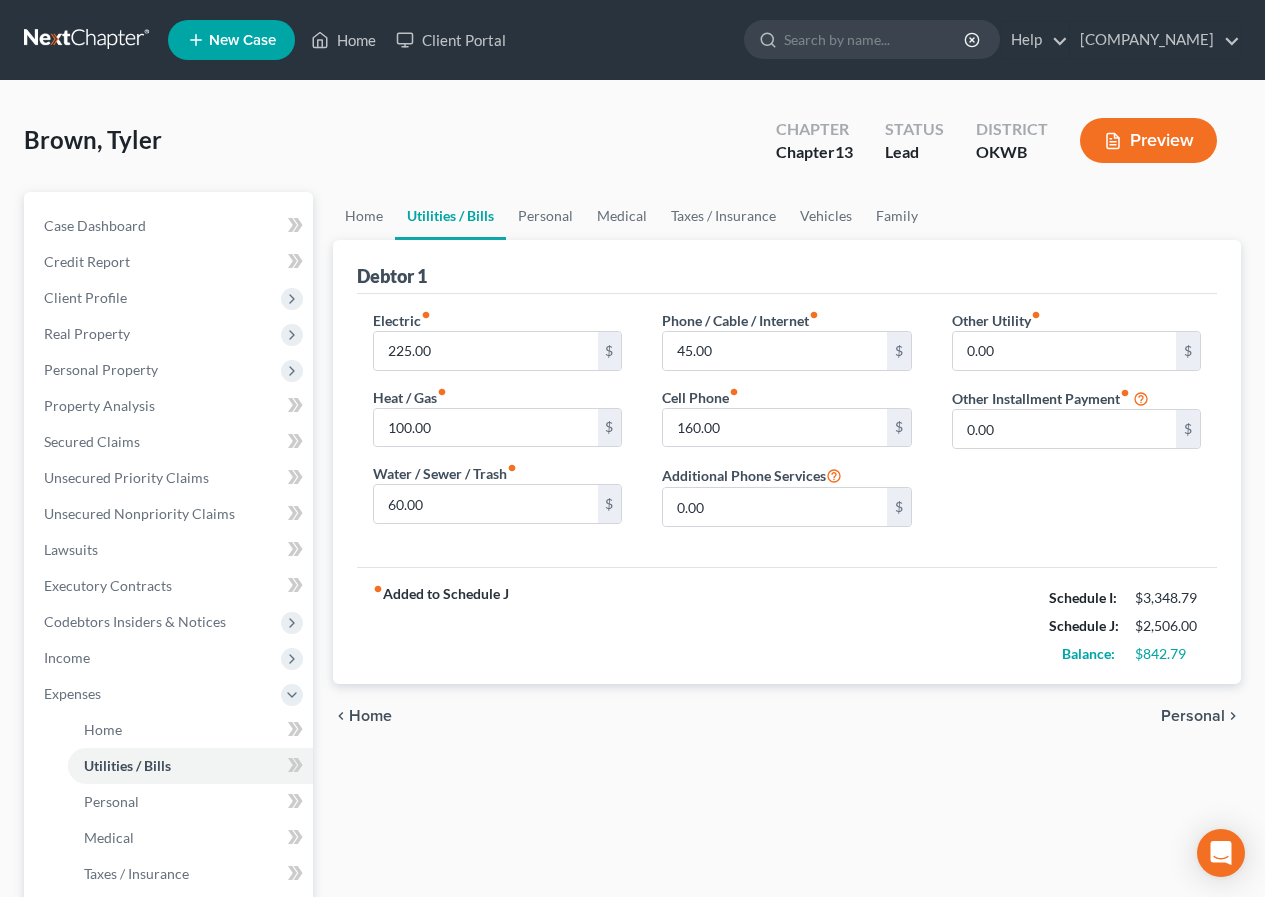 click on "Personal" at bounding box center (1193, 716) 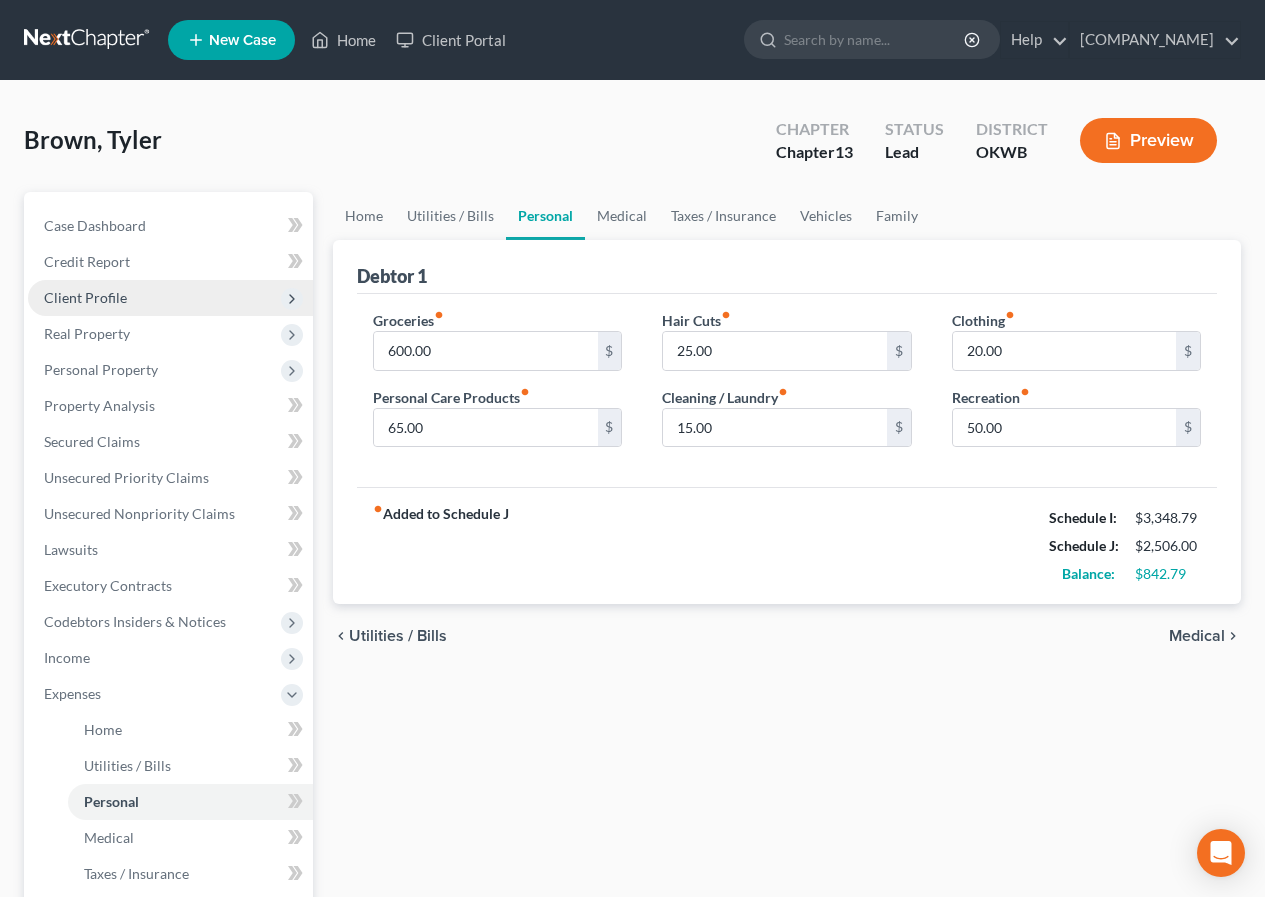 click on "Client Profile" at bounding box center (0, 0) 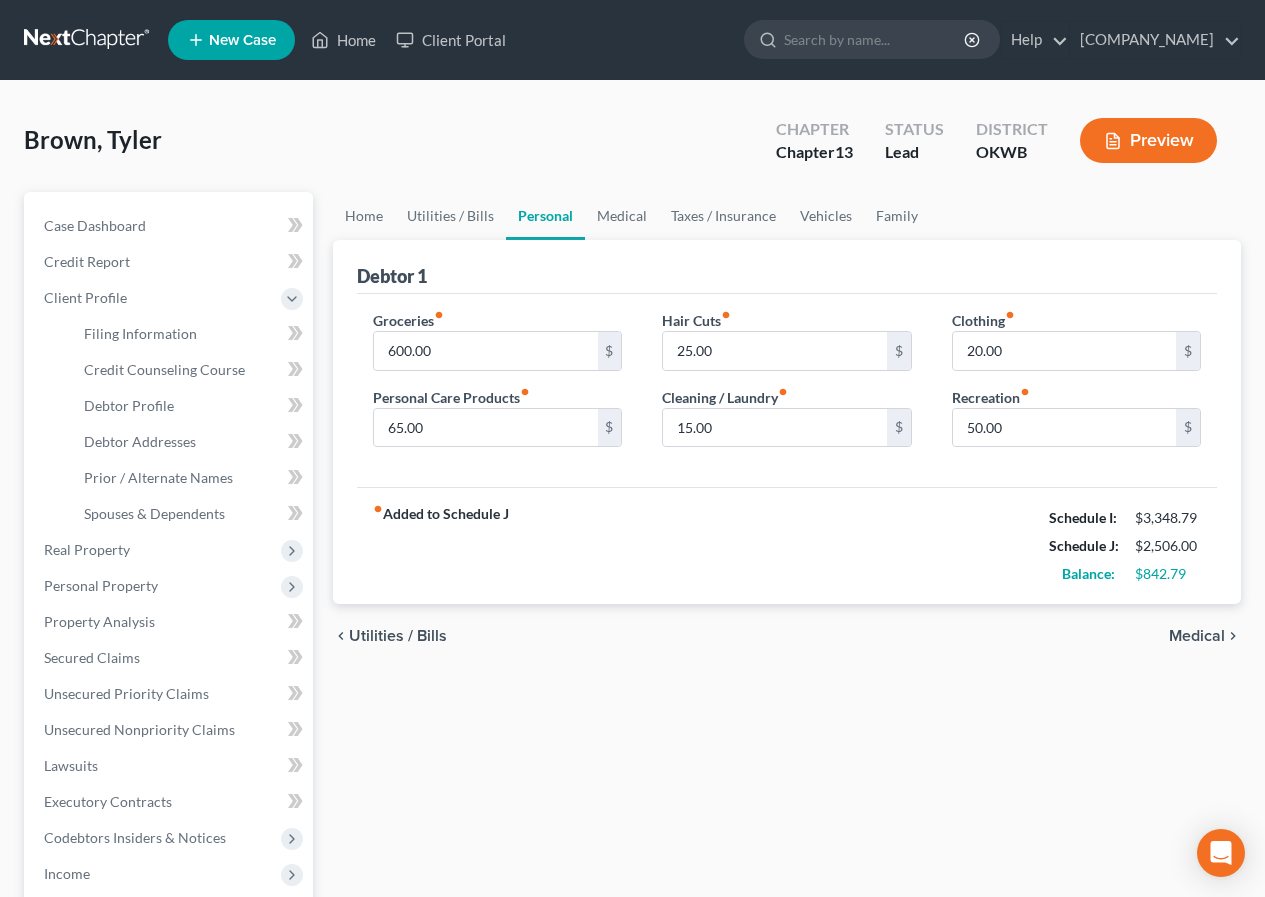 click on "Preview" at bounding box center [1148, 140] 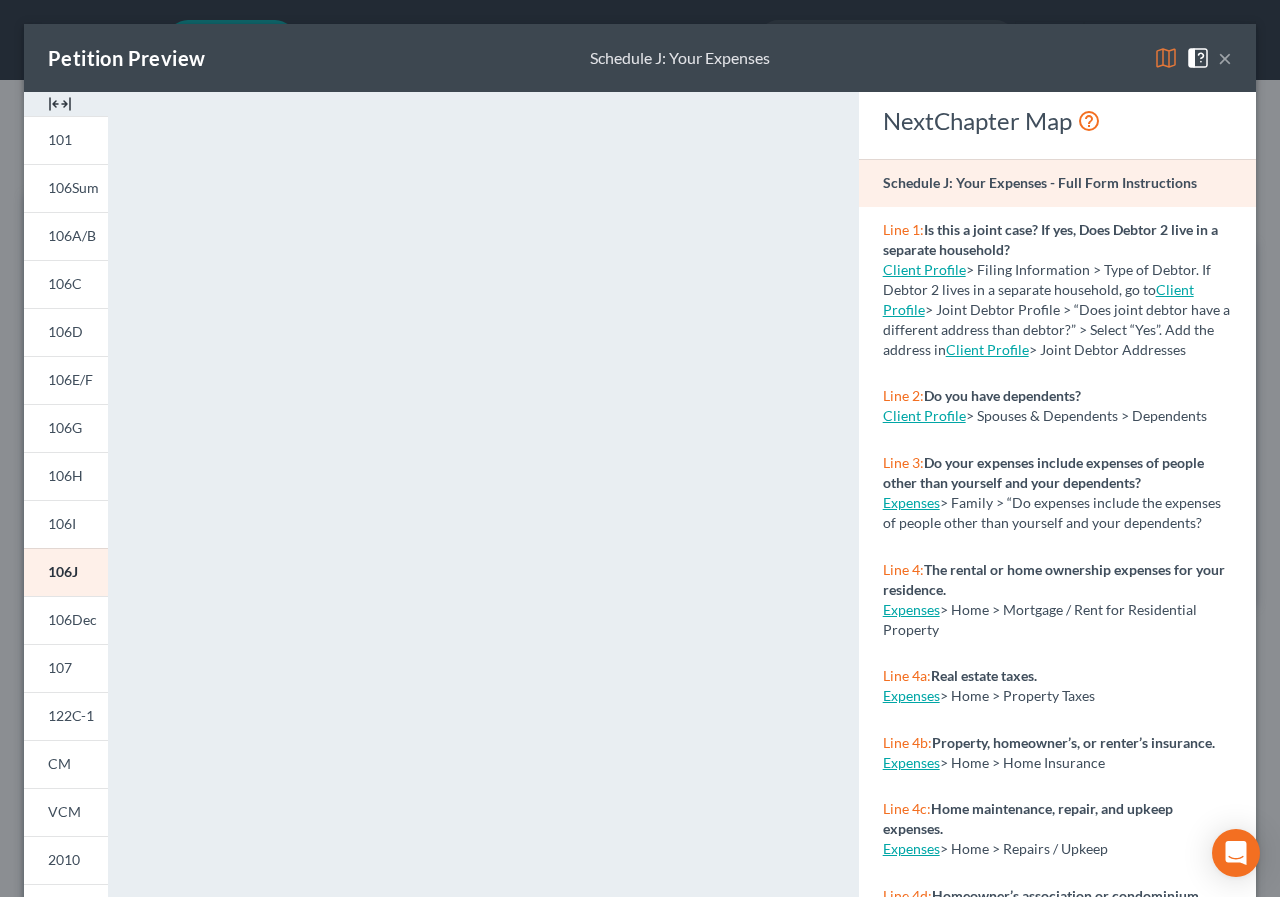 click at bounding box center (60, 104) 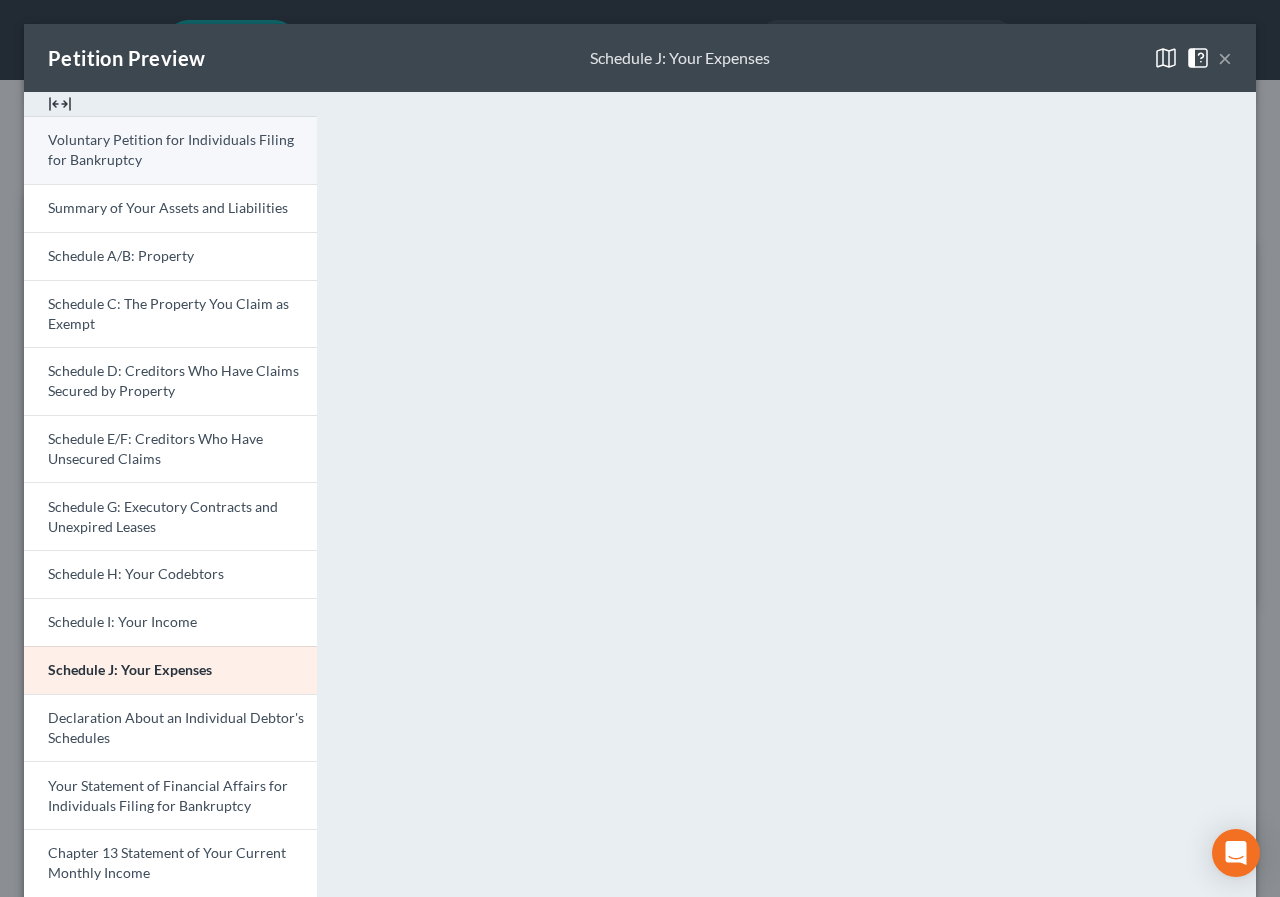 click on "Voluntary Petition for Individuals Filing for Bankruptcy" at bounding box center (171, 149) 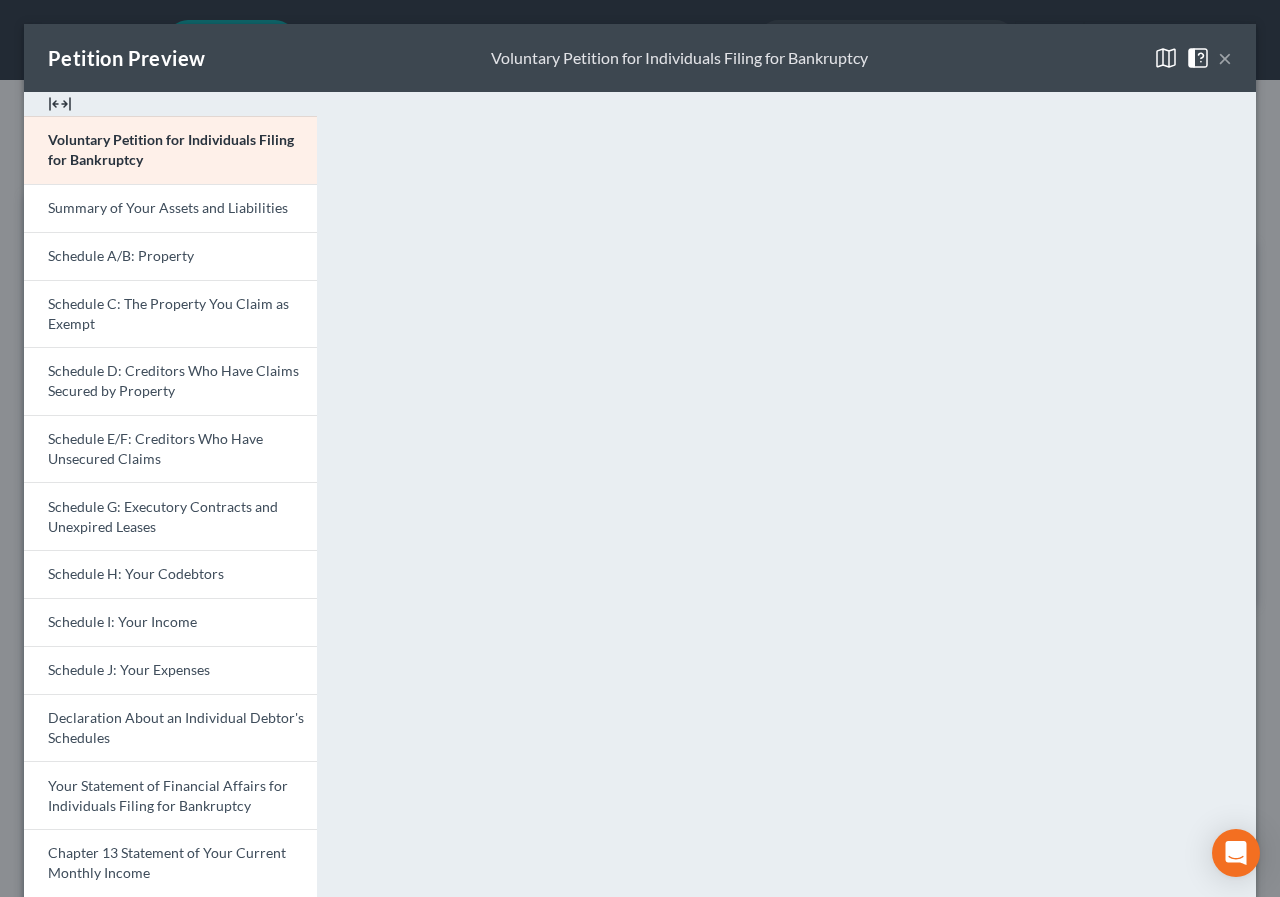 click on "×" at bounding box center [1225, 58] 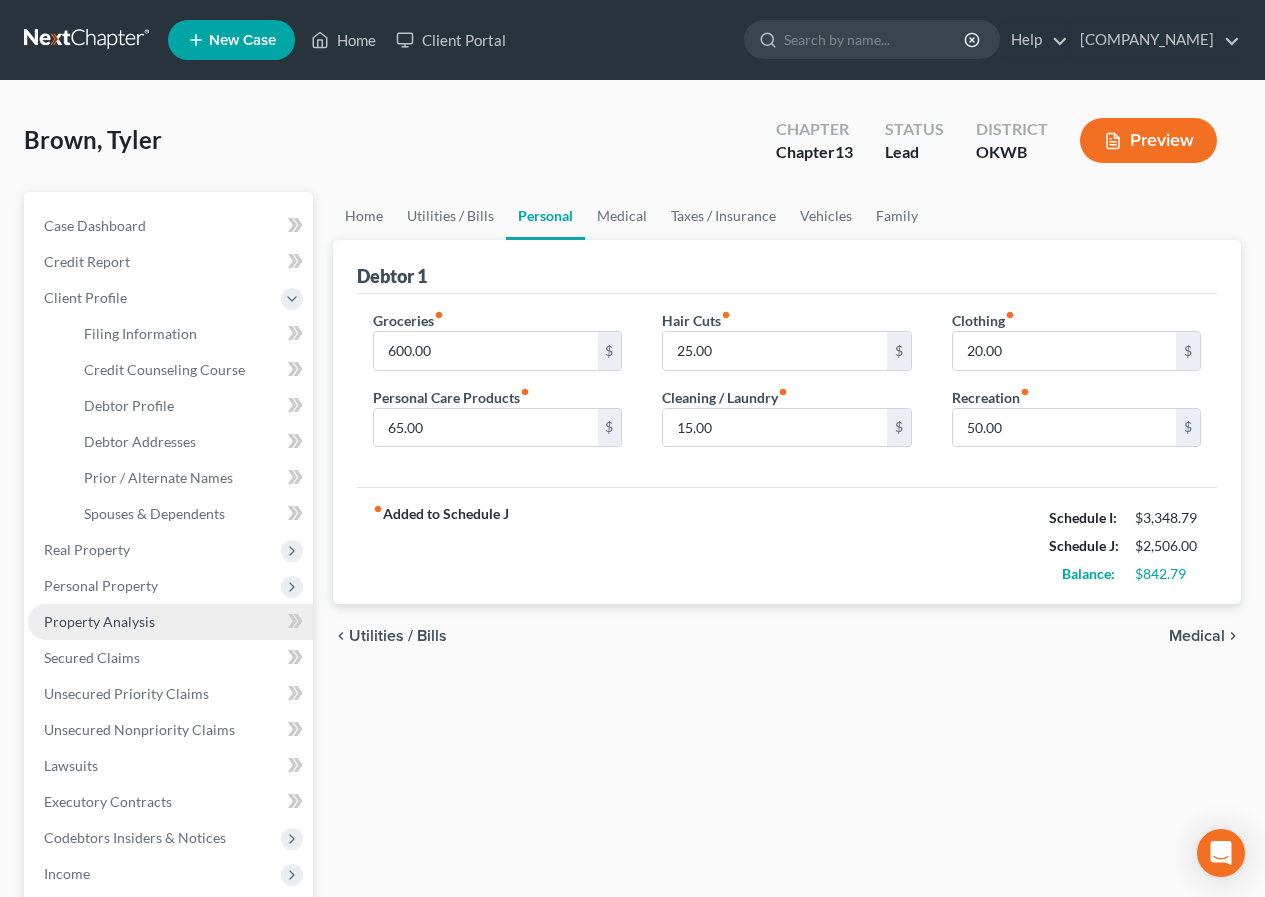 scroll, scrollTop: 400, scrollLeft: 0, axis: vertical 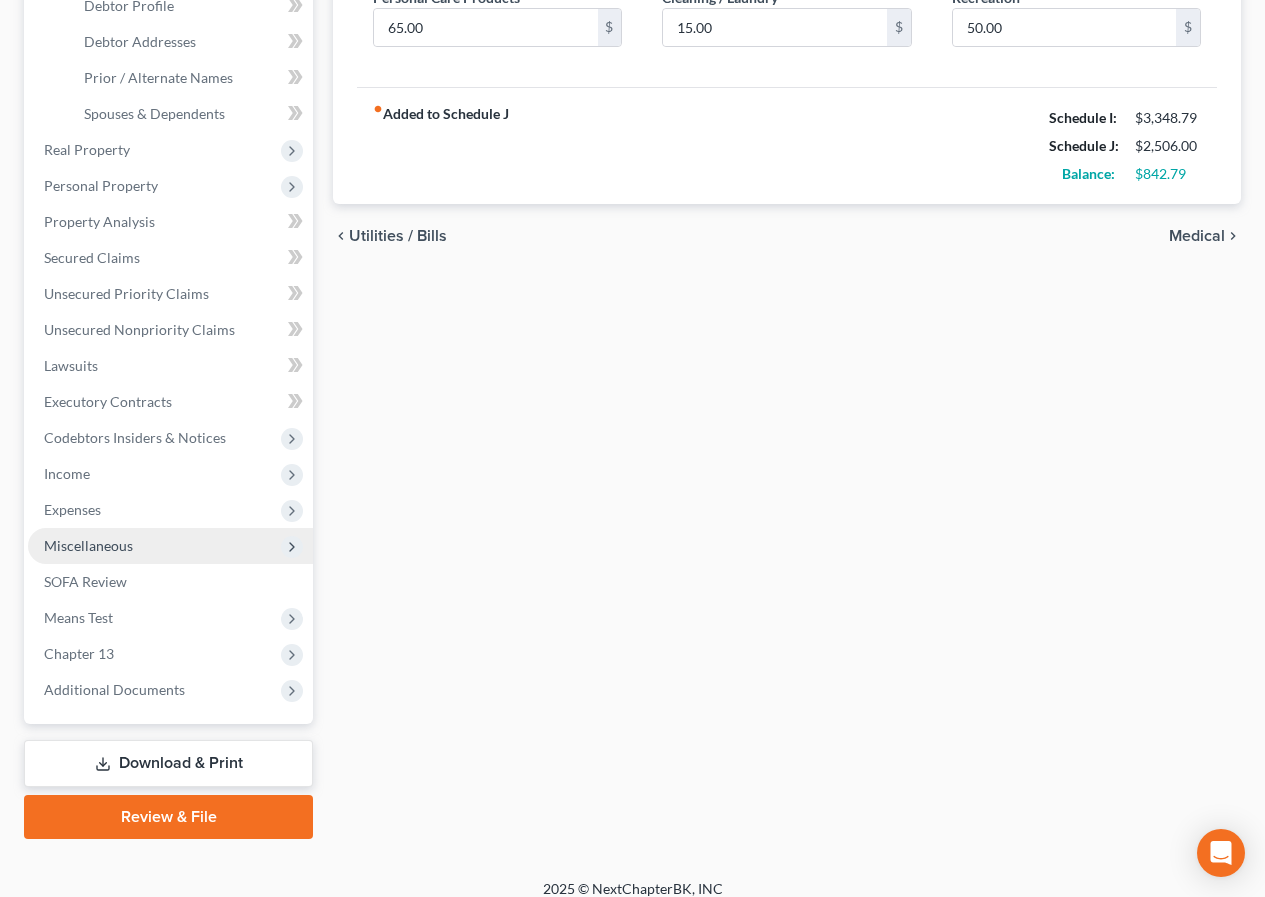 click on "Miscellaneous" at bounding box center (0, 0) 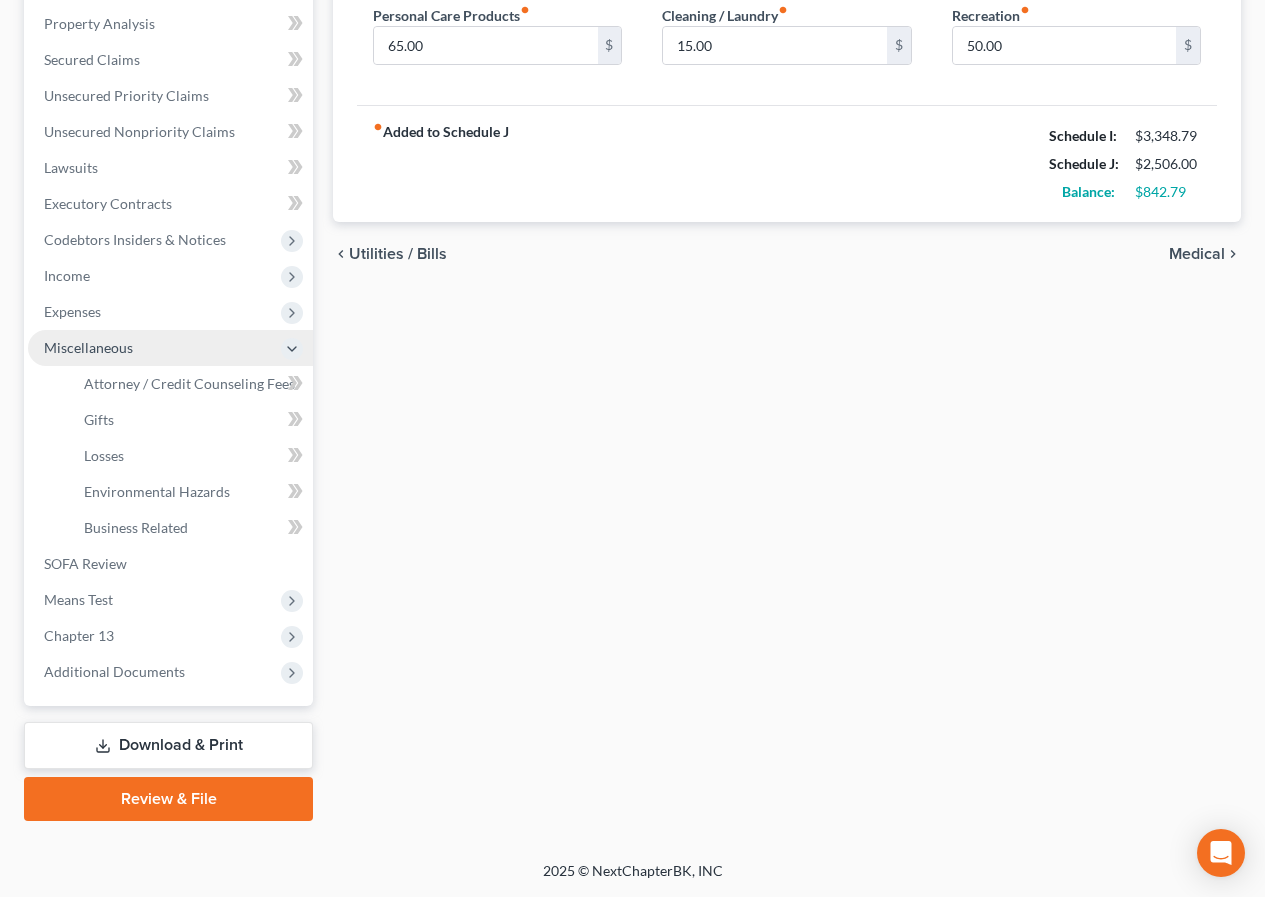 scroll, scrollTop: 382, scrollLeft: 0, axis: vertical 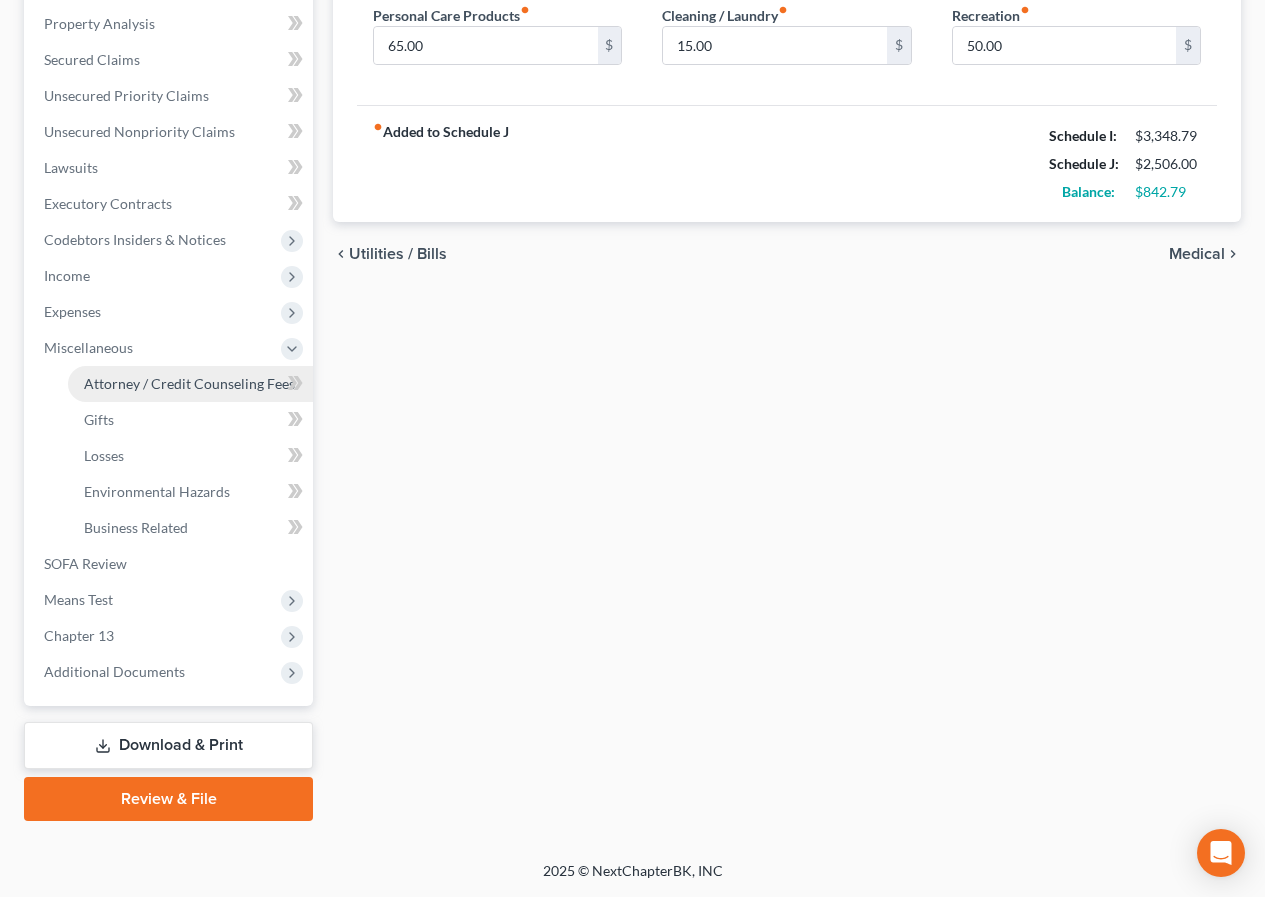 click on "Attorney / Credit Counseling Fees" at bounding box center [189, 383] 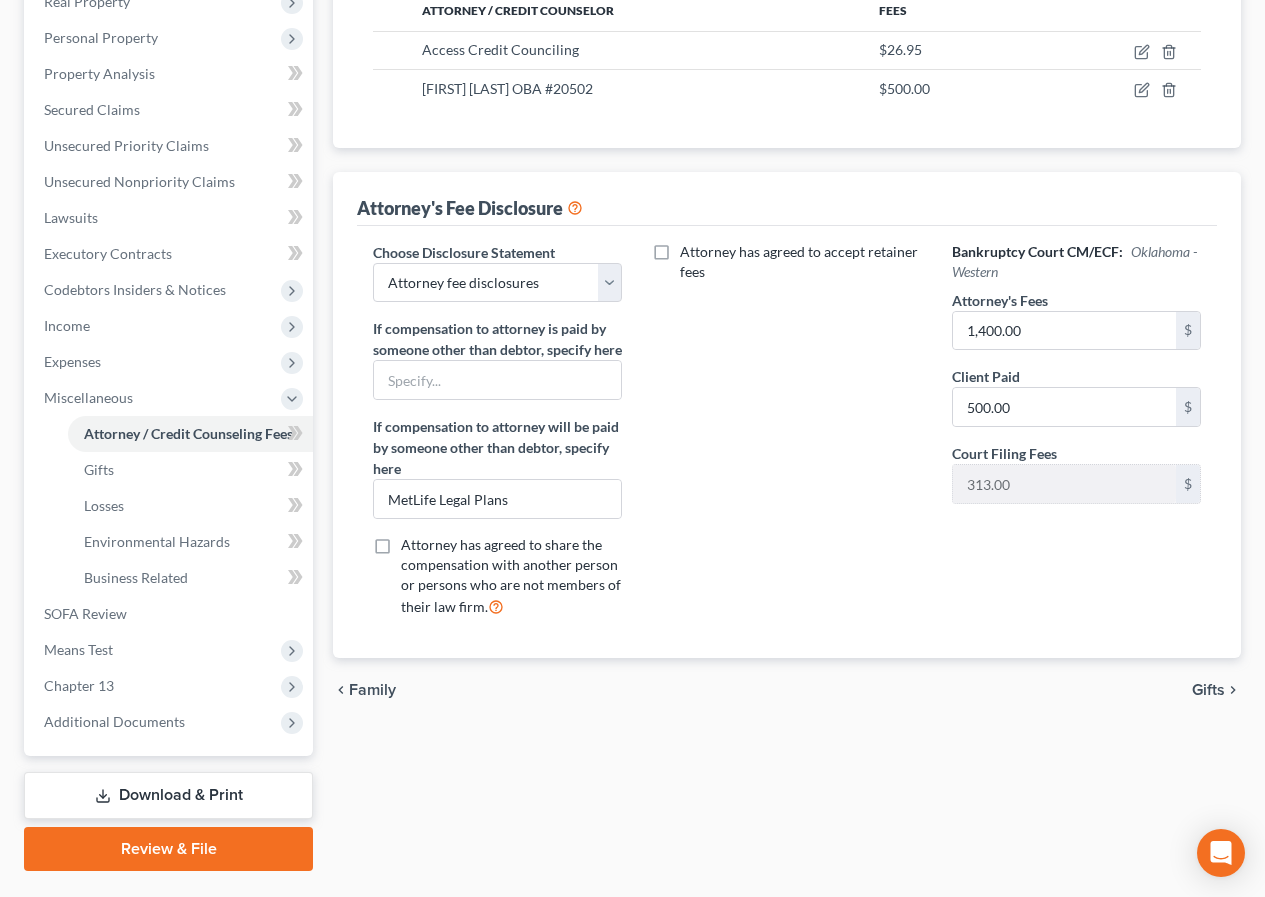 scroll, scrollTop: 382, scrollLeft: 0, axis: vertical 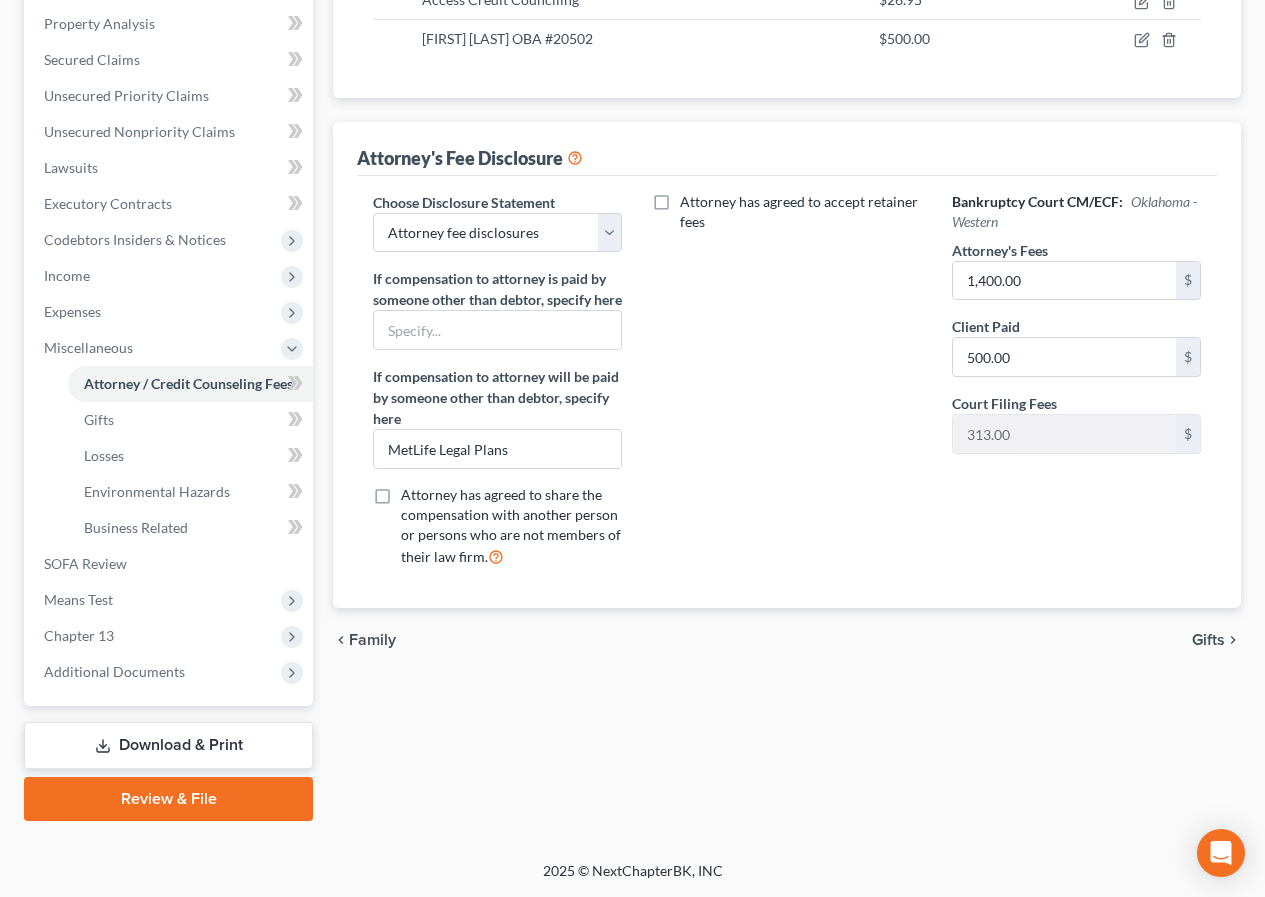 click on "Gifts" at bounding box center [1208, 640] 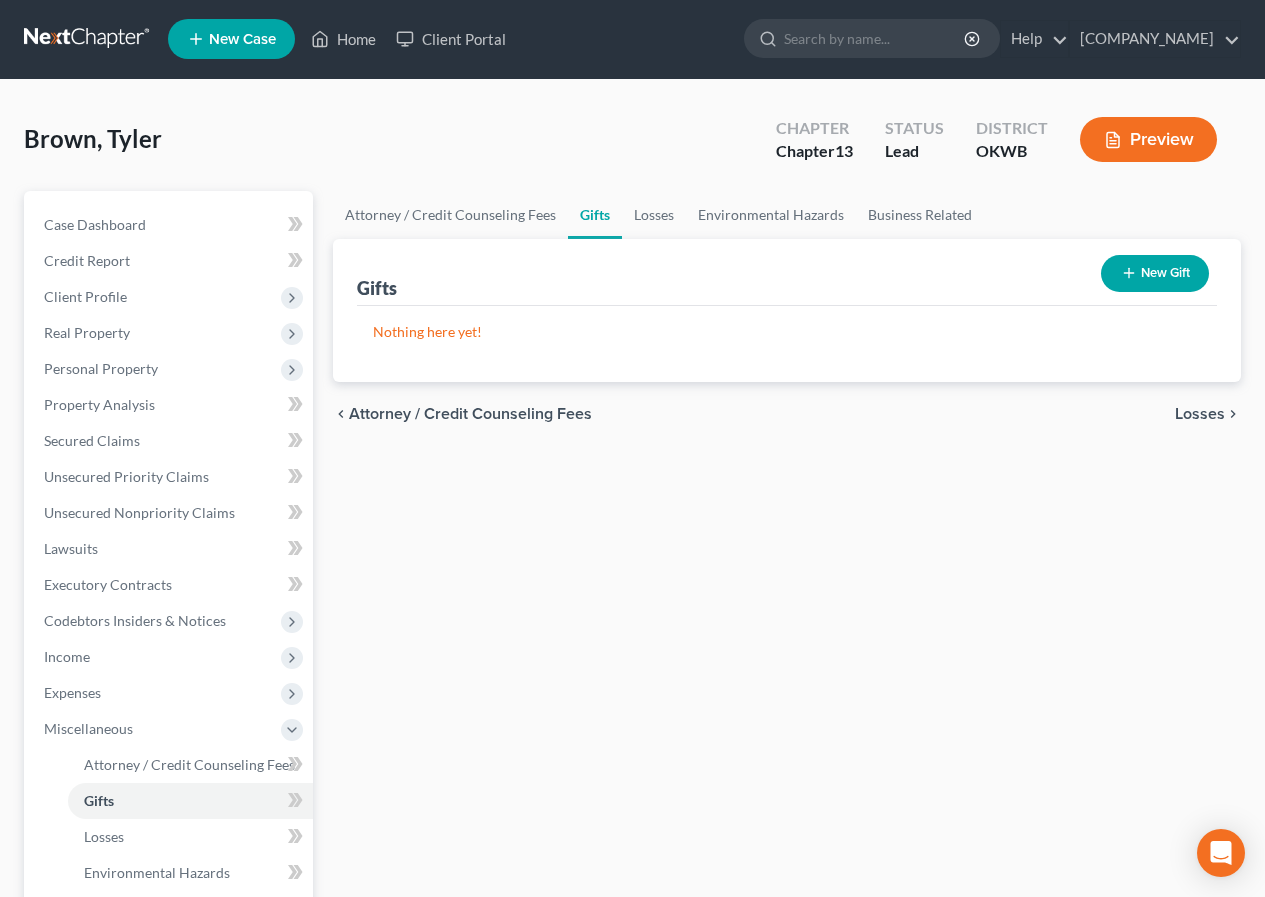 scroll, scrollTop: 0, scrollLeft: 0, axis: both 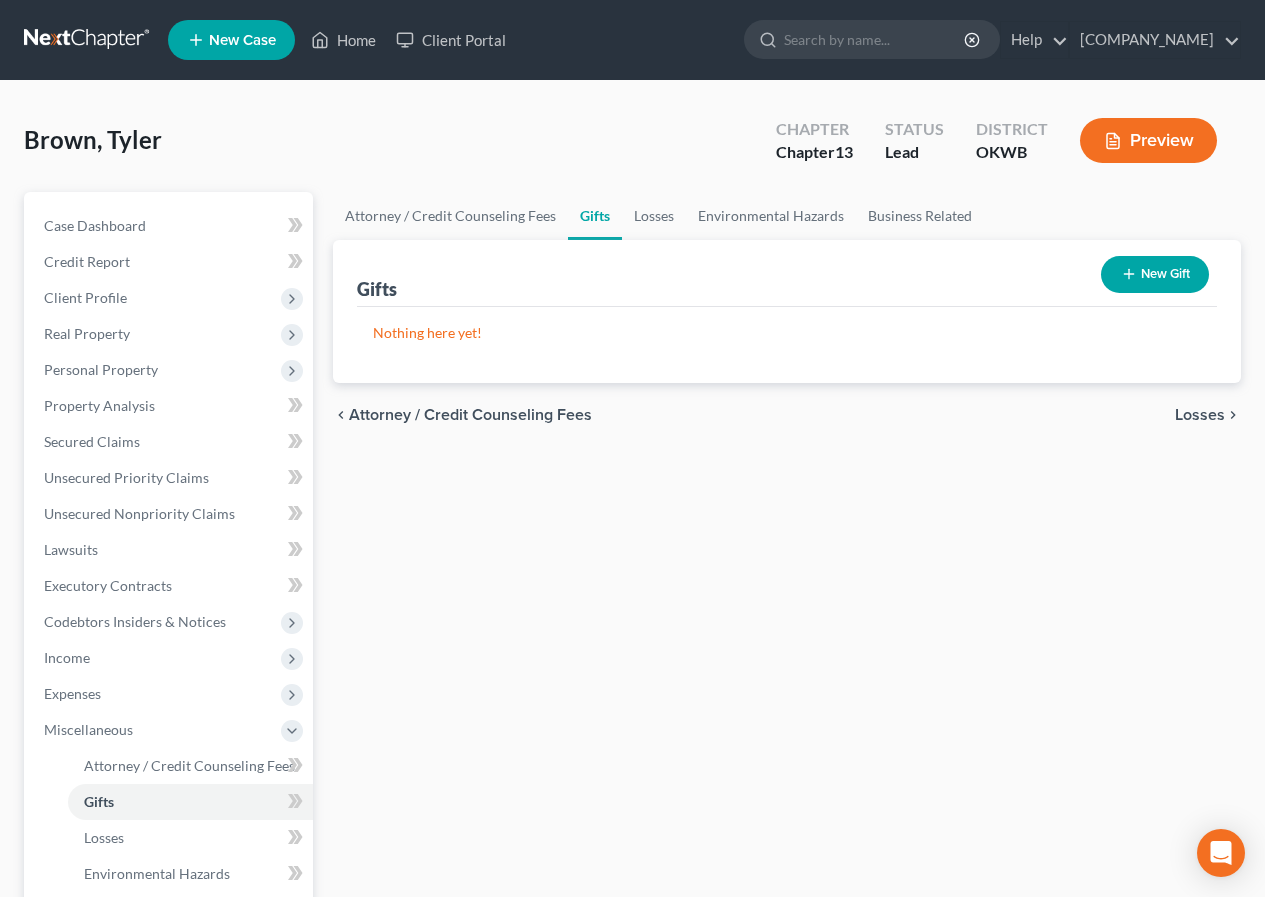 click on "Losses" at bounding box center [1200, 415] 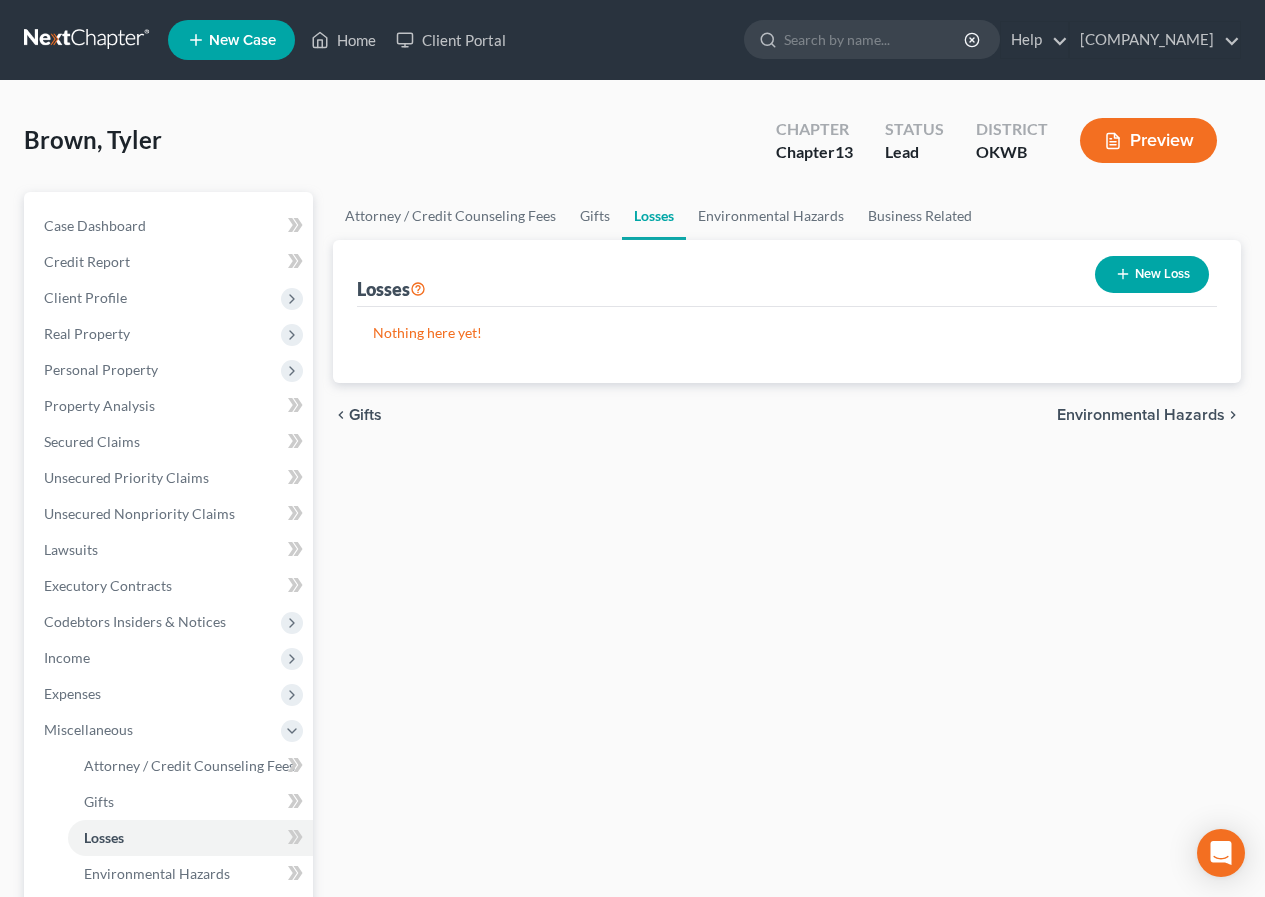 click on "Environmental Hazards" at bounding box center [1141, 415] 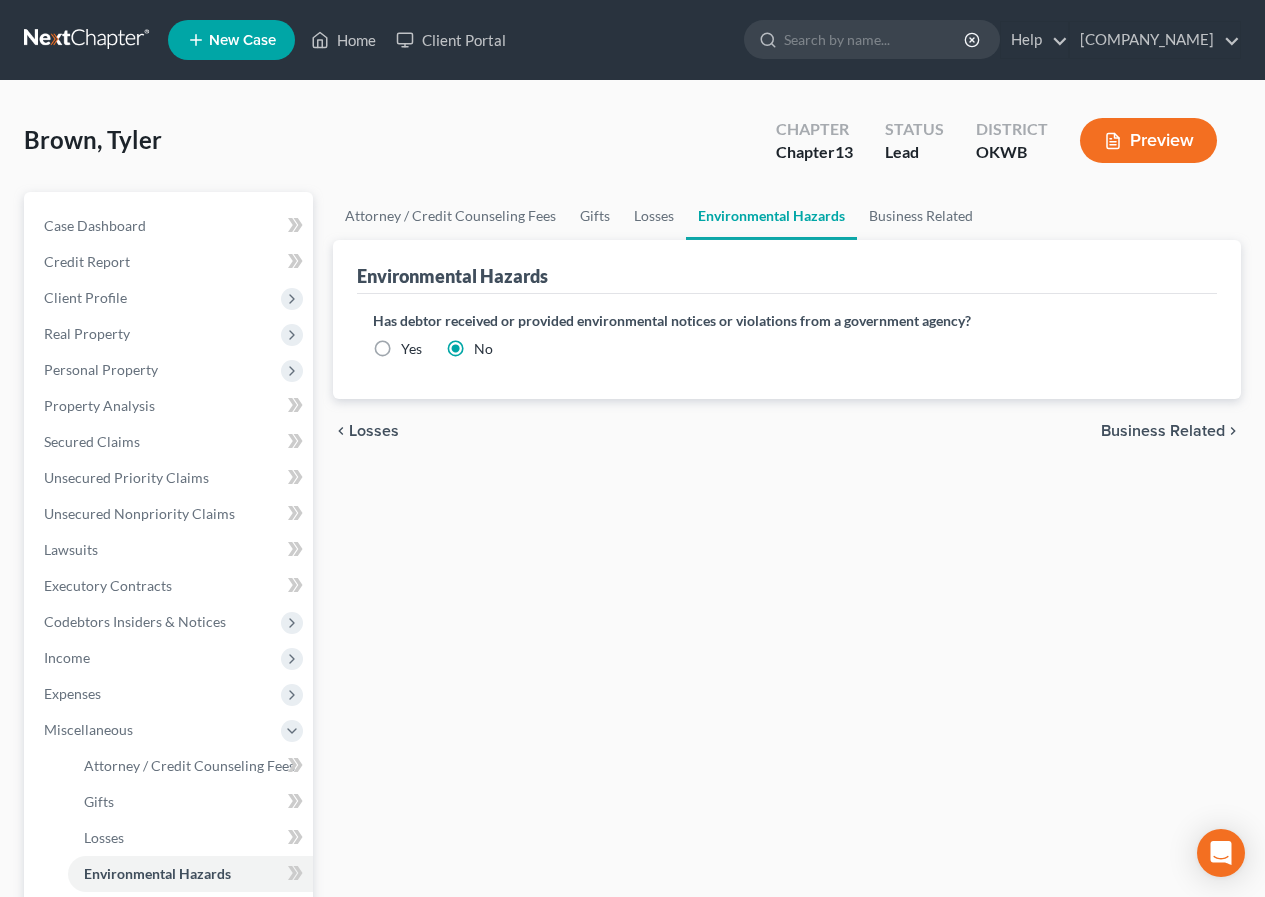click on "Business Related" at bounding box center (1163, 431) 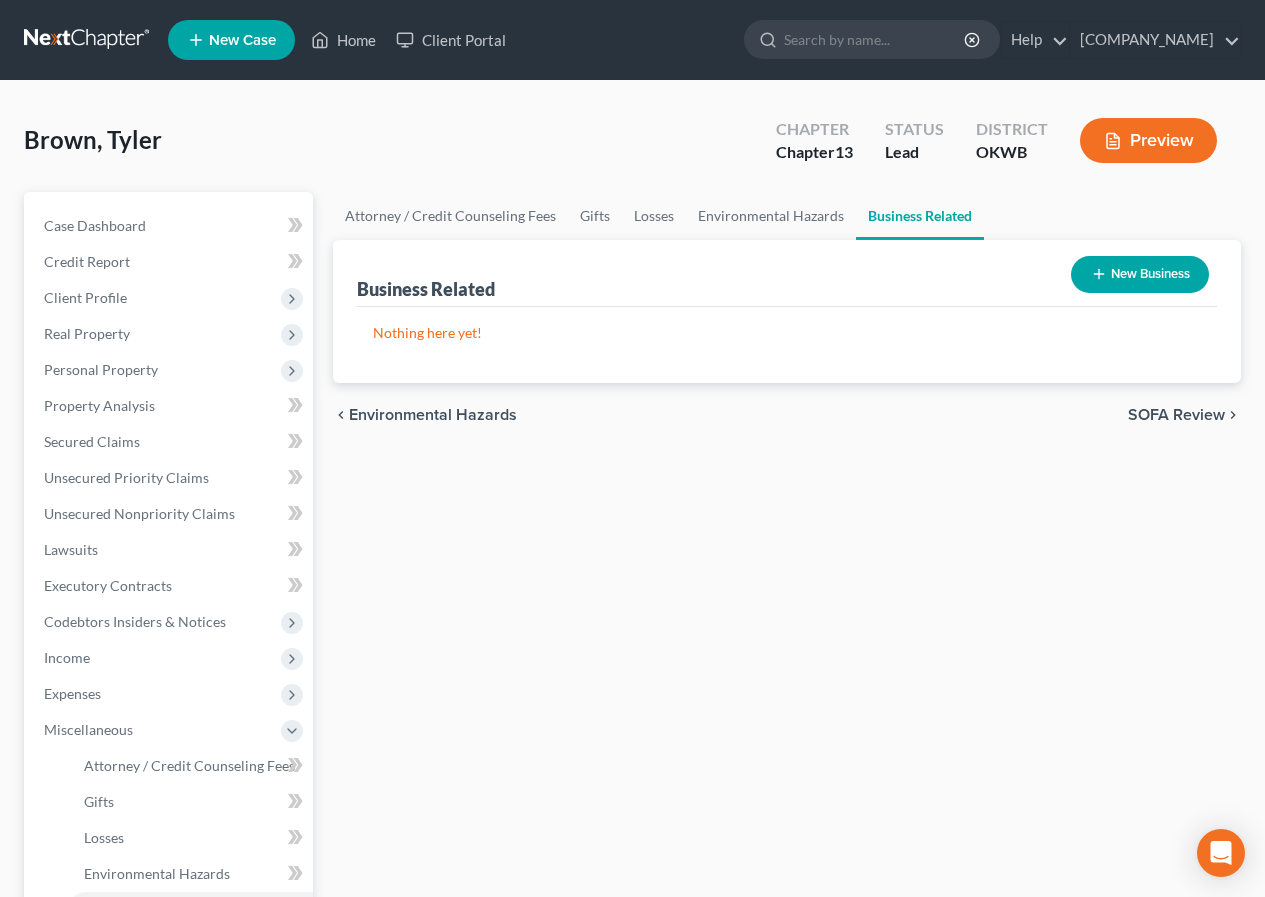 click on "SOFA Review" at bounding box center (1176, 415) 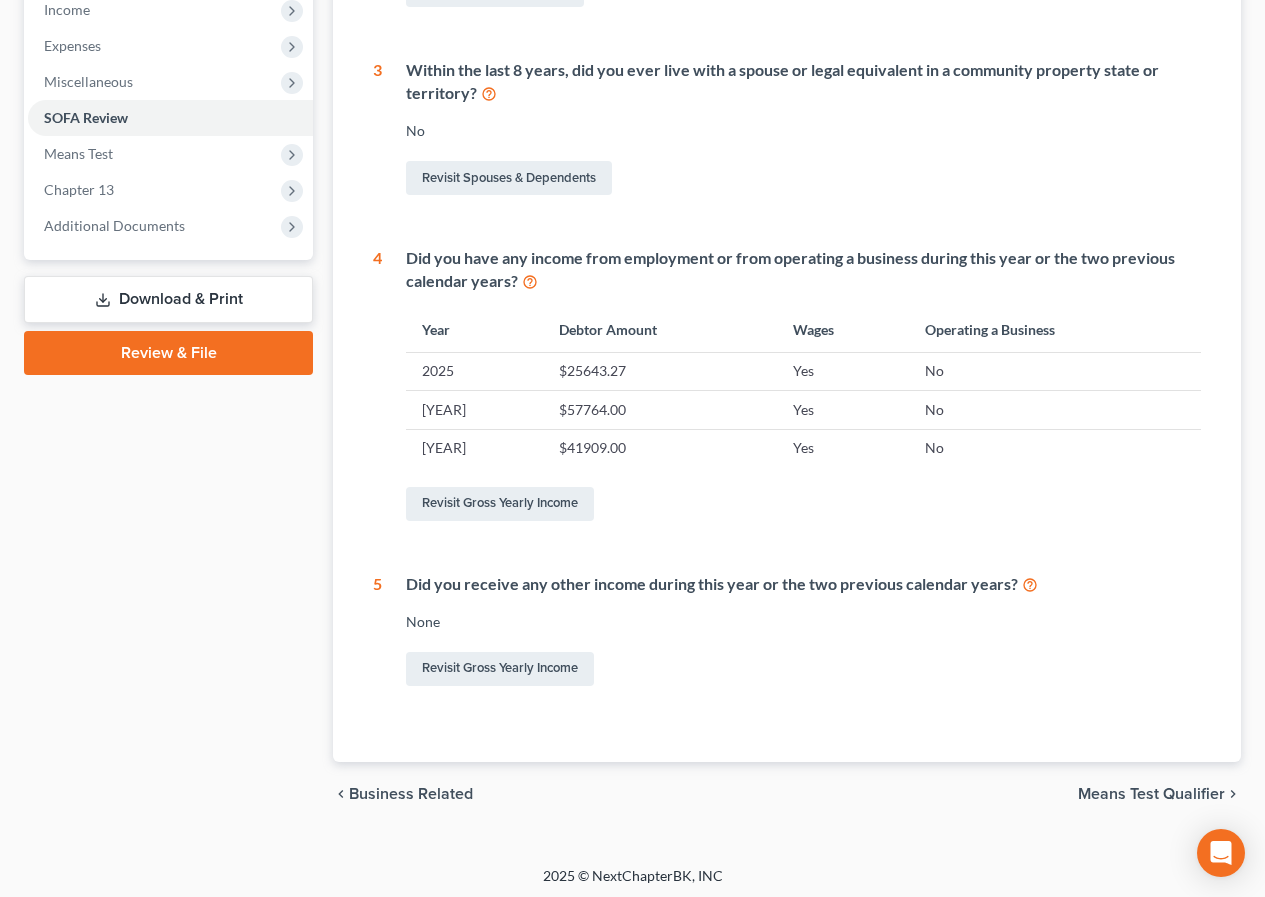 scroll, scrollTop: 653, scrollLeft: 0, axis: vertical 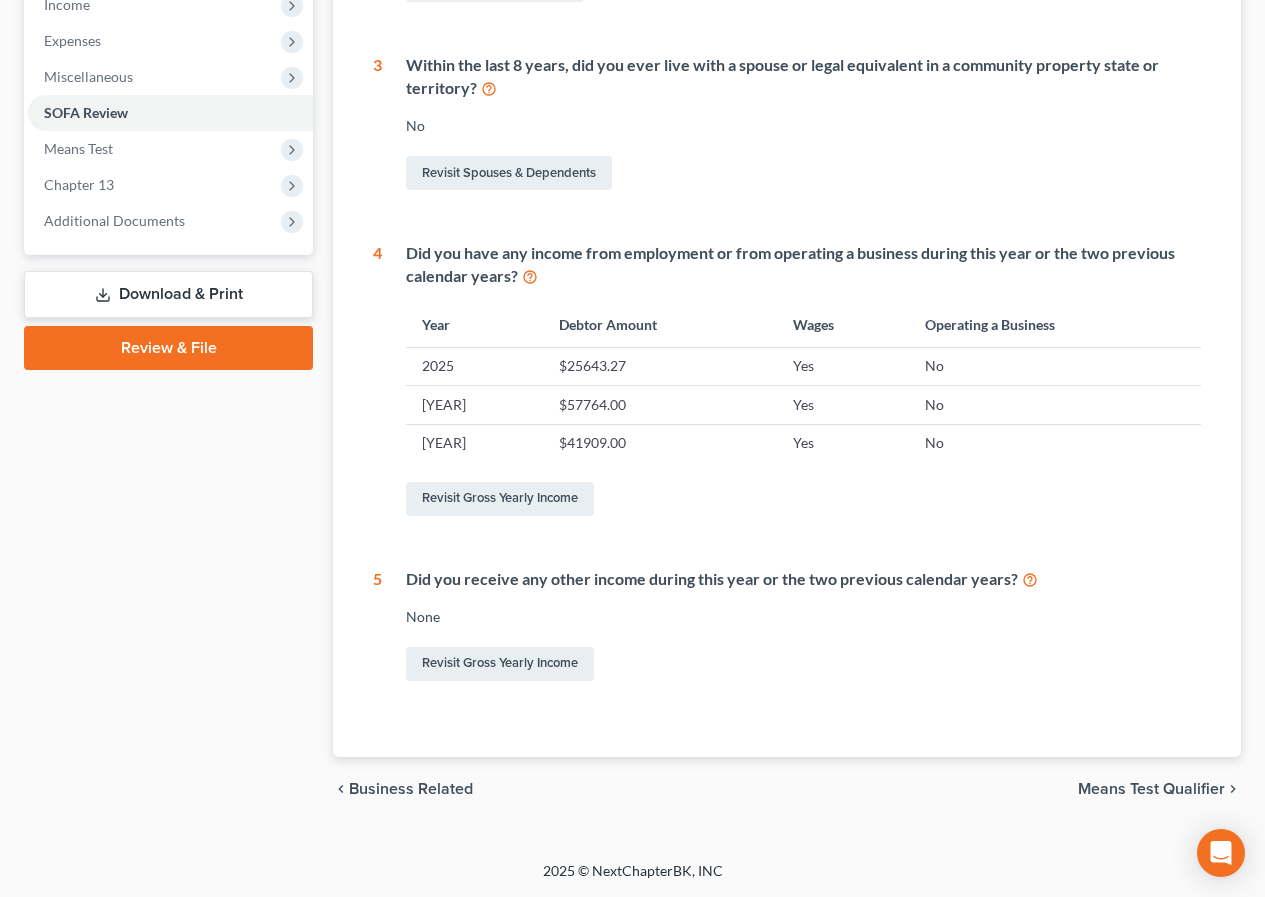 click on "Means Test Qualifier" at bounding box center (1151, 789) 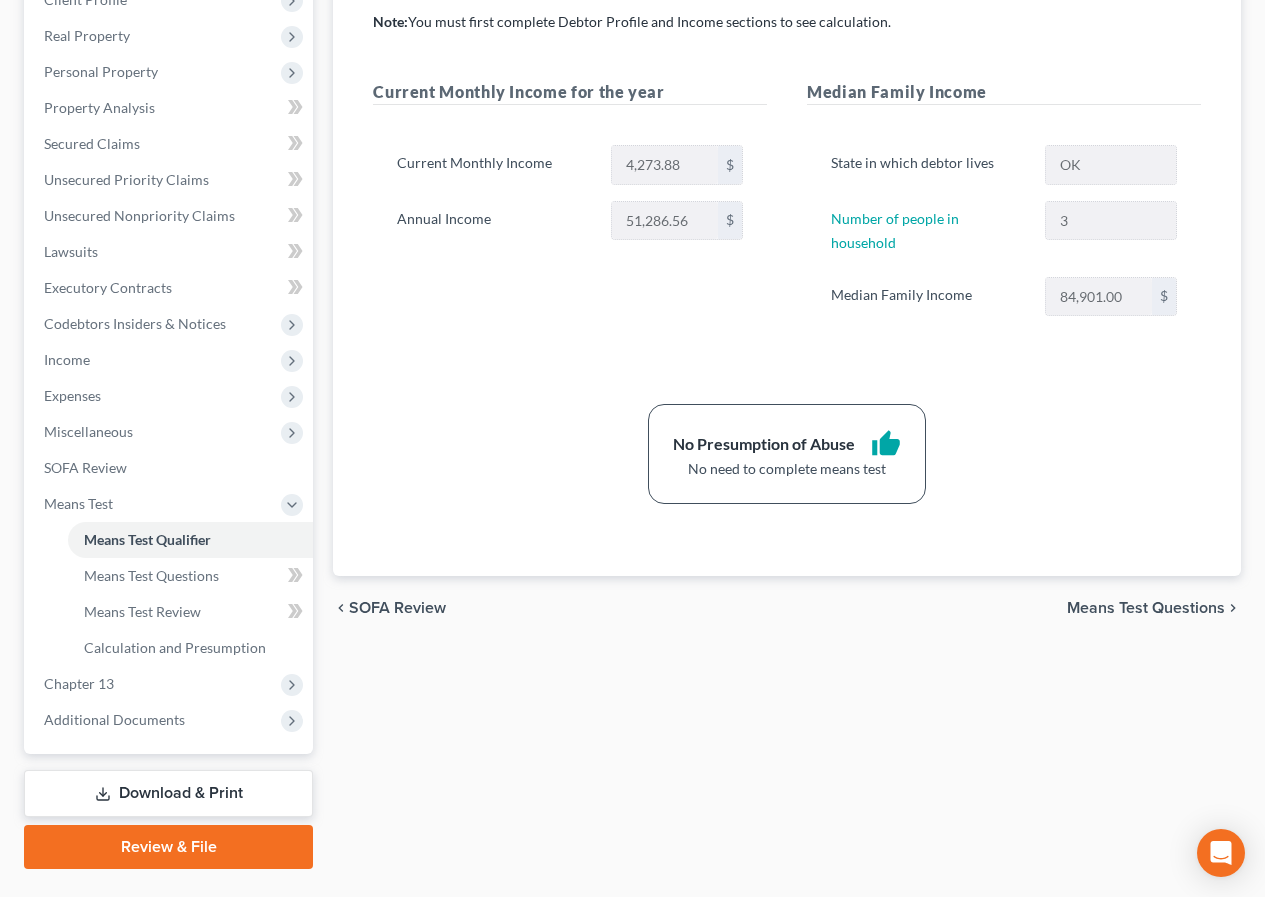 scroll, scrollTop: 346, scrollLeft: 0, axis: vertical 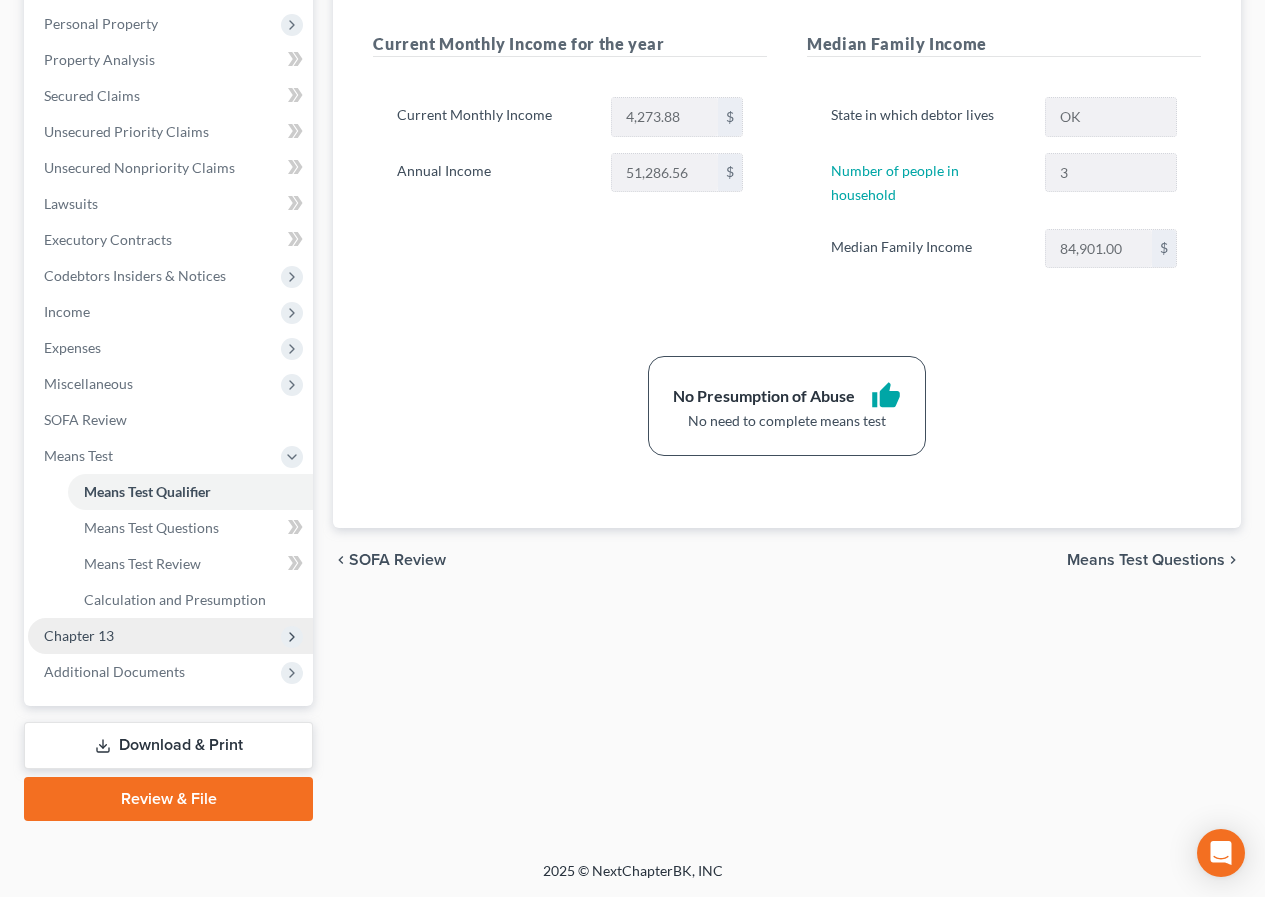 click on "Chapter 13" at bounding box center [0, 0] 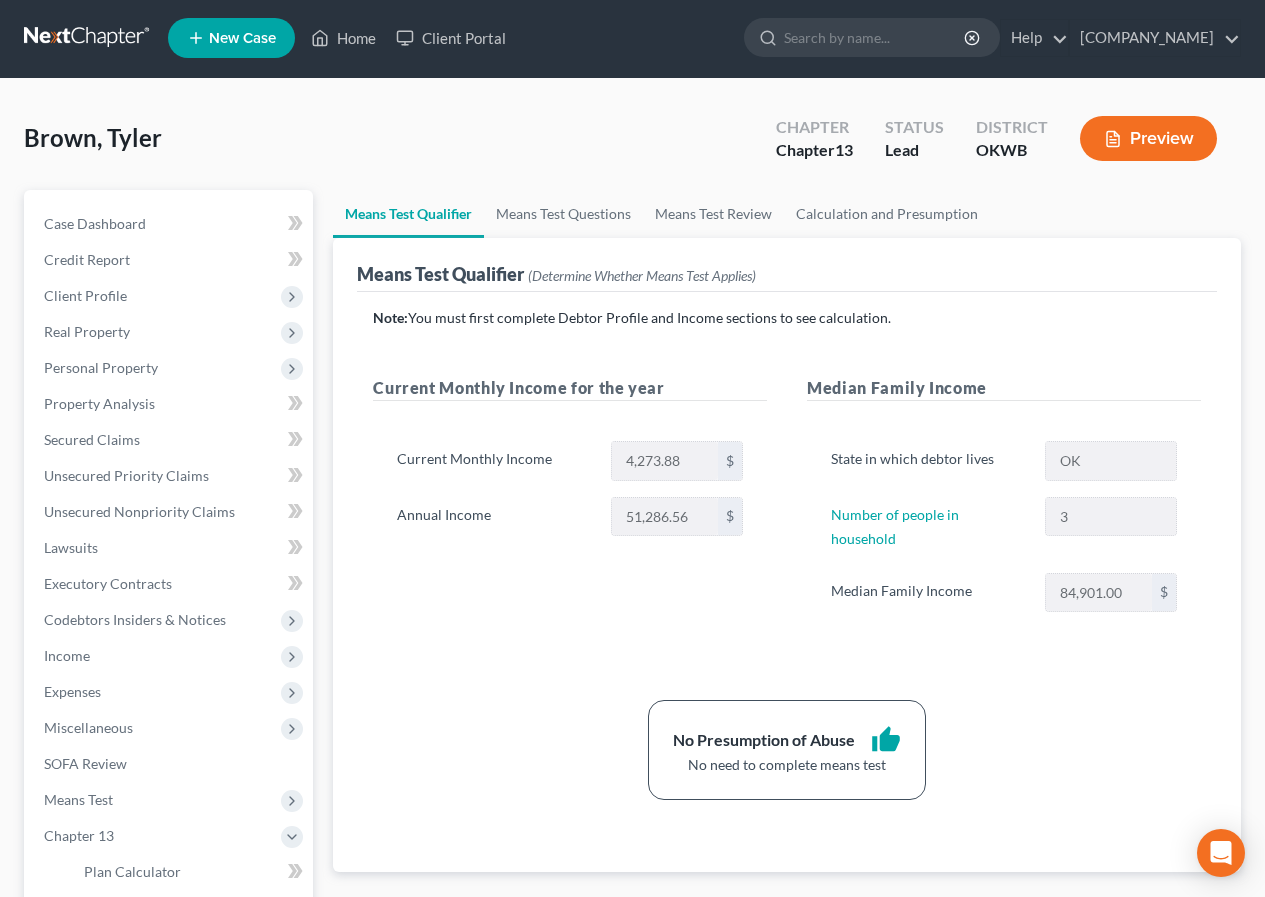 scroll, scrollTop: 0, scrollLeft: 0, axis: both 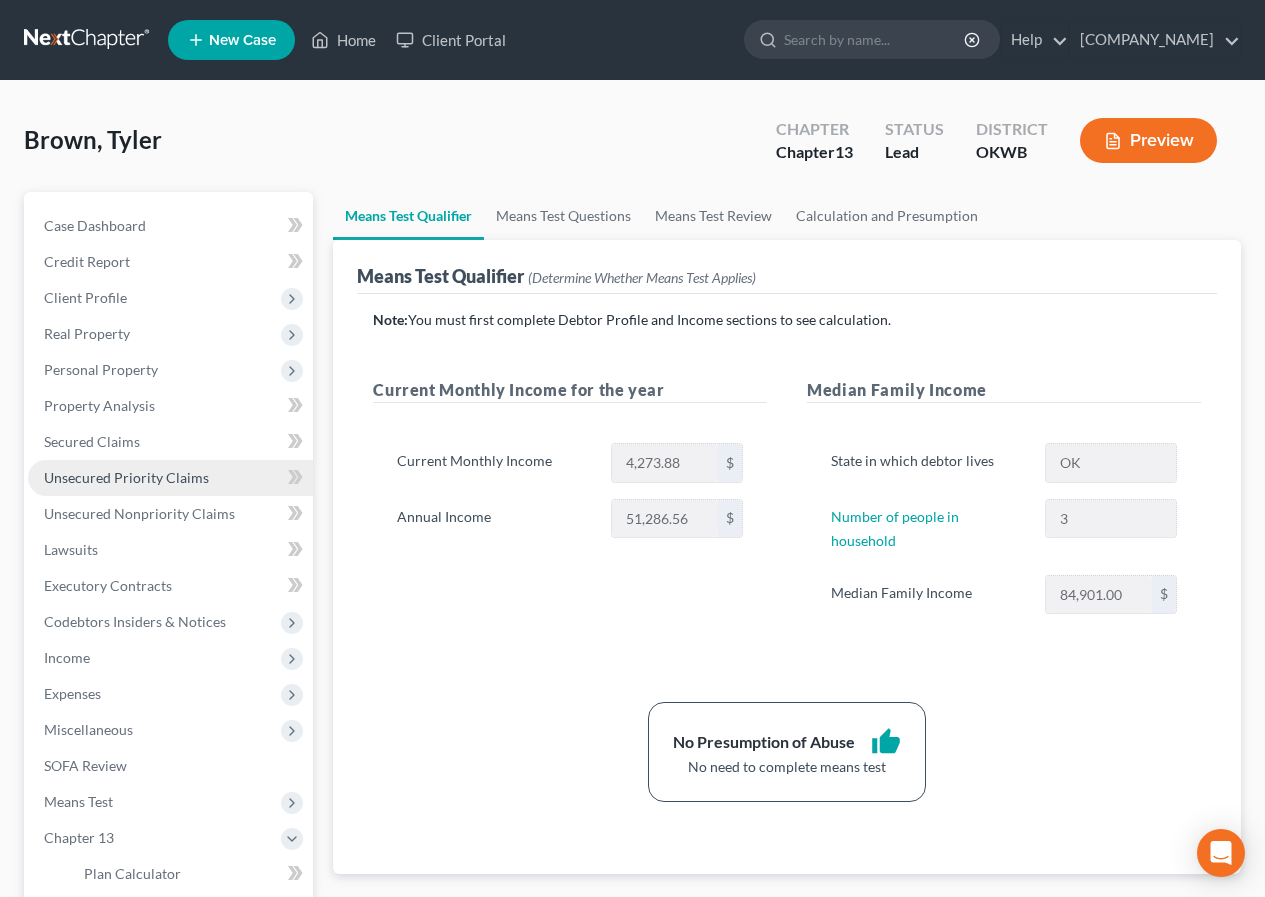 click on "Unsecured Priority Claims" at bounding box center (126, 477) 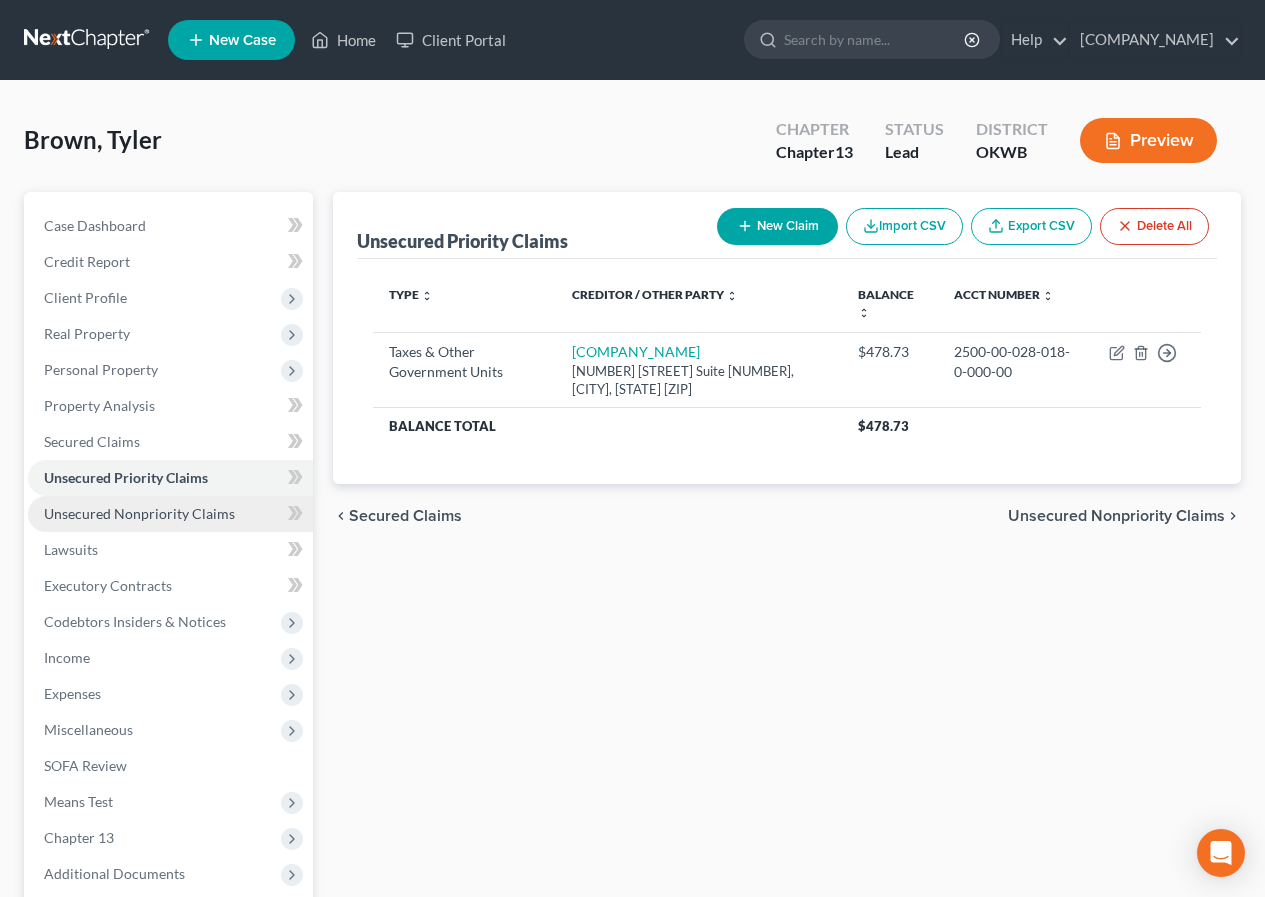 click on "Unsecured Nonpriority Claims" at bounding box center [139, 513] 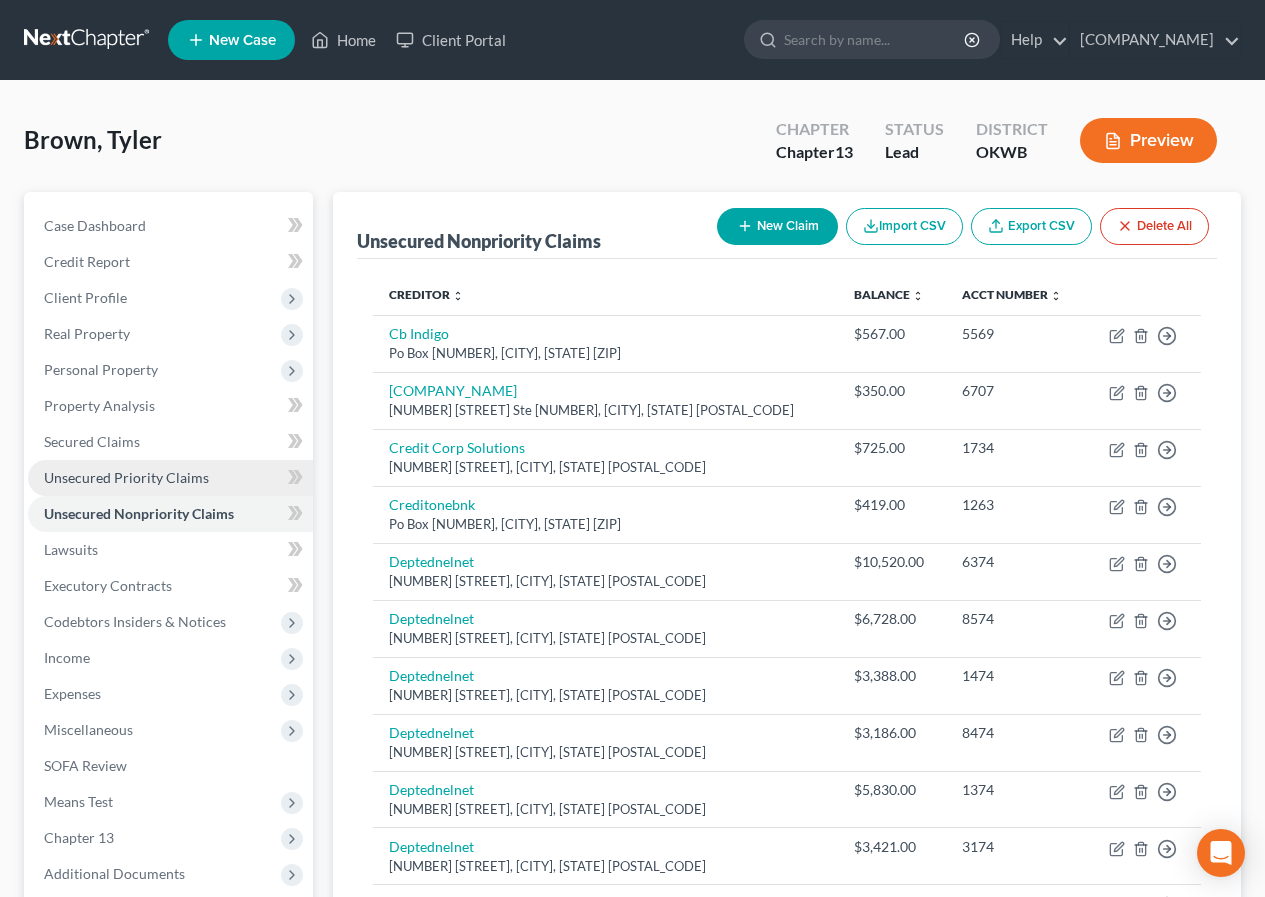 click on "Unsecured Priority Claims" at bounding box center [126, 477] 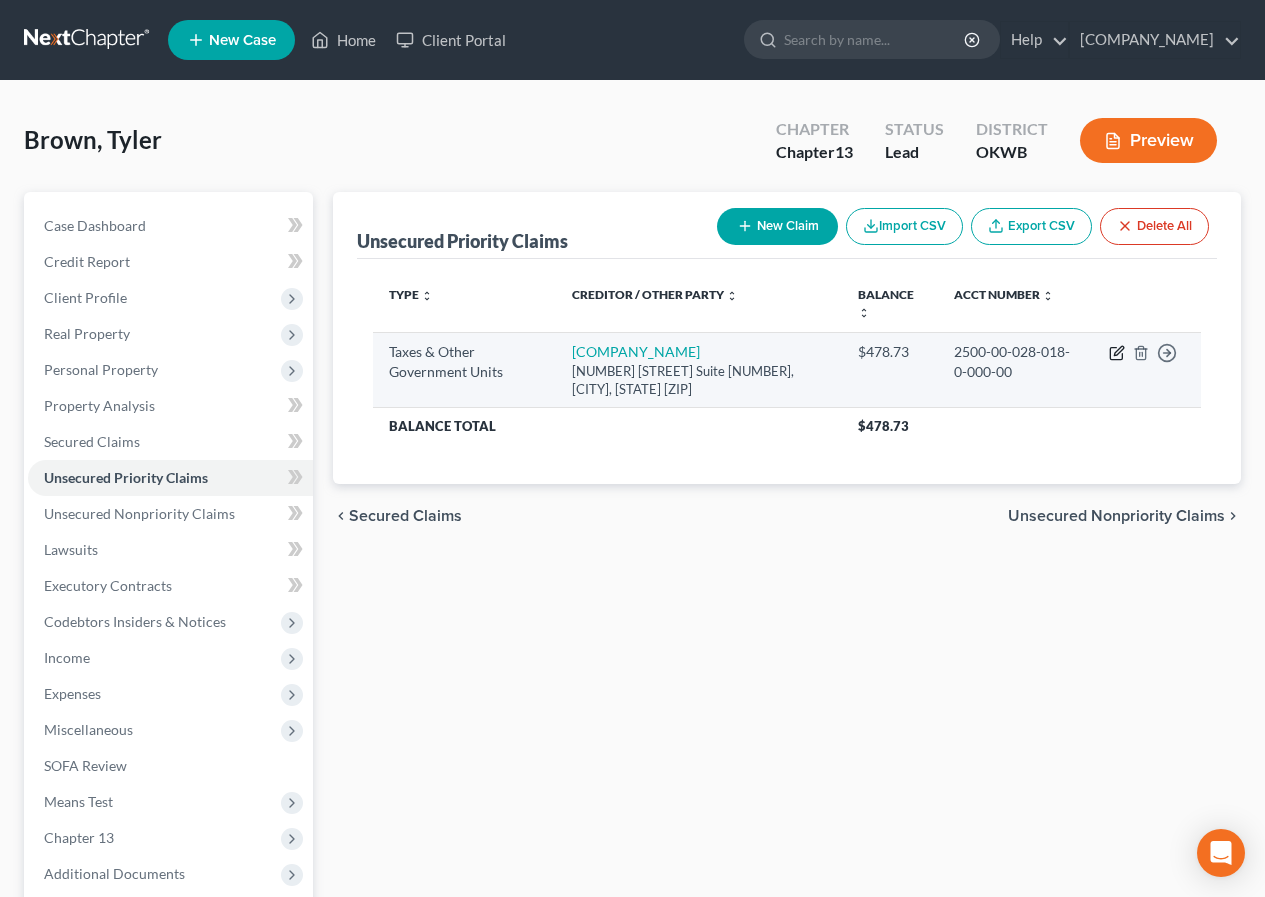click at bounding box center [1117, 353] 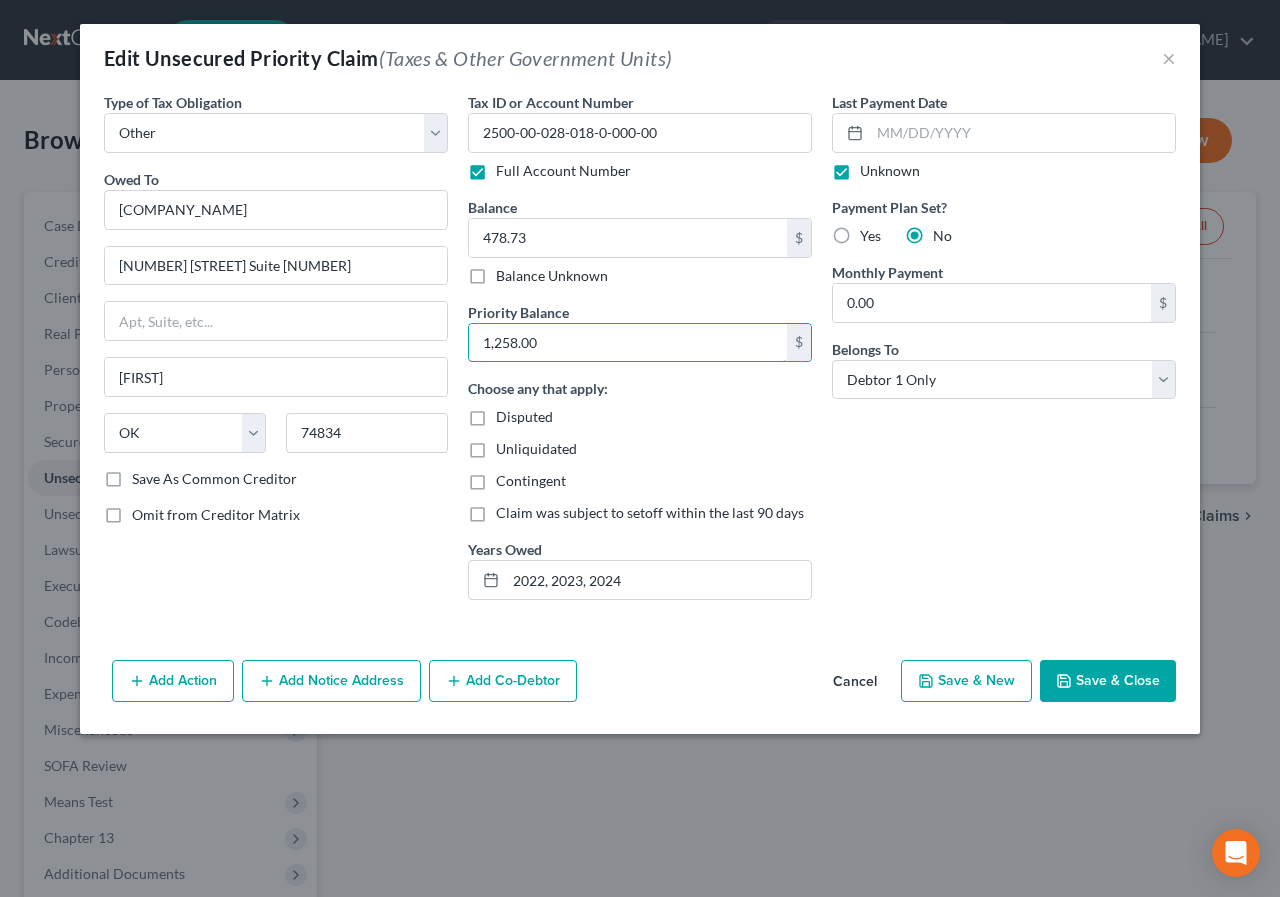 type on "1,258.00" 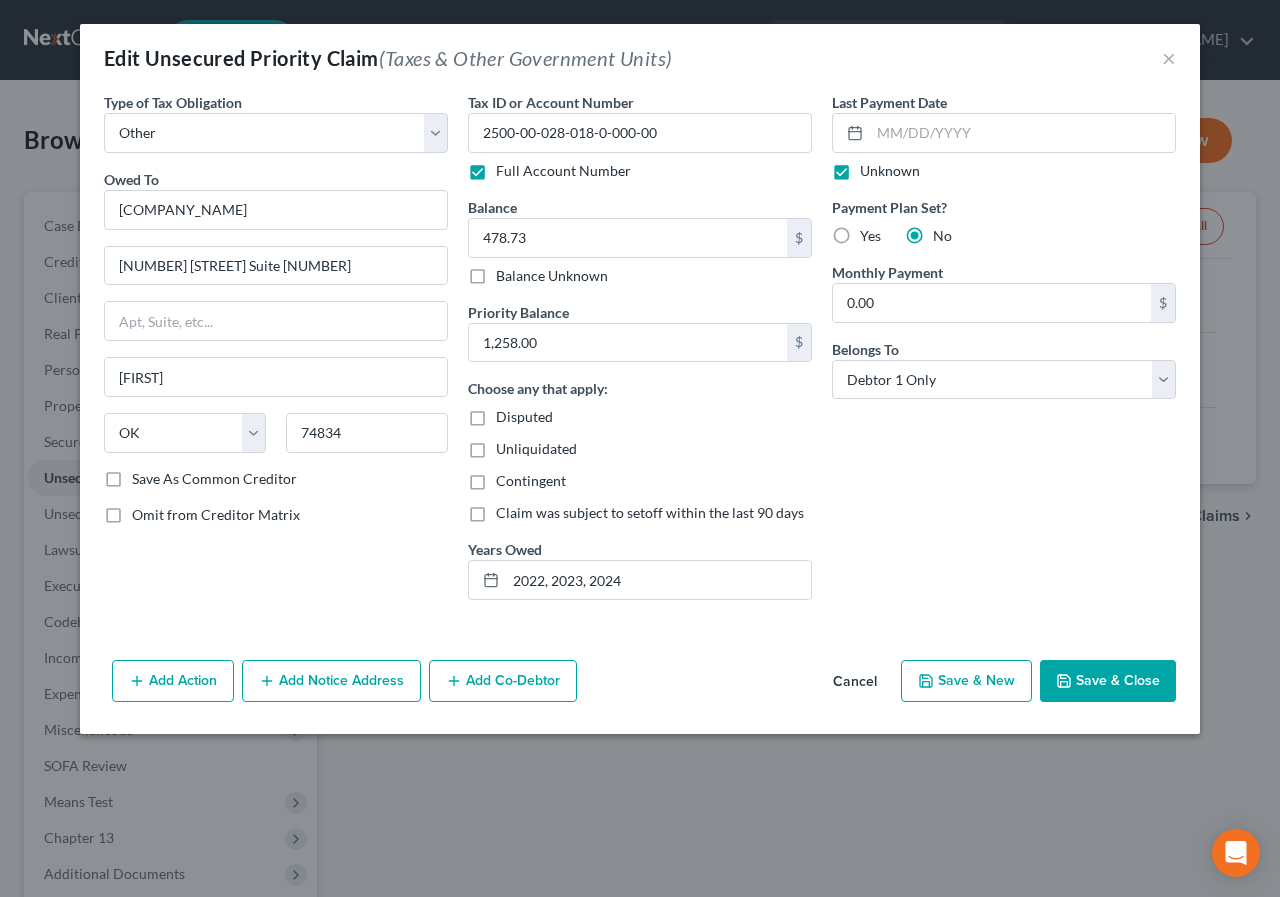 click on "Save & Close" at bounding box center (1108, 681) 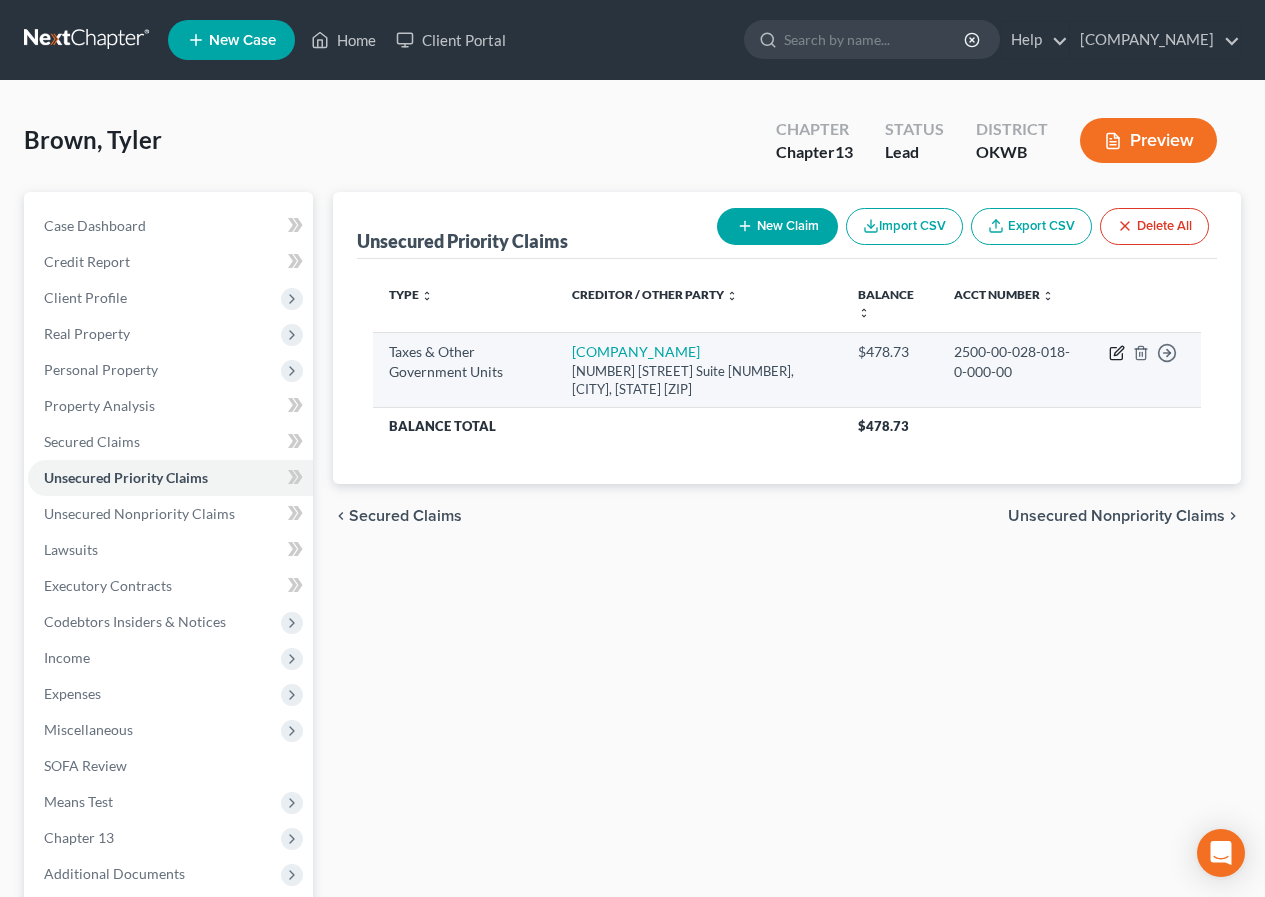 click at bounding box center (1118, 350) 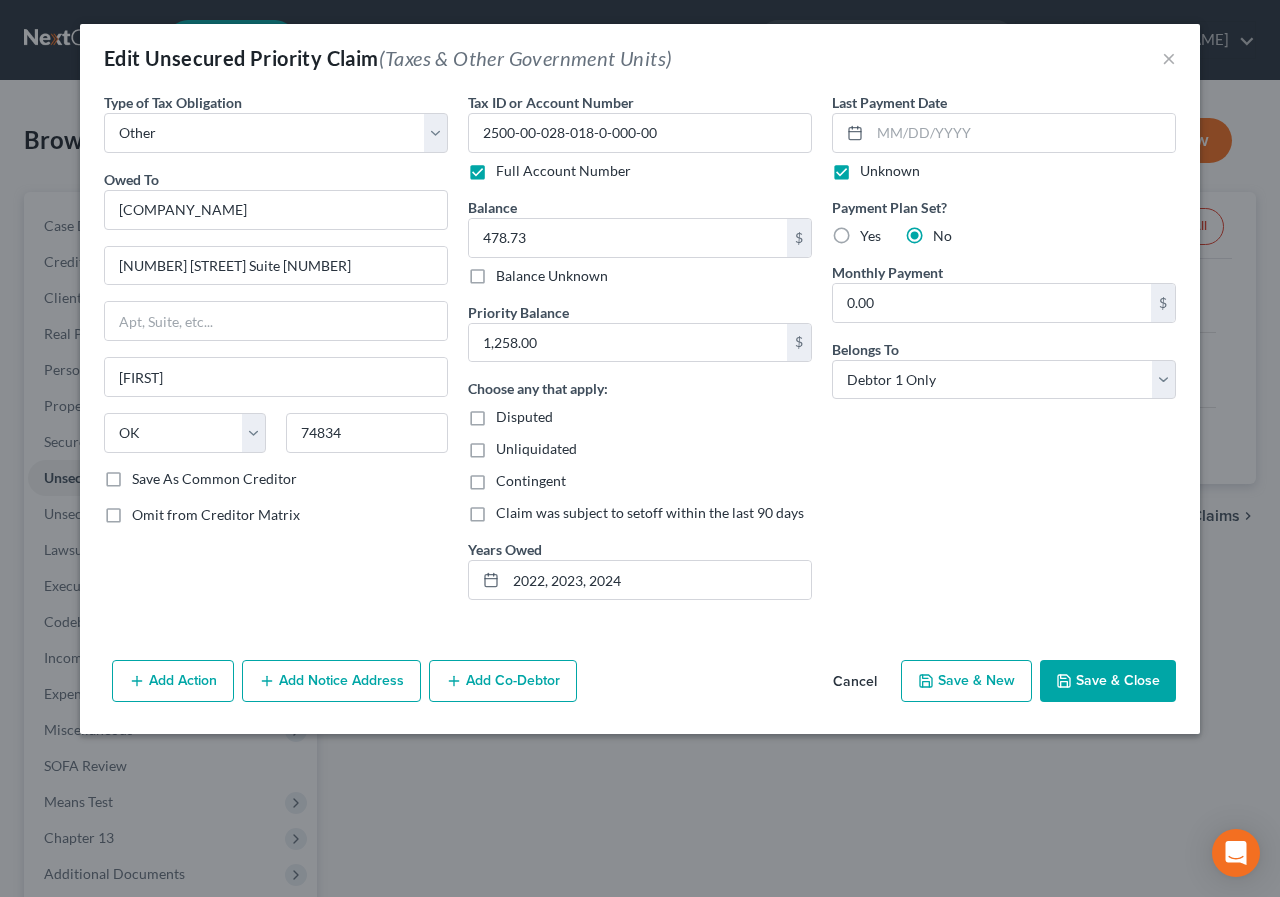 click on "Save & Close" at bounding box center (1108, 681) 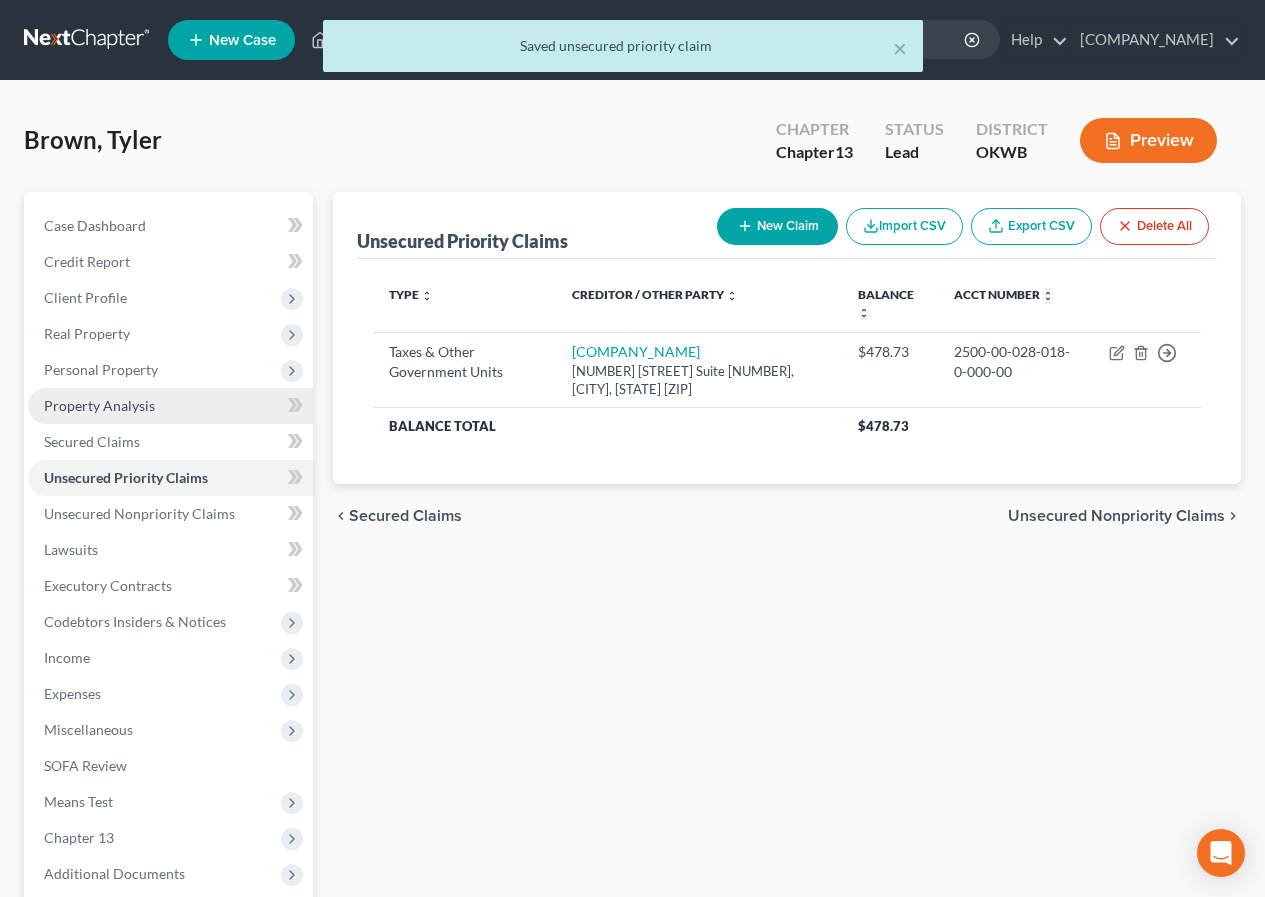 click on "Property Analysis" at bounding box center [99, 405] 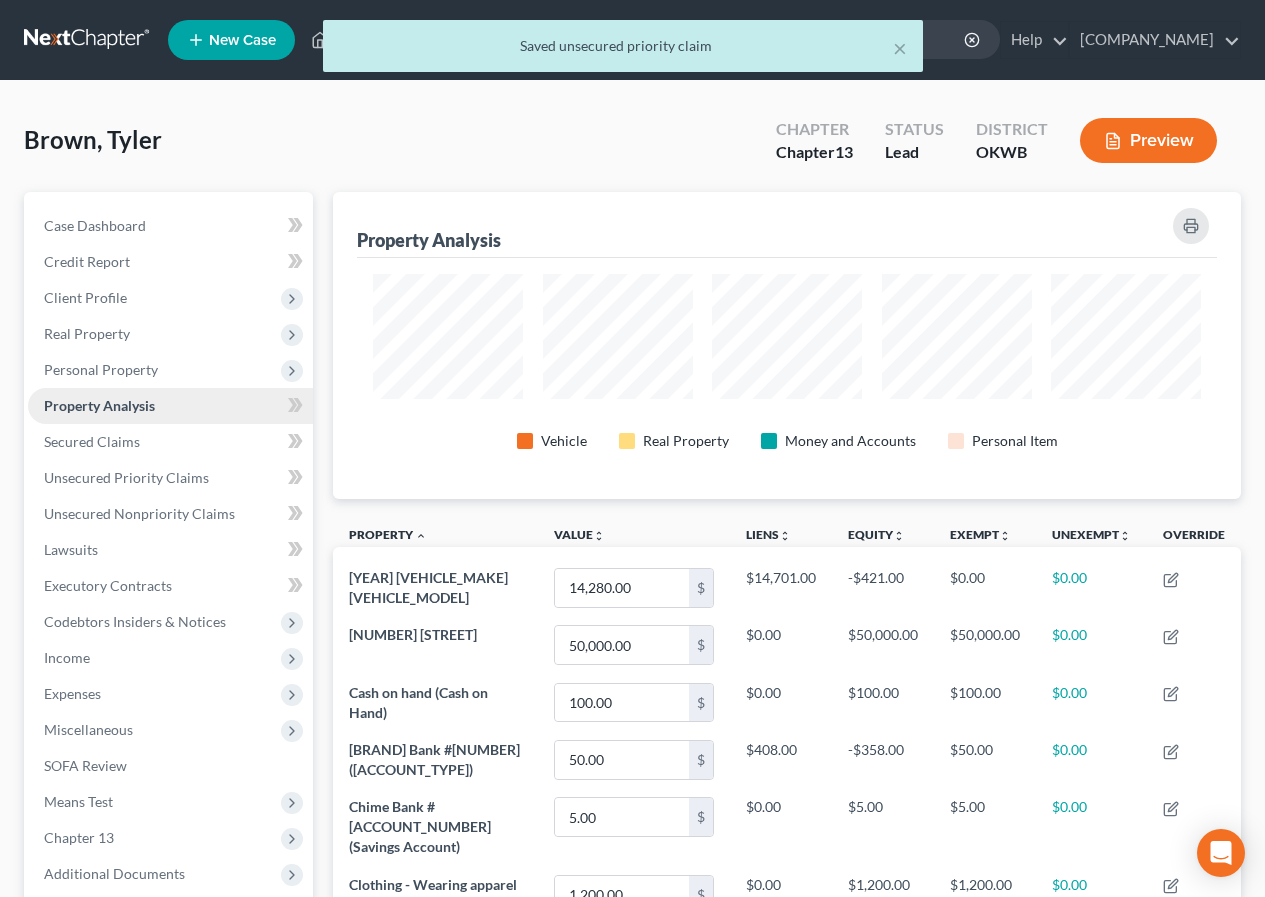 scroll, scrollTop: 999693, scrollLeft: 999092, axis: both 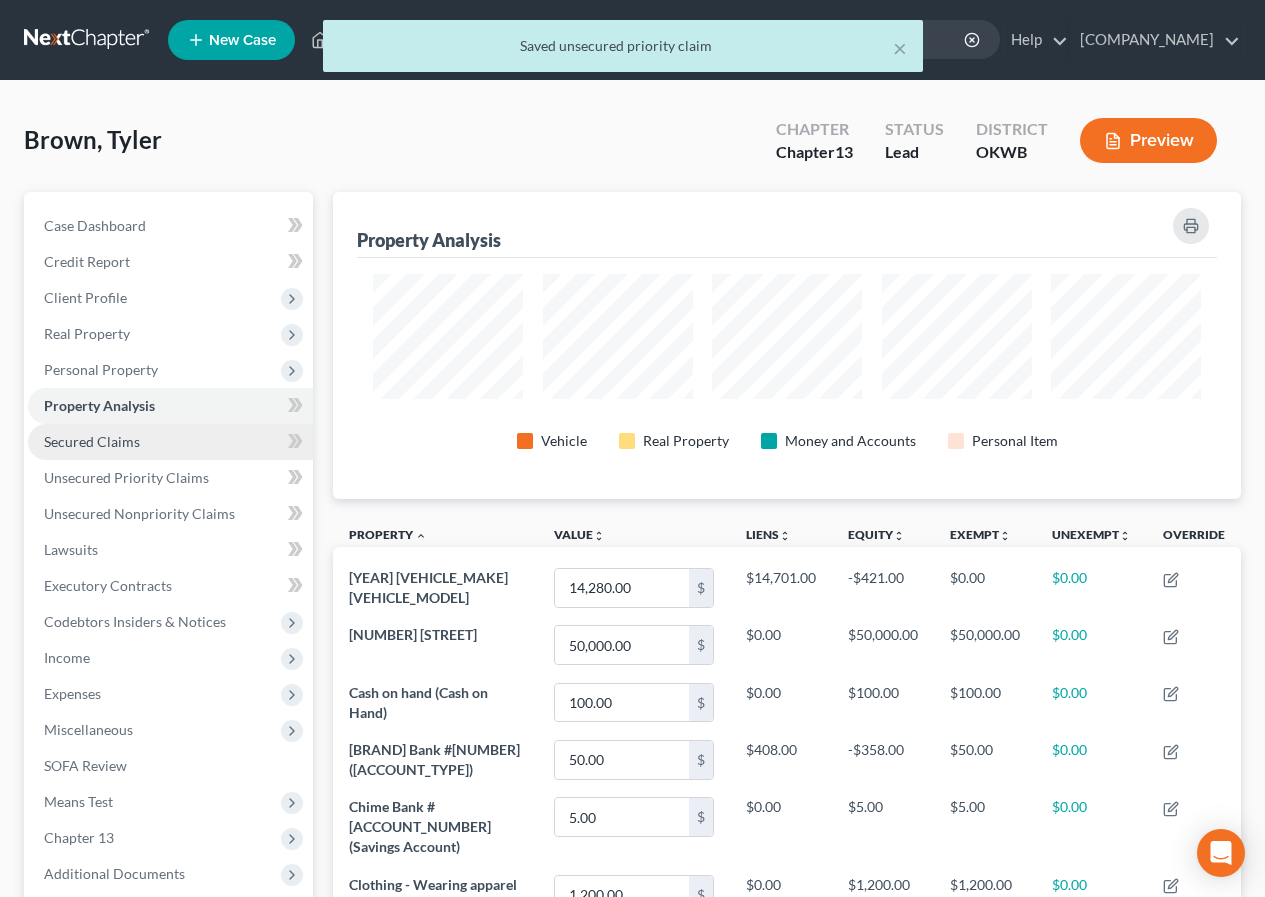 click on "Secured Claims" at bounding box center [92, 441] 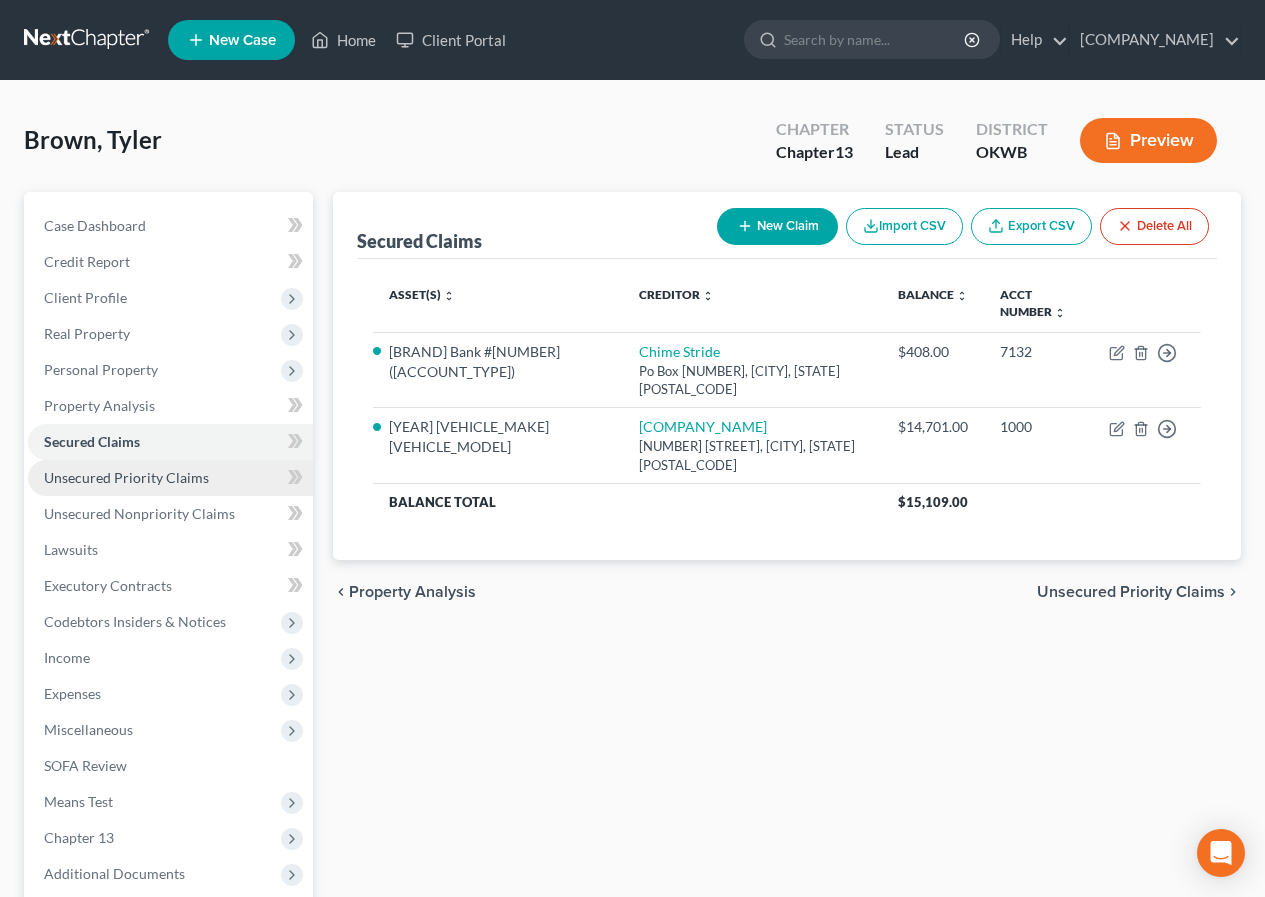 click on "Unsecured Priority Claims" at bounding box center (126, 477) 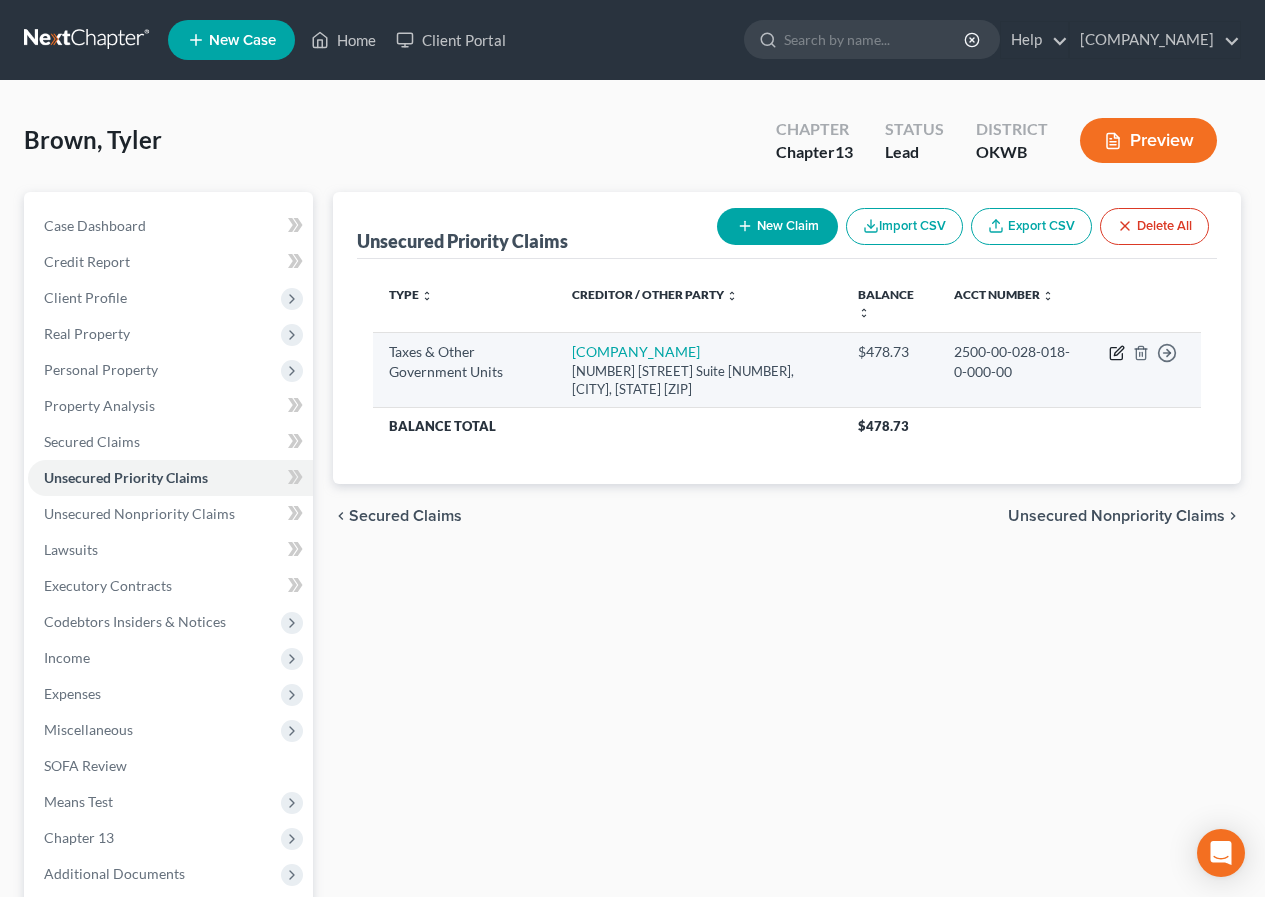click at bounding box center [1117, 353] 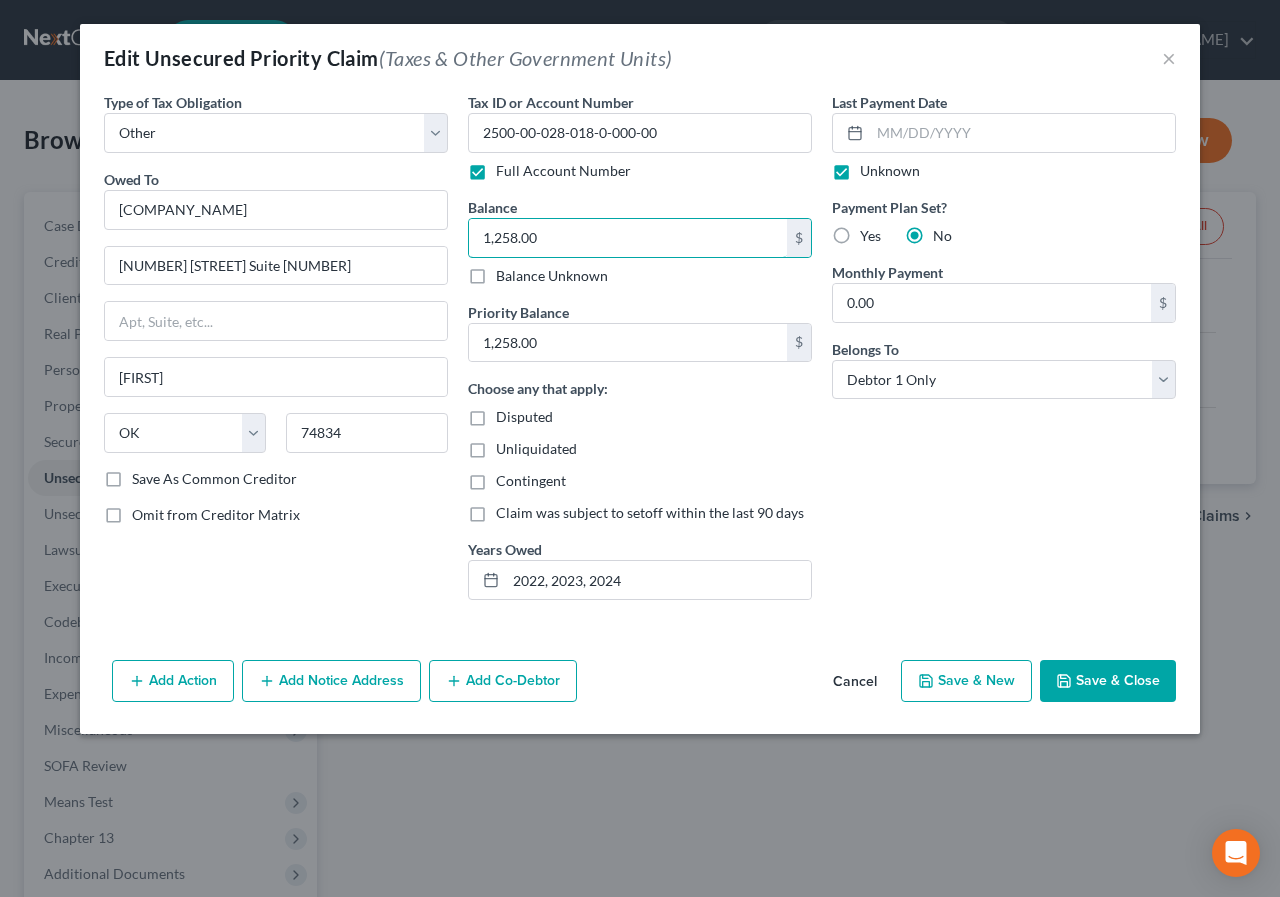 type on "1,258.00" 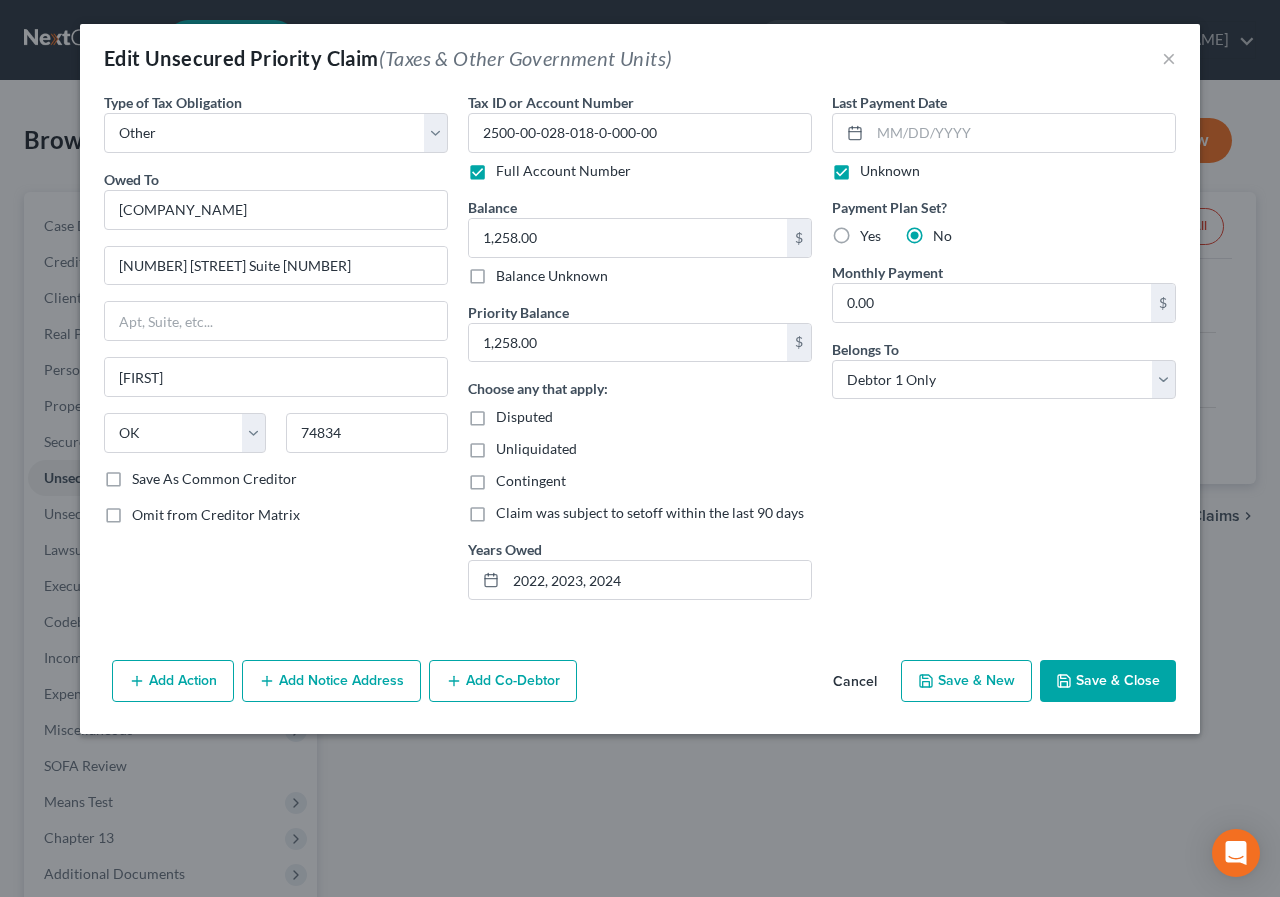 click on "Save & Close" at bounding box center [1108, 681] 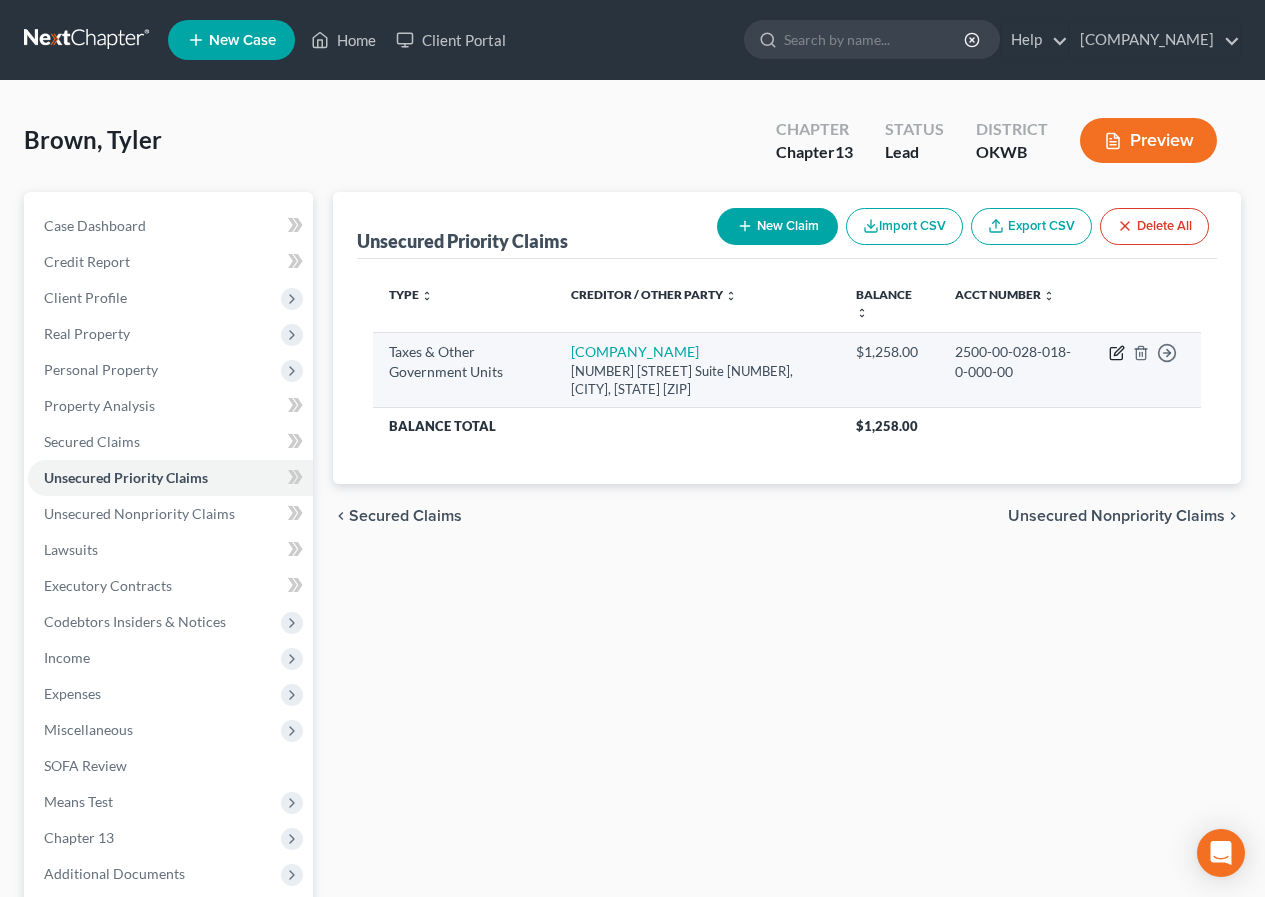 click at bounding box center [1117, 353] 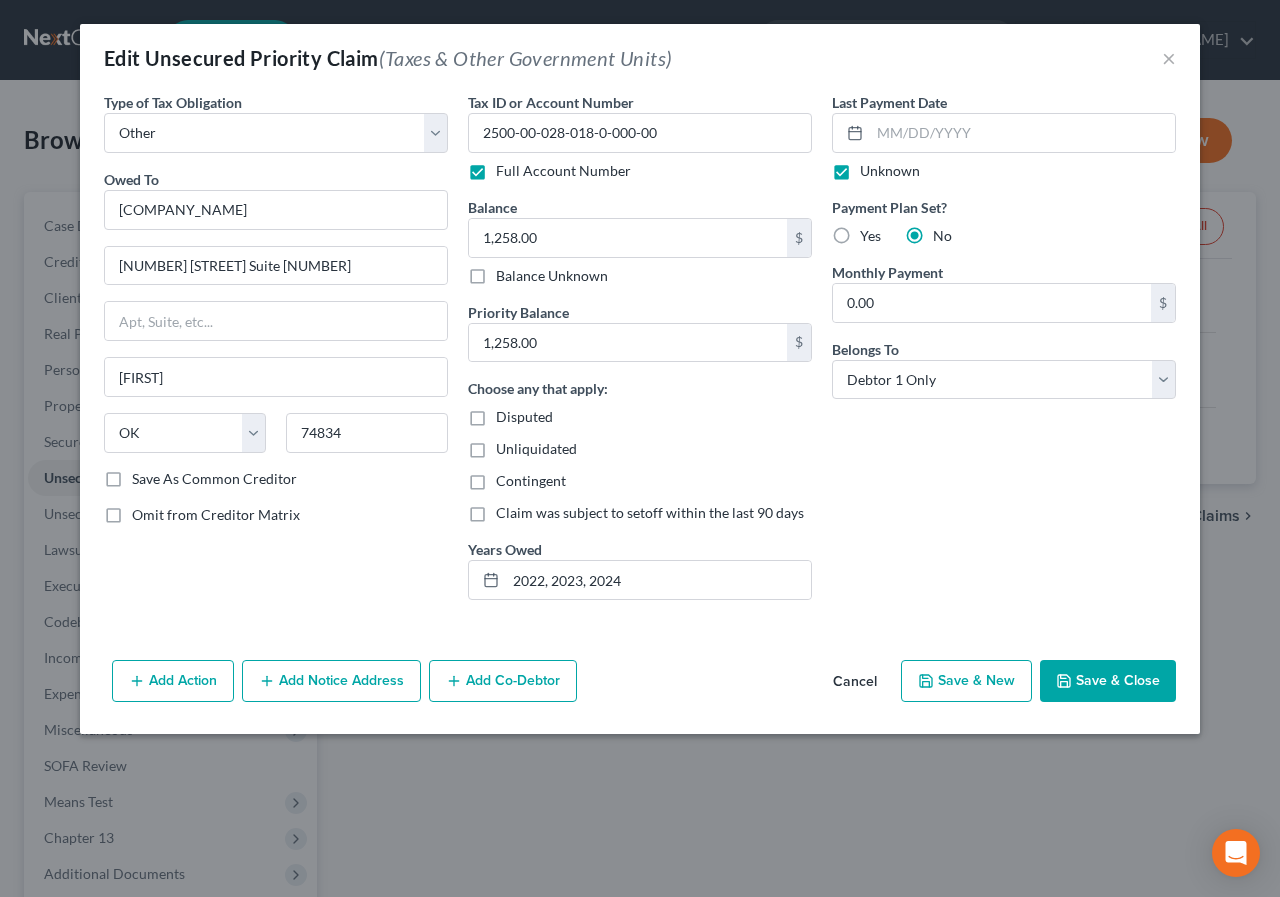 click on "Save & Close" at bounding box center (1108, 681) 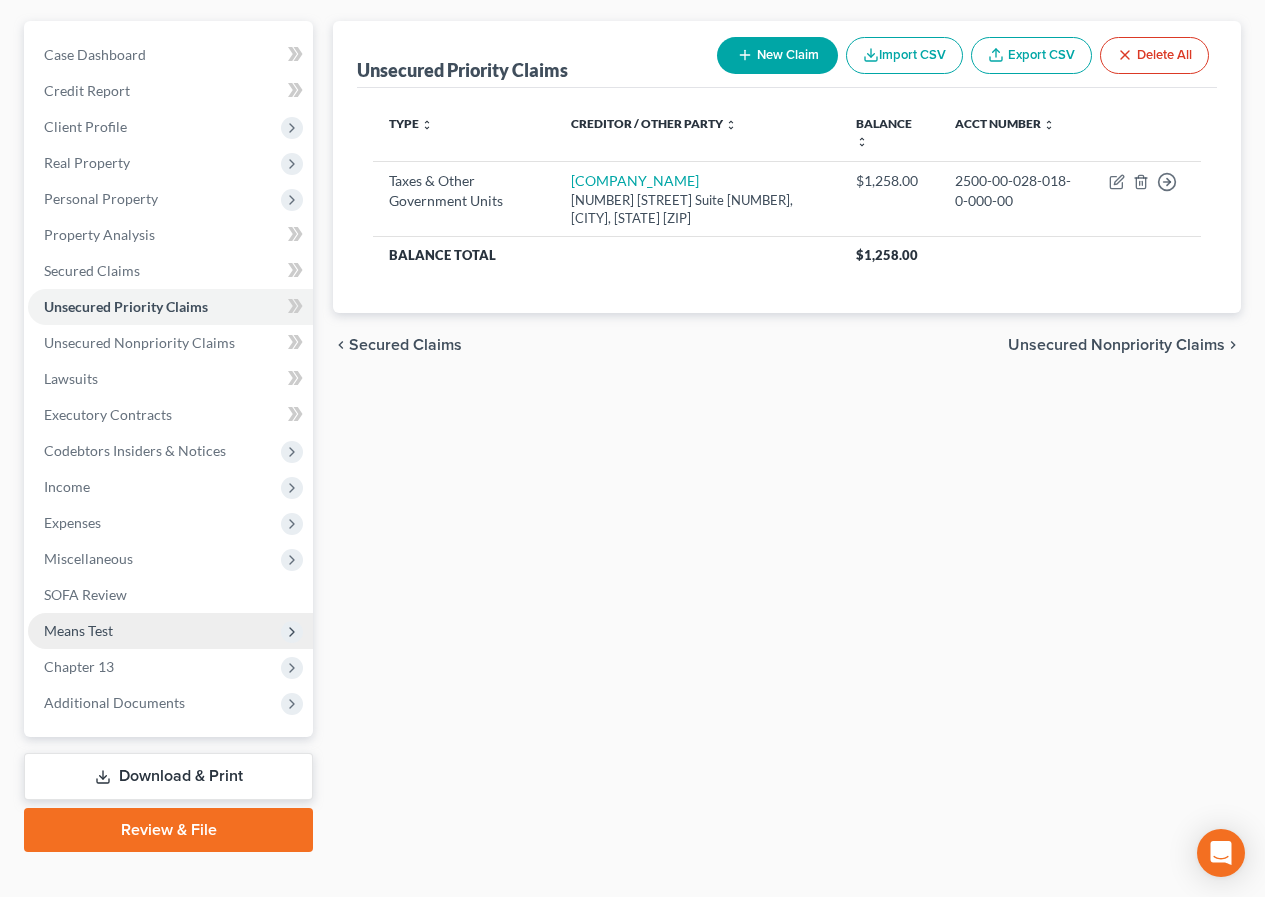 scroll, scrollTop: 202, scrollLeft: 0, axis: vertical 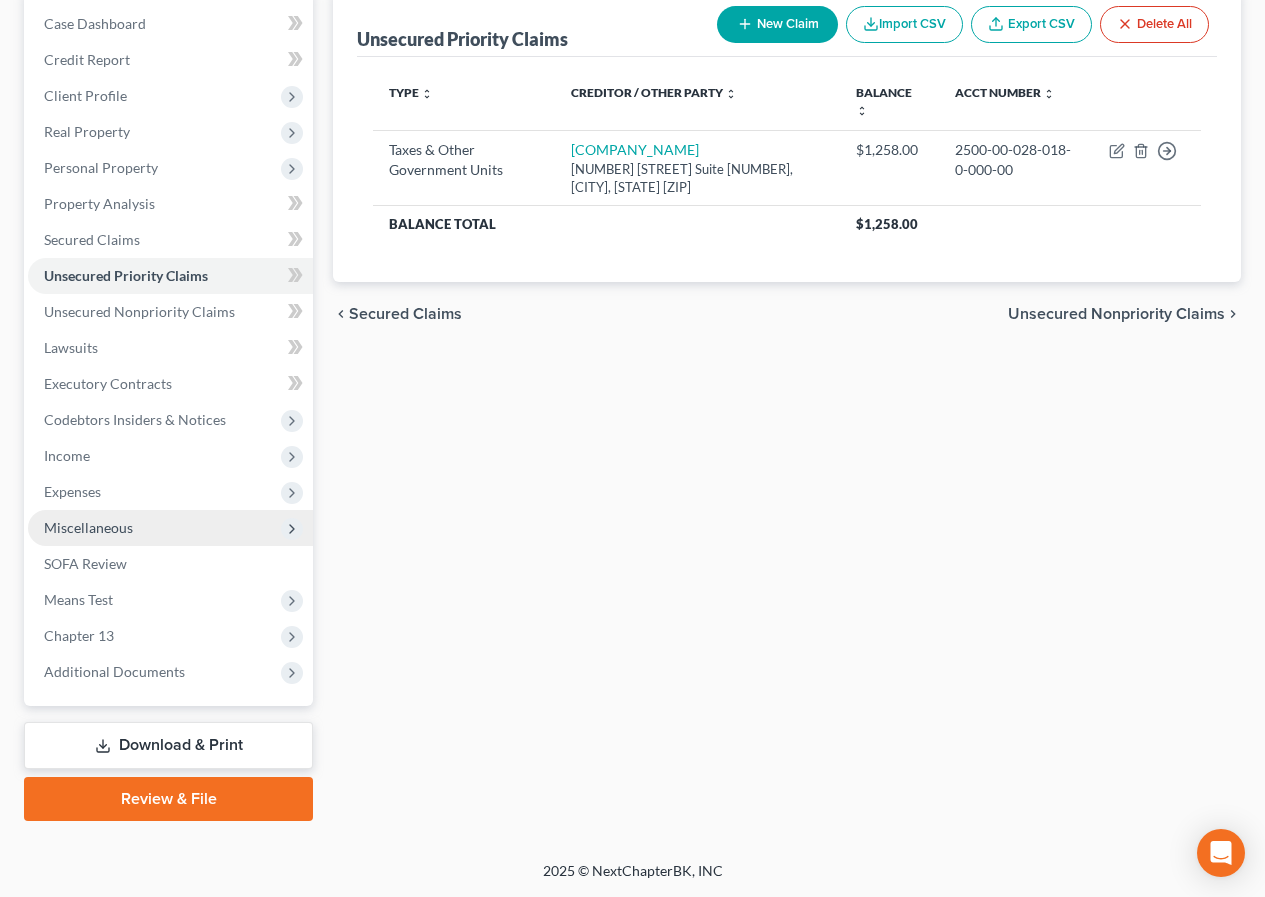click on "Miscellaneous" at bounding box center (0, 0) 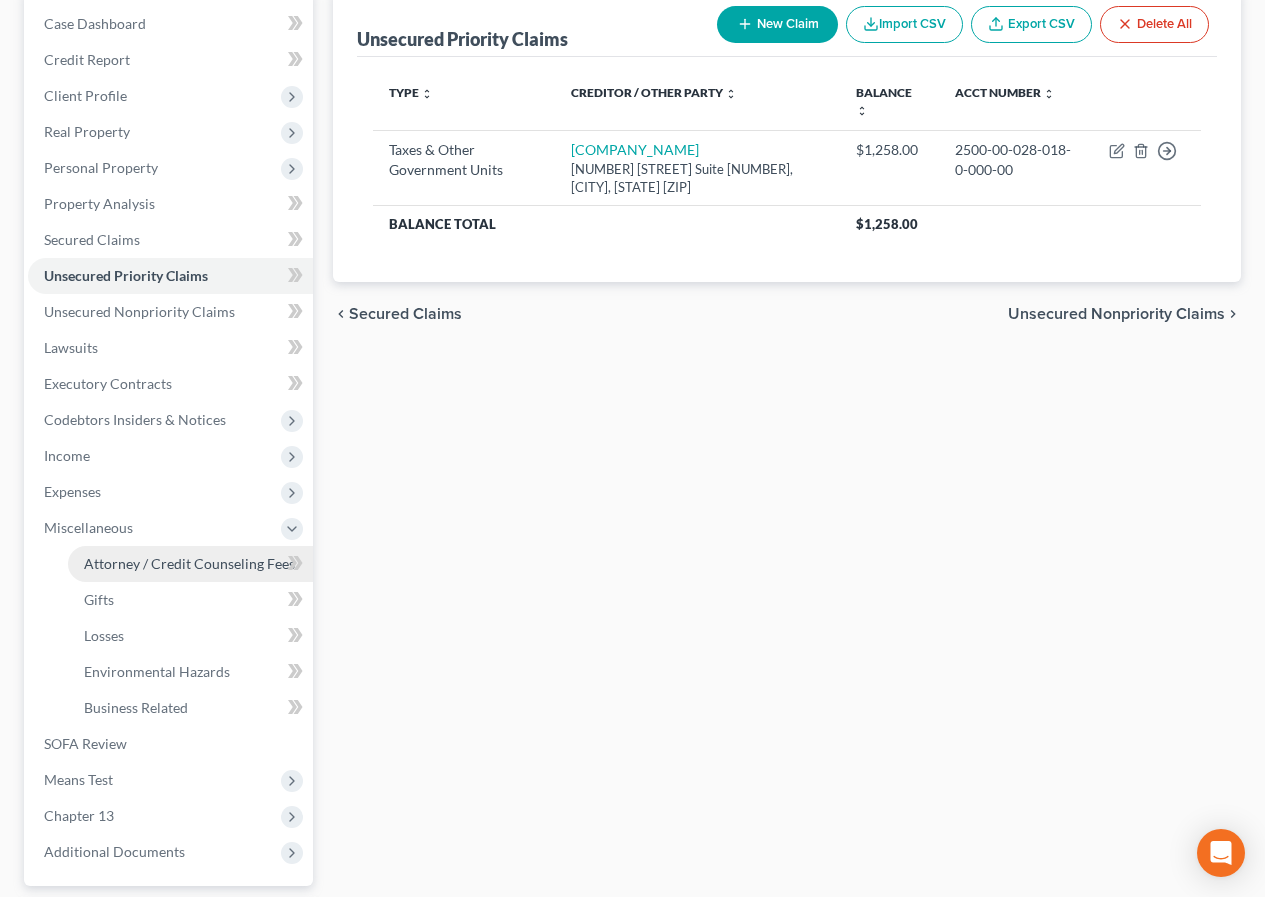 click on "Attorney / Credit Counseling Fees" at bounding box center (189, 563) 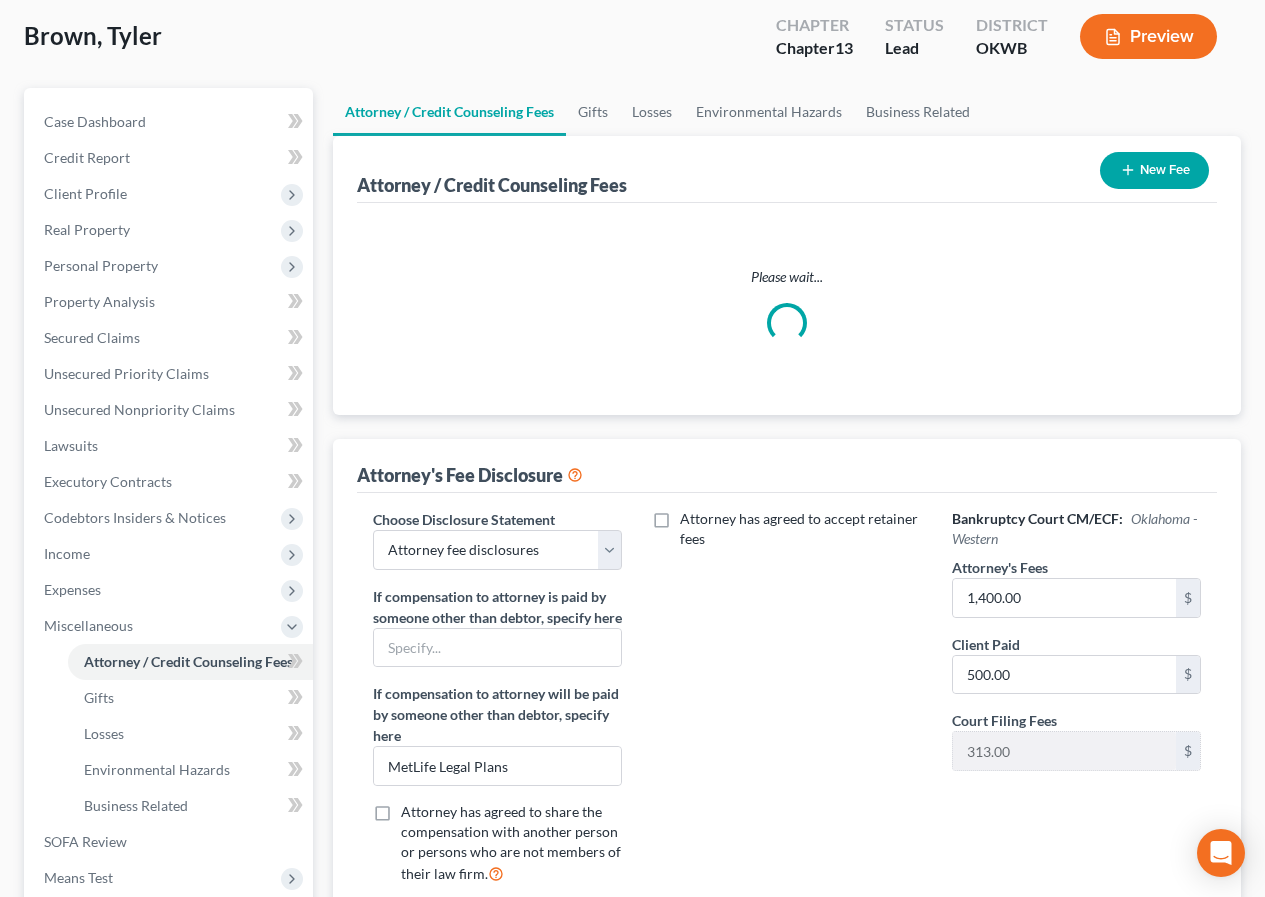 scroll, scrollTop: 0, scrollLeft: 0, axis: both 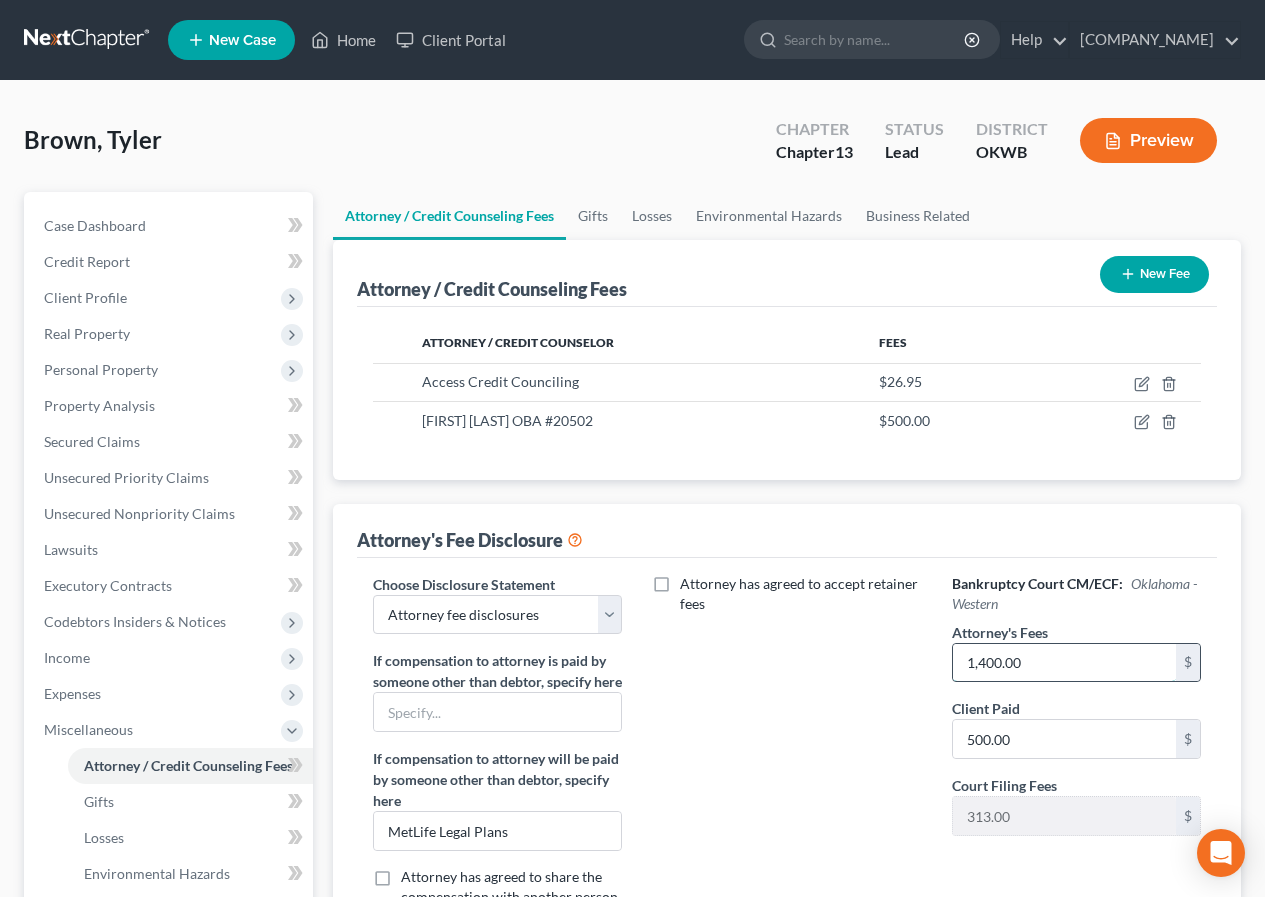 click on "1,400.00" at bounding box center (1064, 663) 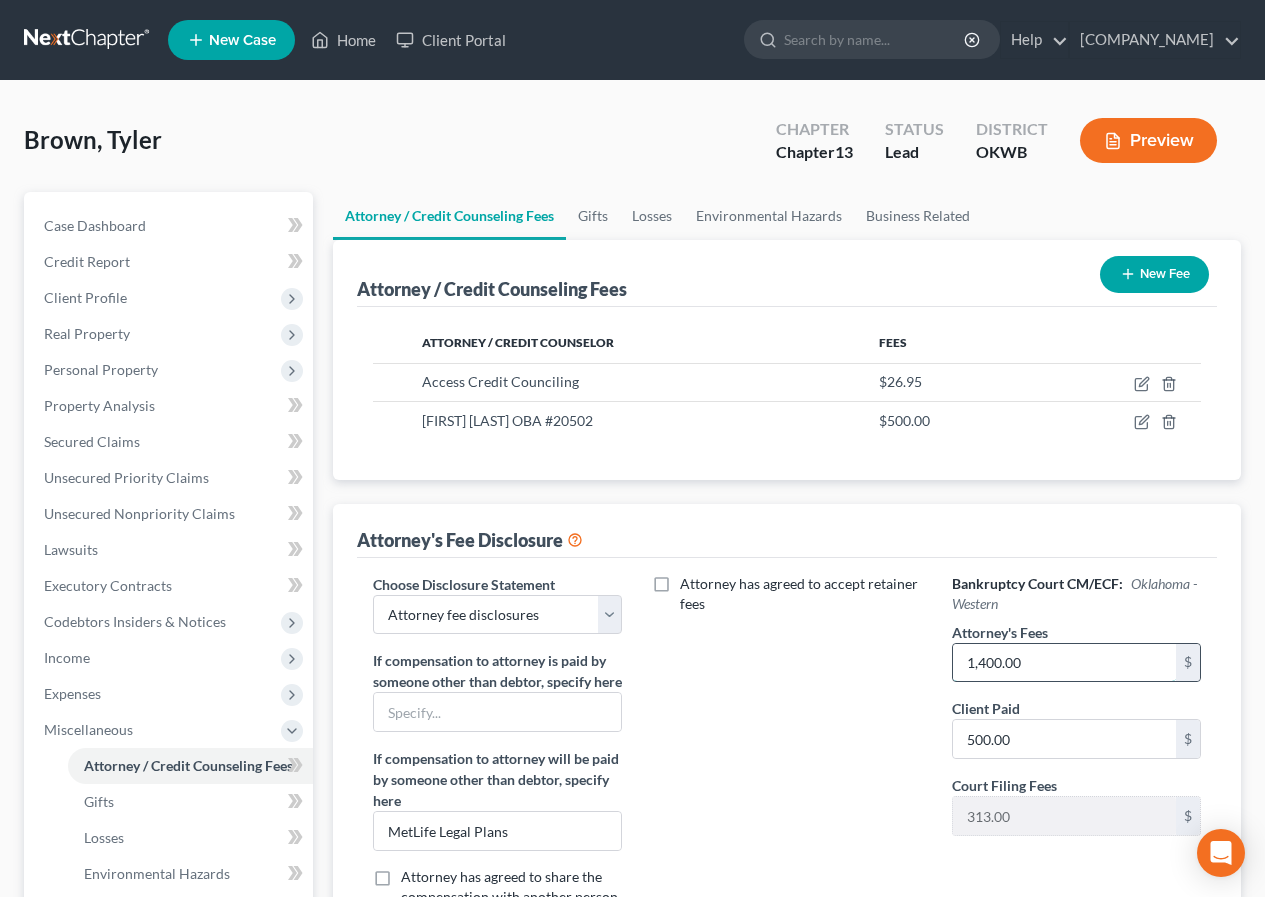 click on "1,400.00" at bounding box center (1064, 663) 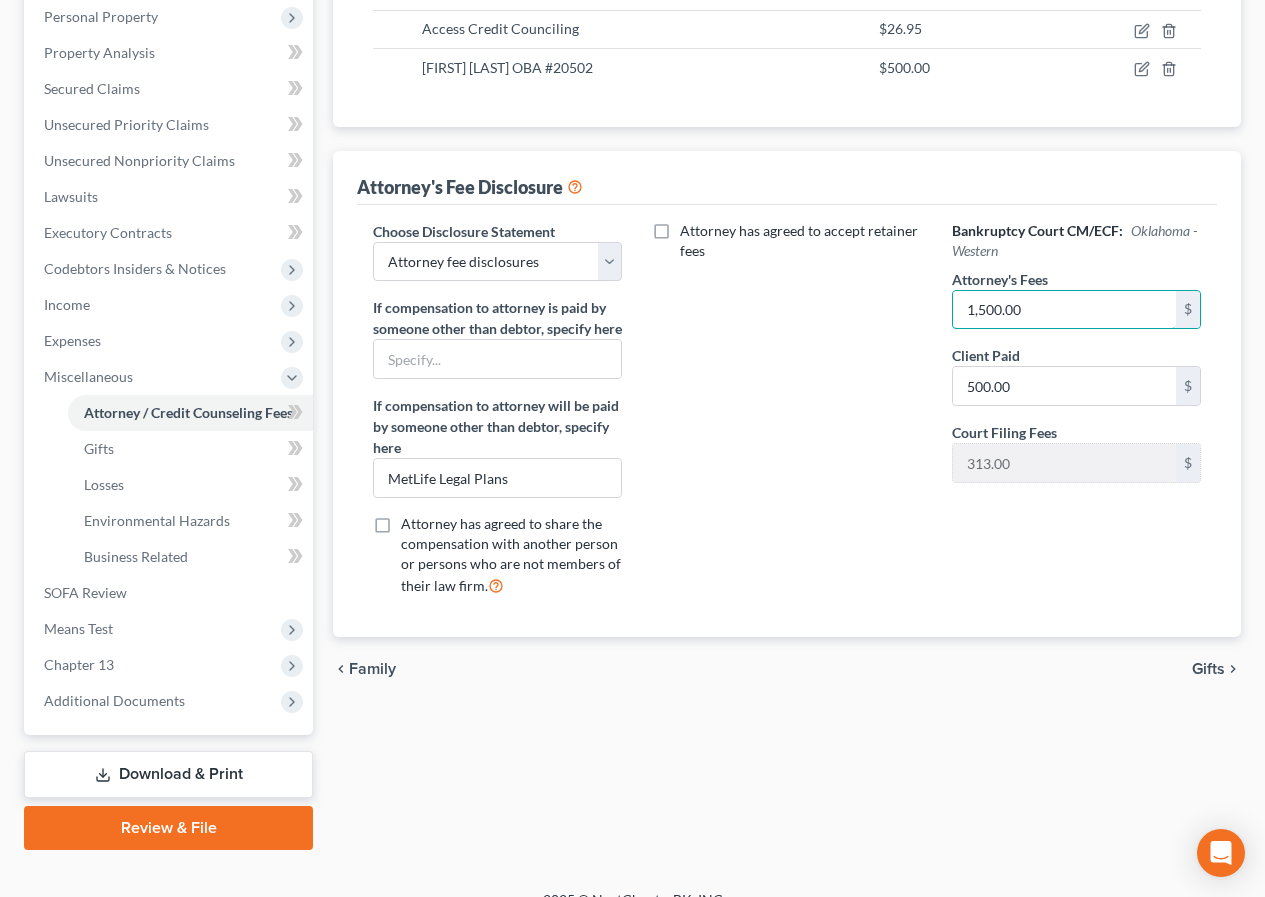 scroll, scrollTop: 382, scrollLeft: 0, axis: vertical 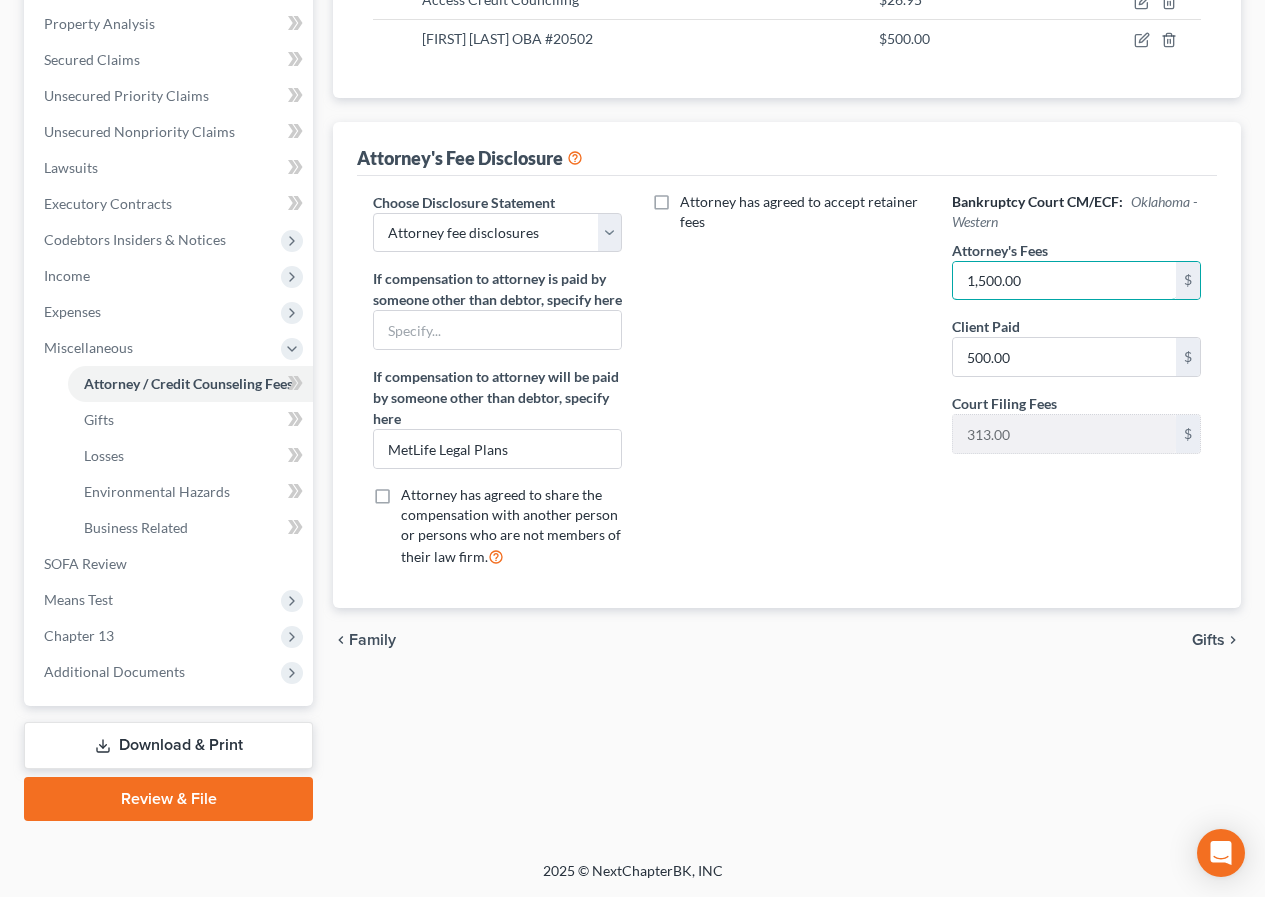 type on "1,500.00" 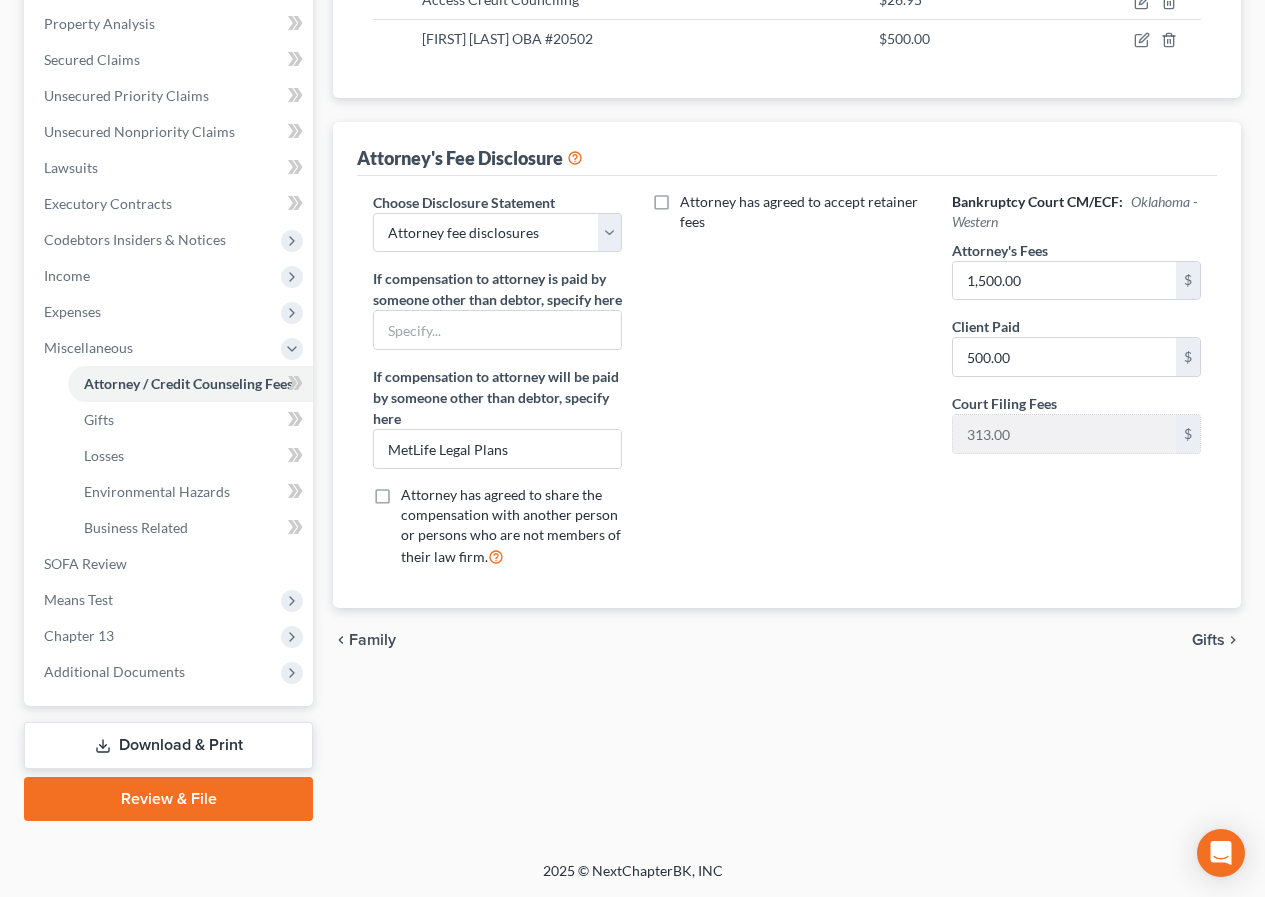 click on "Gifts" at bounding box center [1208, 640] 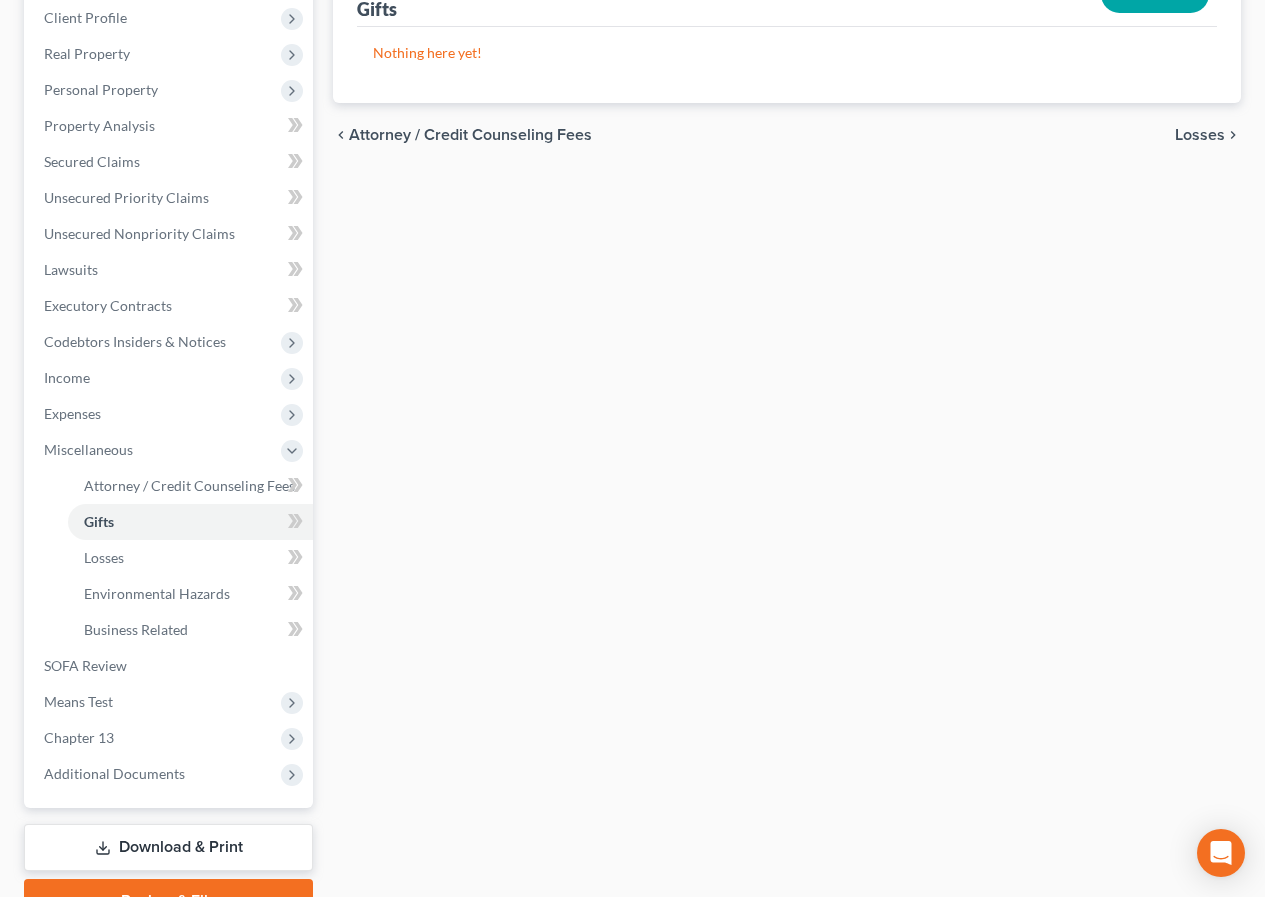 scroll, scrollTop: 0, scrollLeft: 0, axis: both 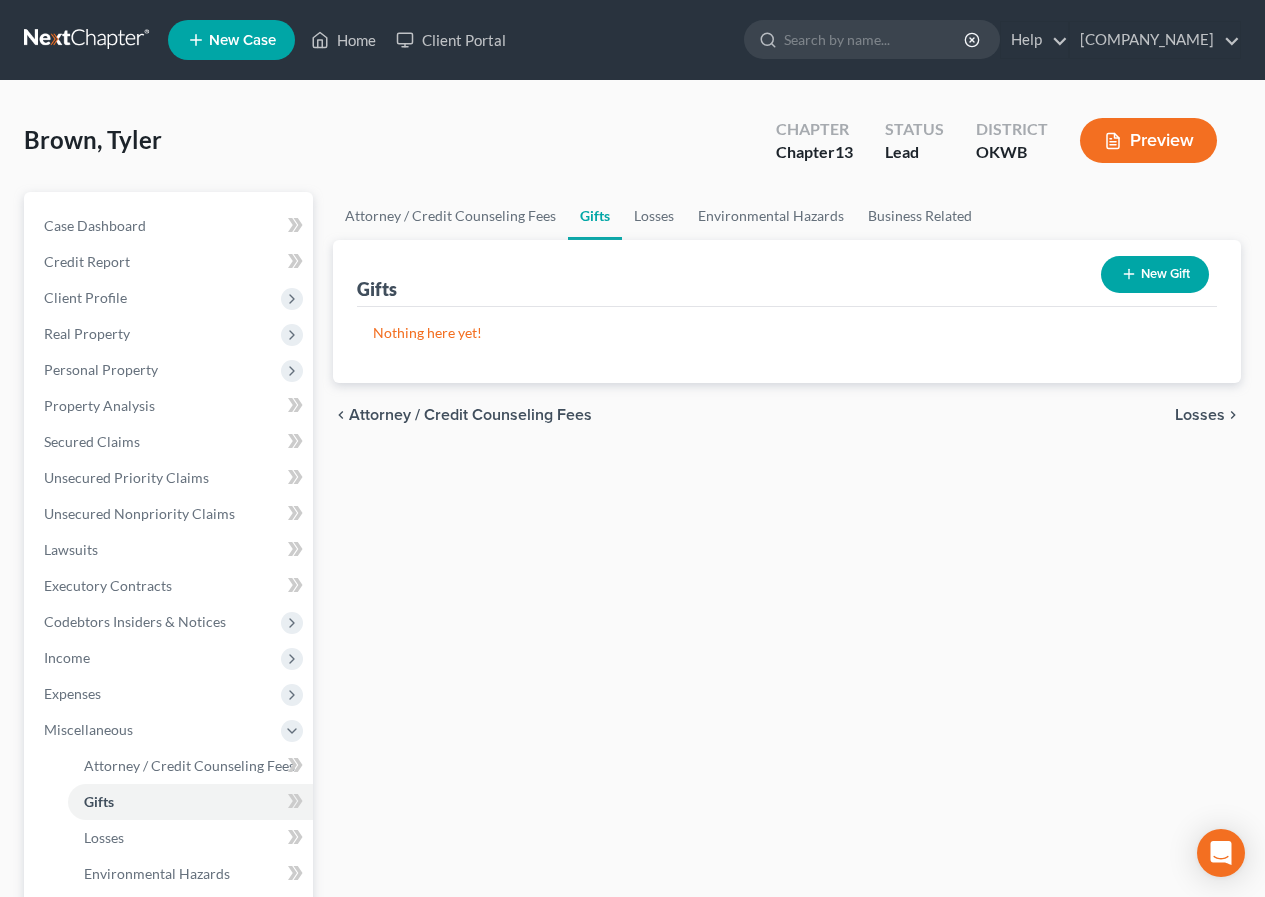 click on "Attorney / Credit Counseling Fees" at bounding box center [470, 415] 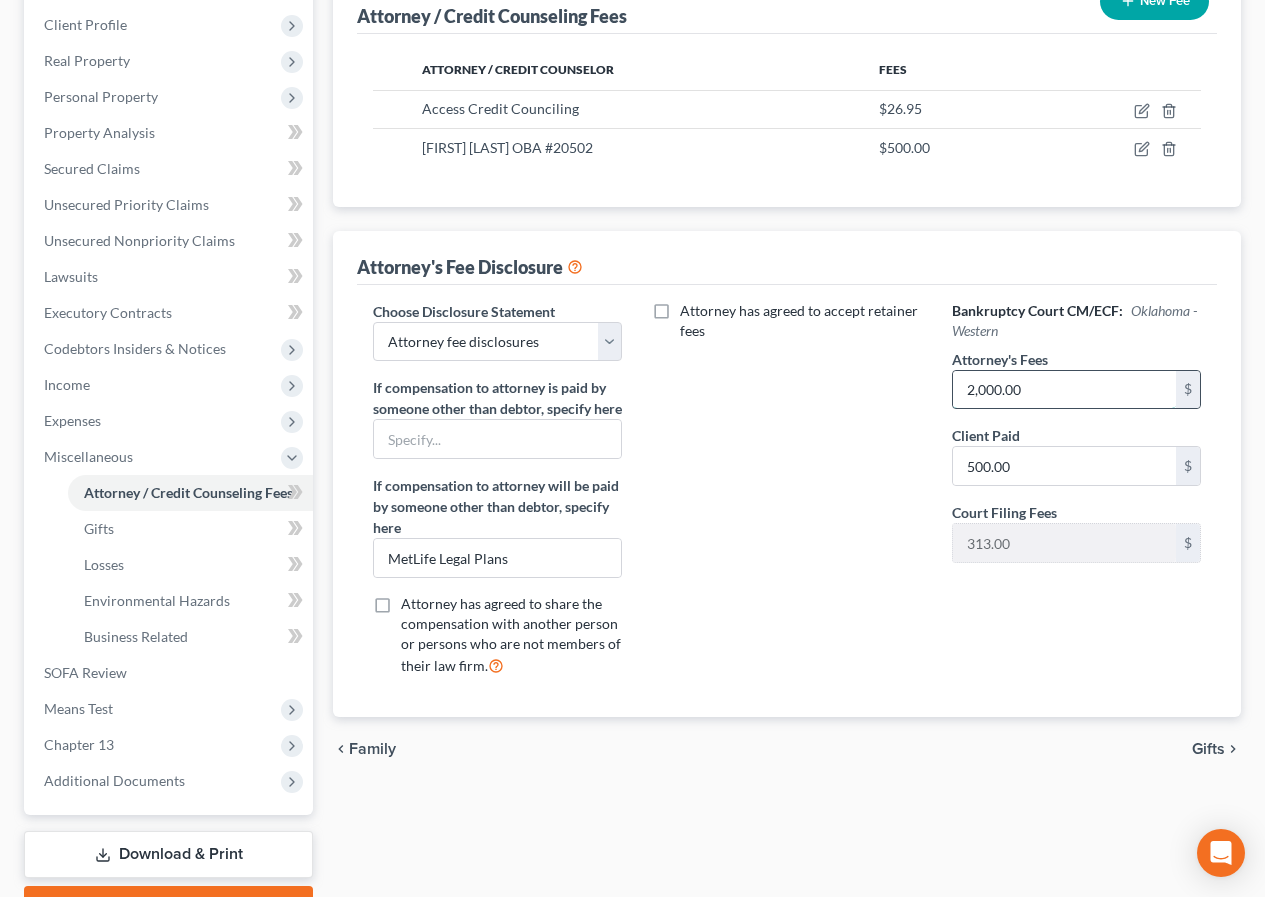 scroll, scrollTop: 300, scrollLeft: 0, axis: vertical 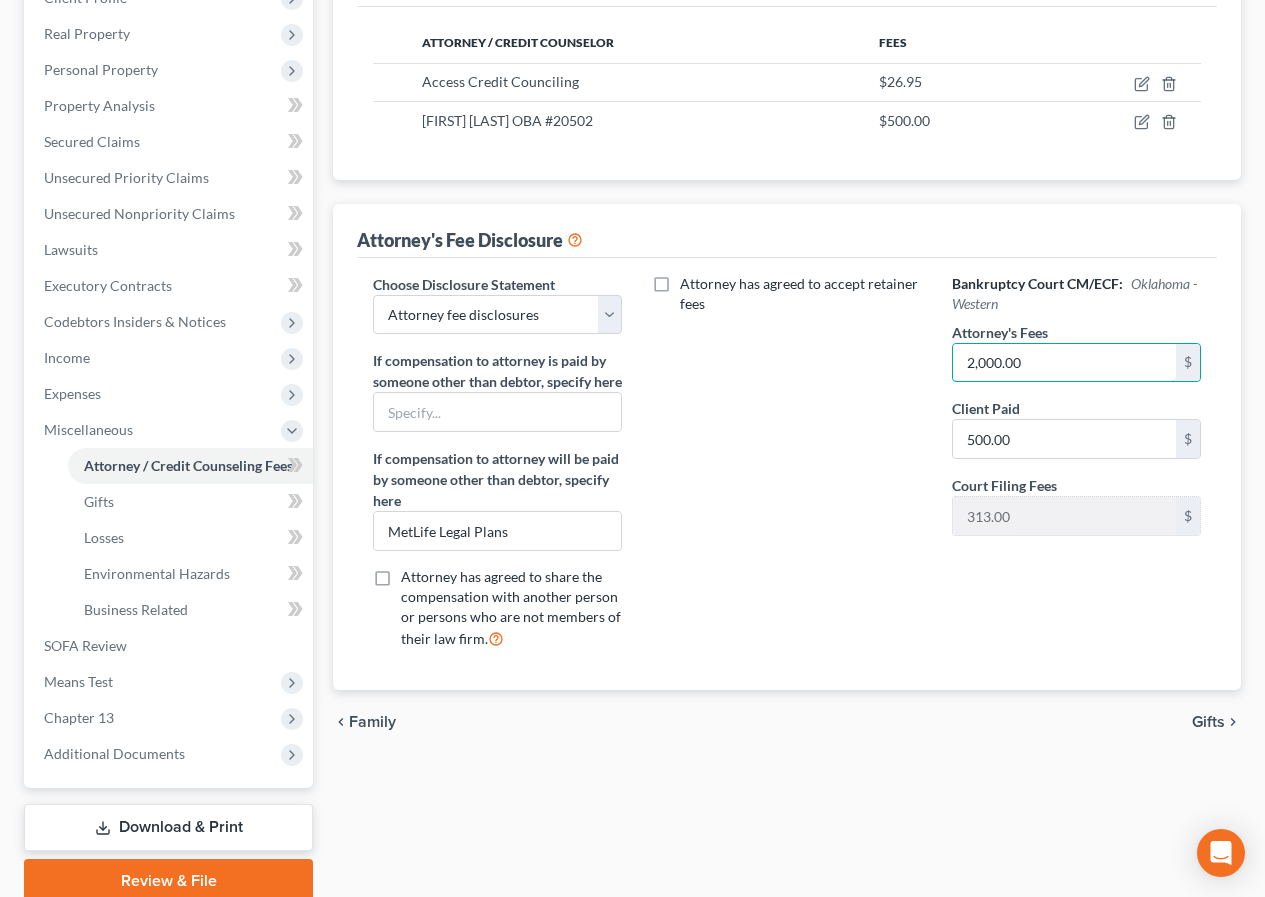 type on "2,000.00" 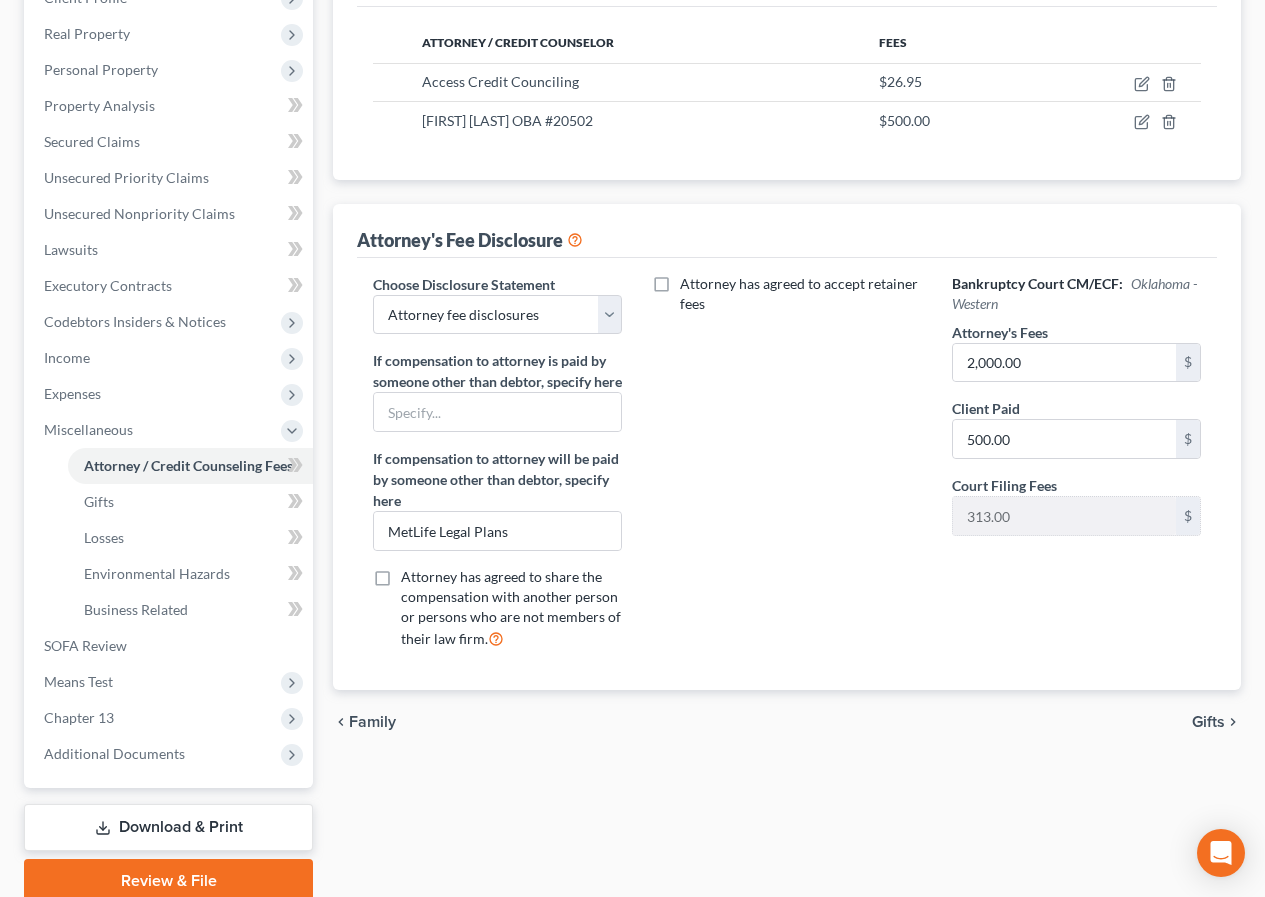 click on "Gifts" at bounding box center [1208, 722] 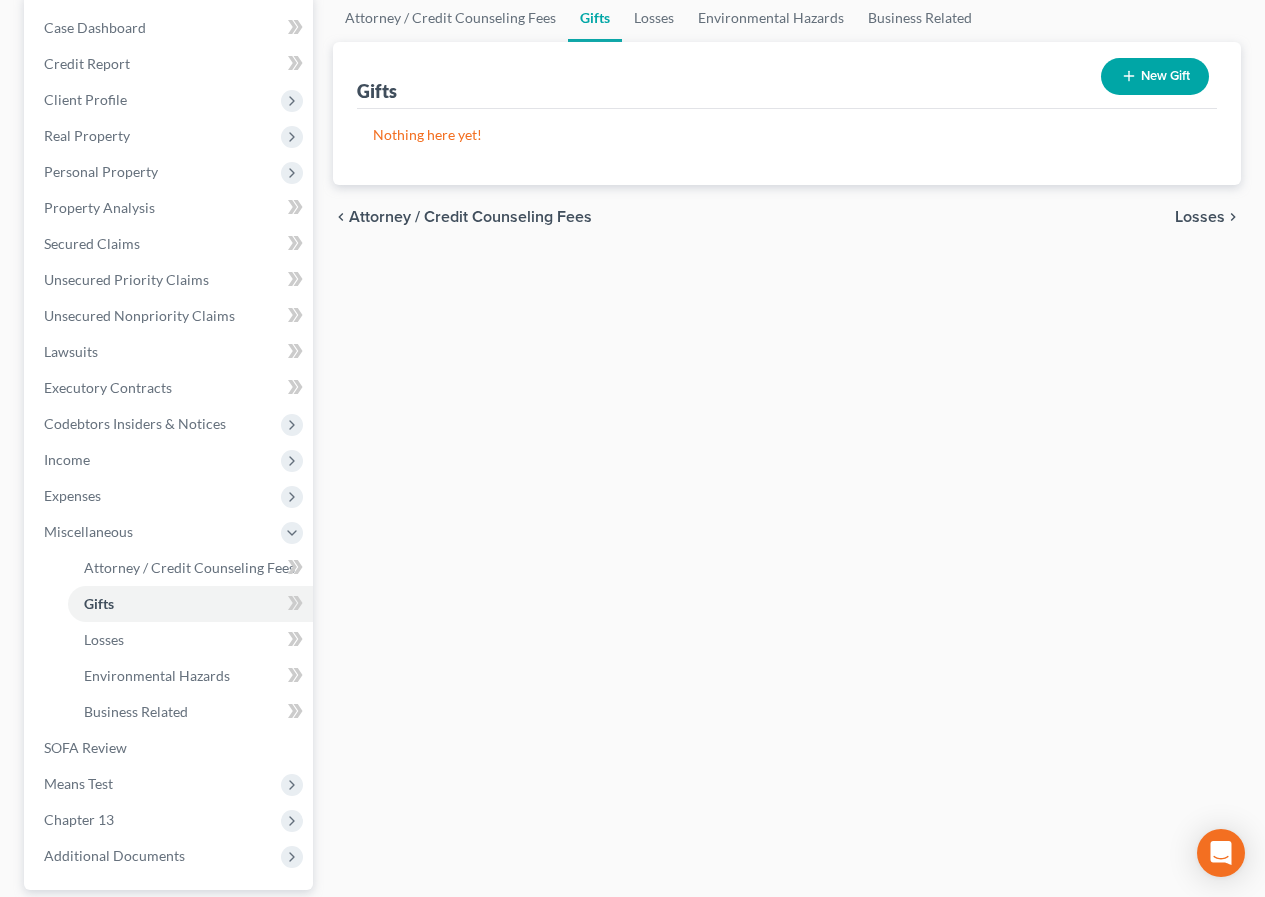scroll, scrollTop: 0, scrollLeft: 0, axis: both 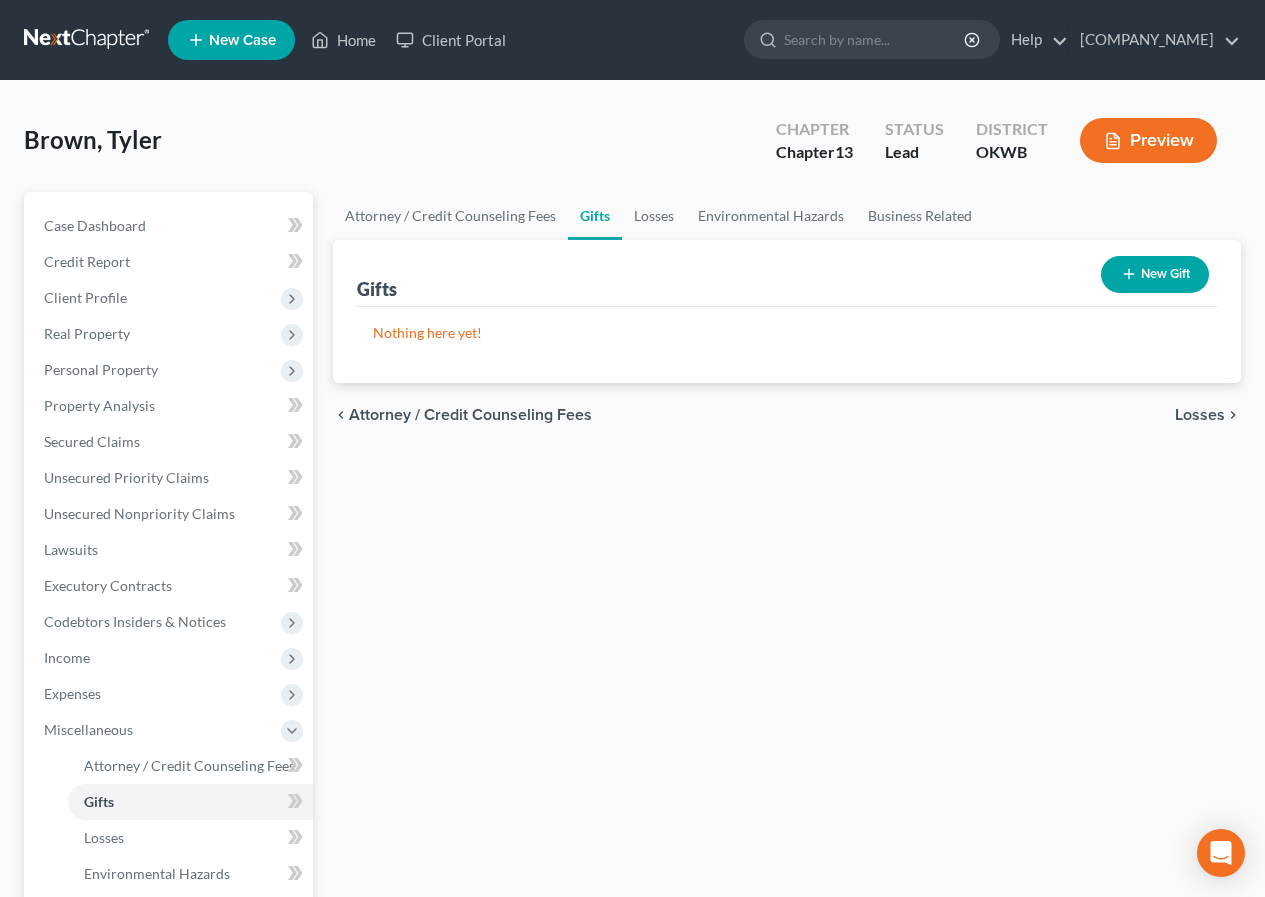 click on "Losses" at bounding box center (1200, 415) 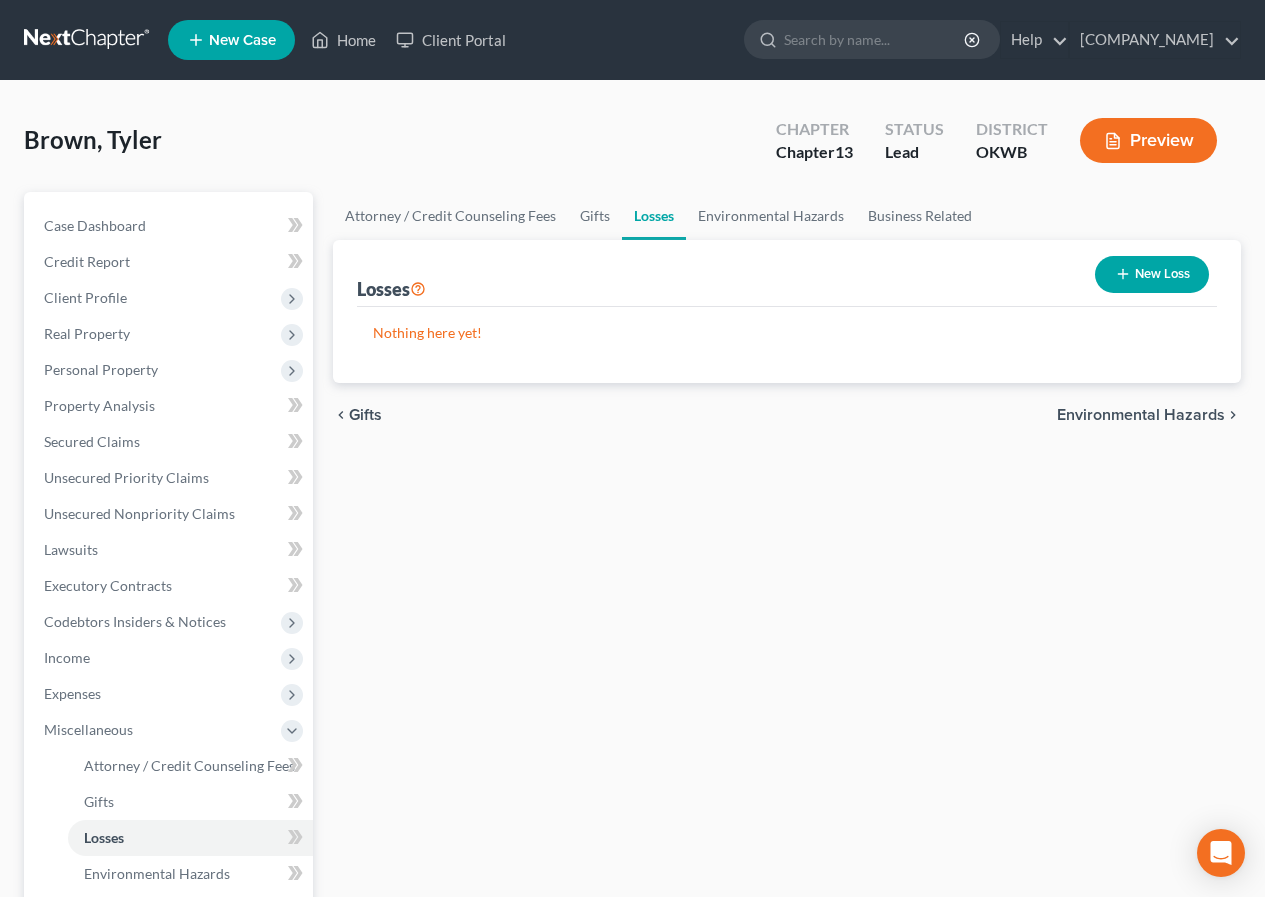 click on "Environmental Hazards" at bounding box center [1141, 415] 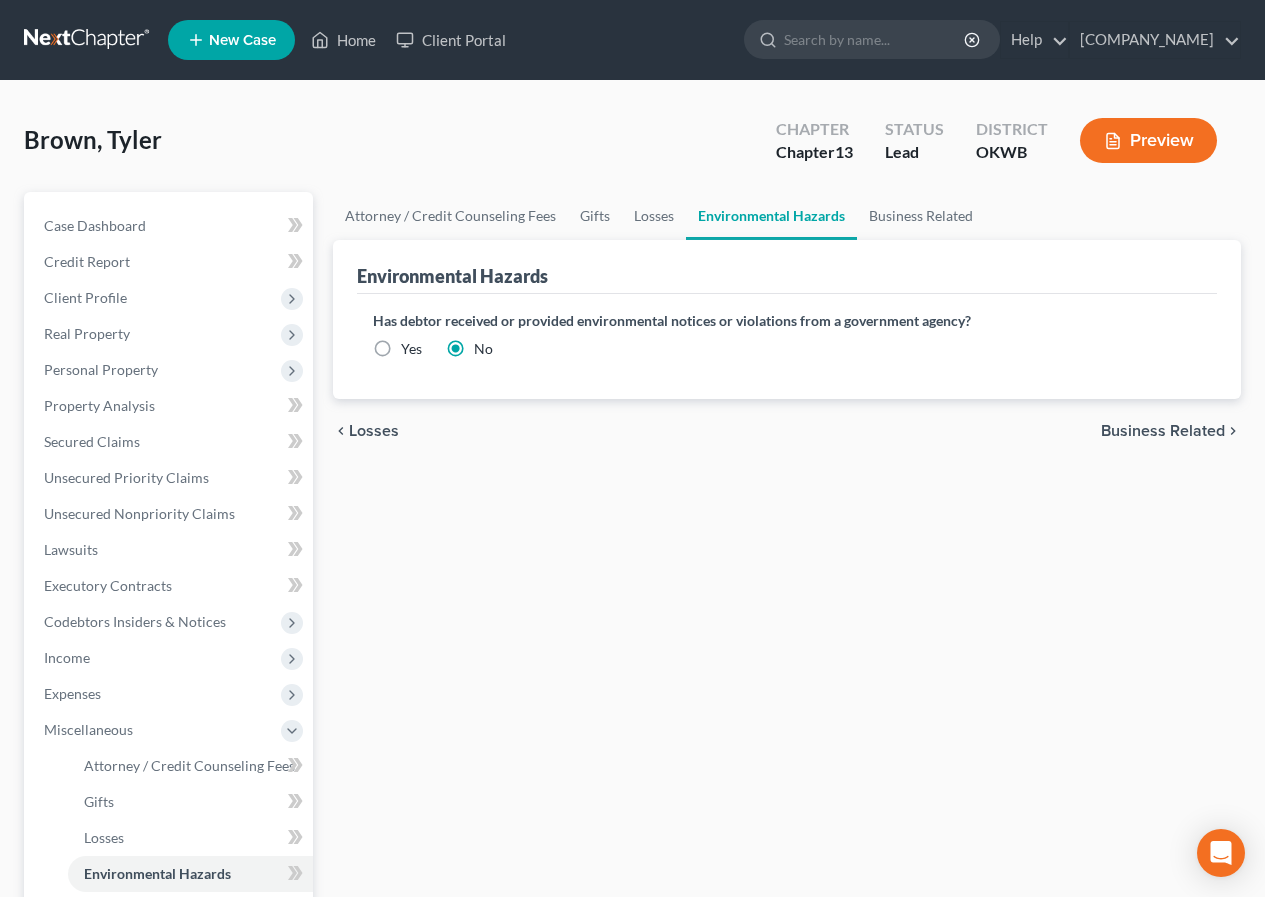 click on "Business Related" at bounding box center [1163, 431] 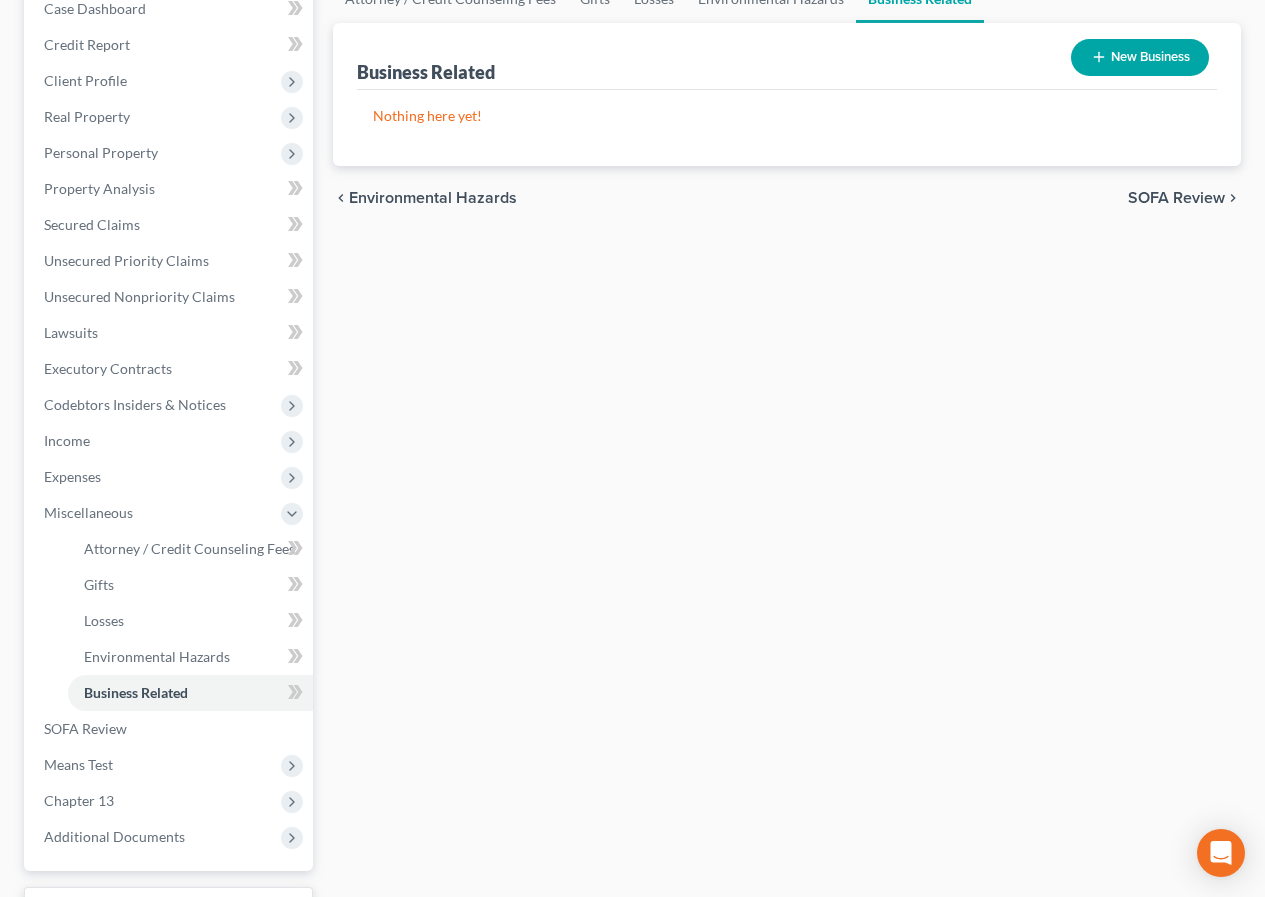 scroll, scrollTop: 300, scrollLeft: 0, axis: vertical 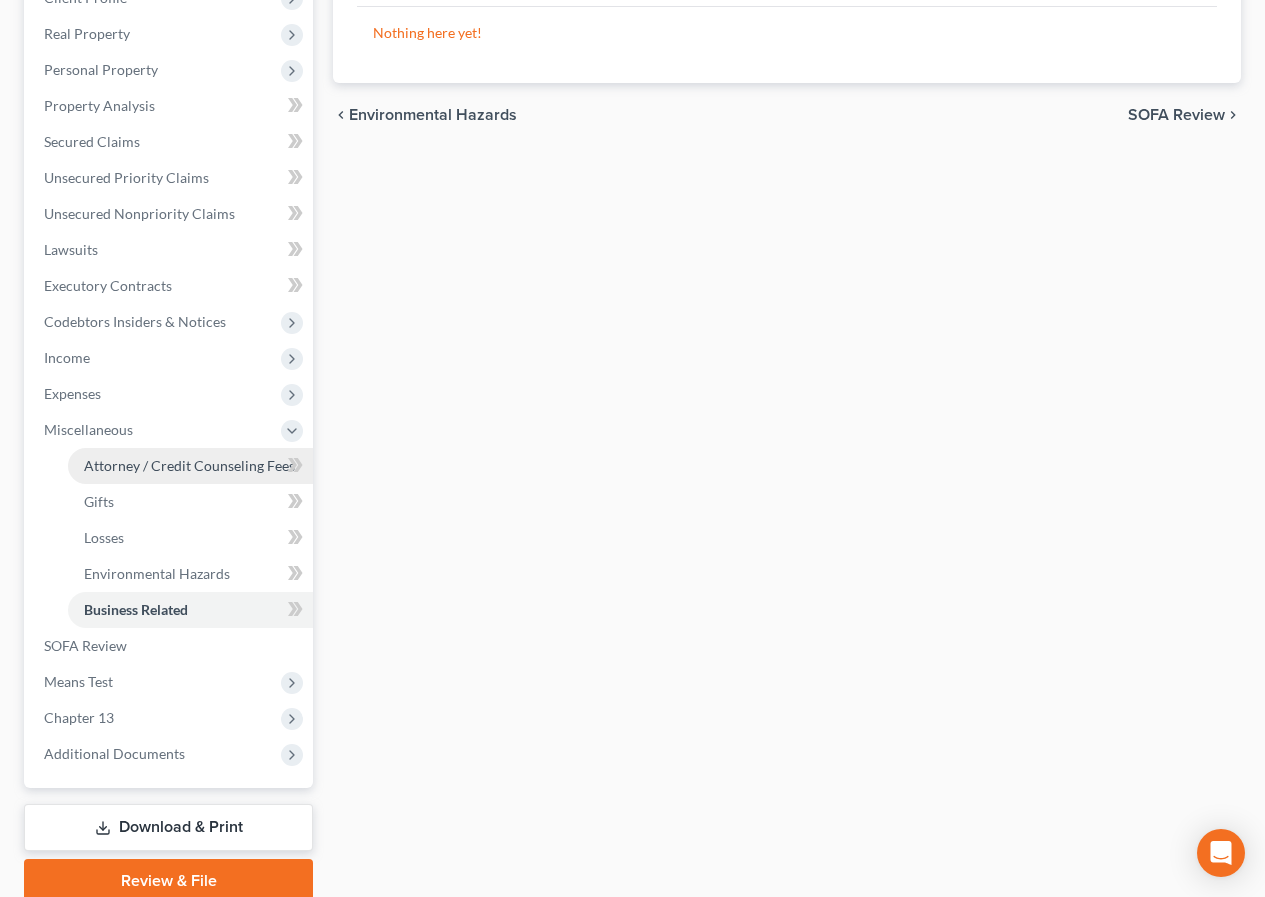 click on "Attorney / Credit Counseling Fees" at bounding box center [189, 465] 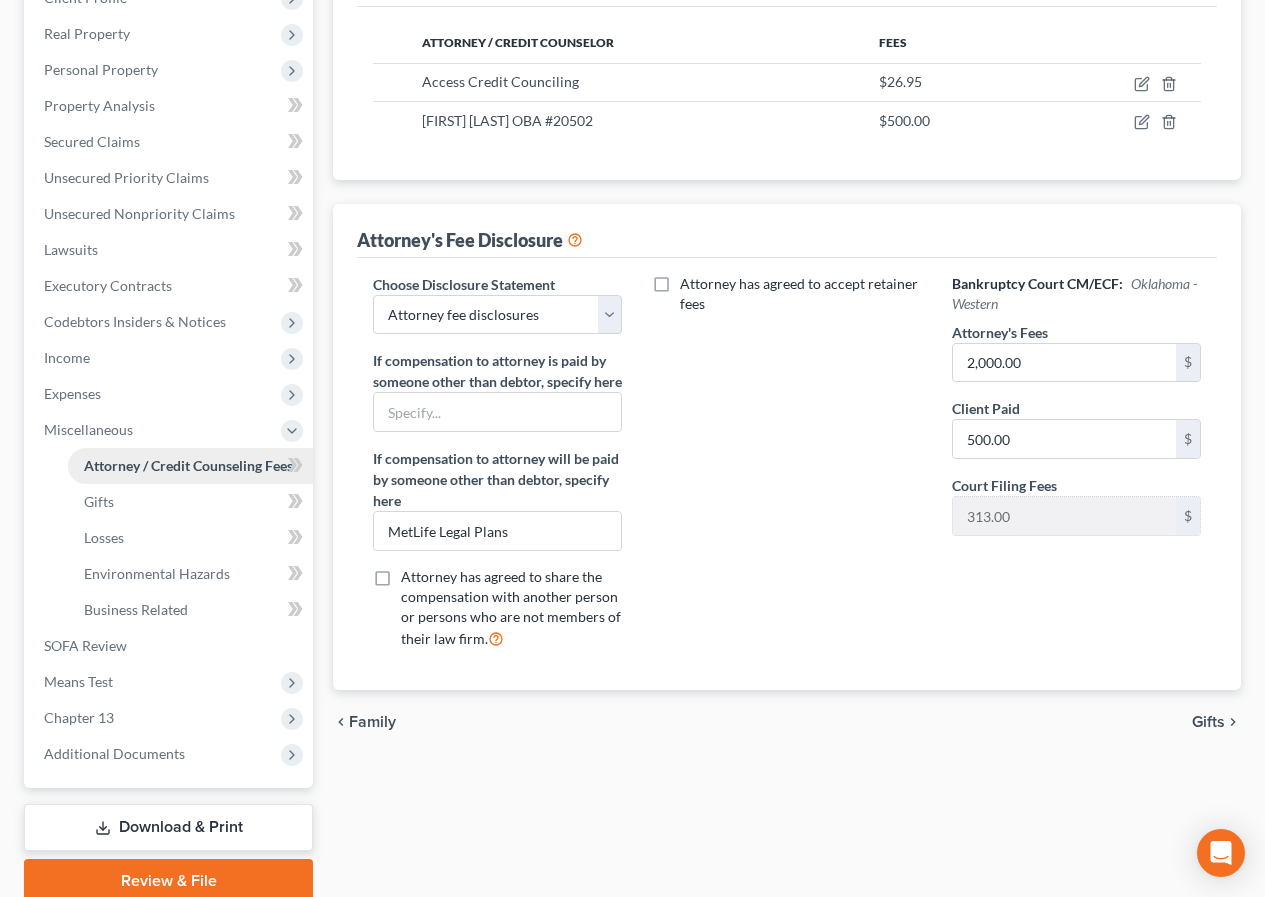 scroll, scrollTop: 199, scrollLeft: 0, axis: vertical 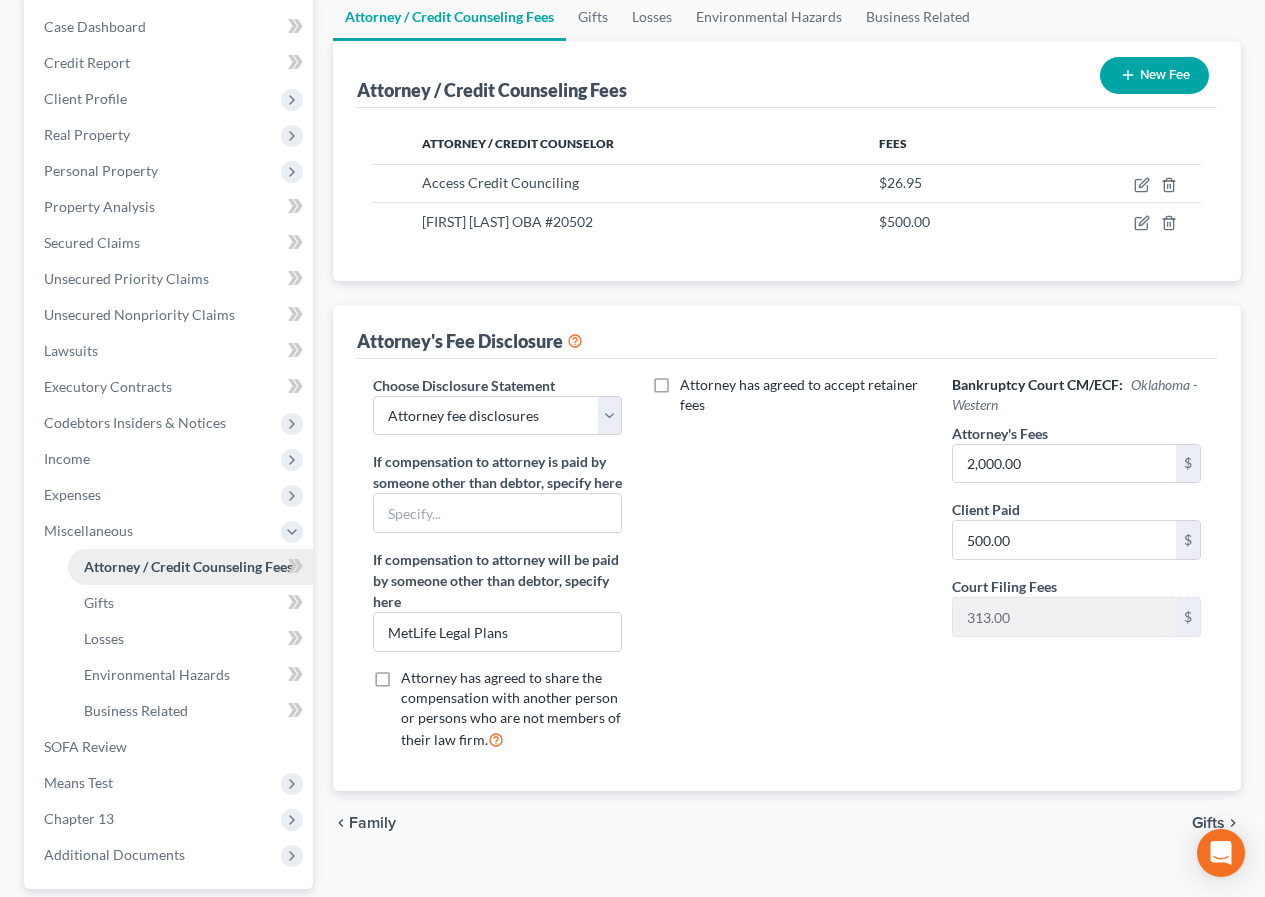 click on "Case Dashboard
Payments
Invoices
Payments
Payments
Credit Report
Client Profile" at bounding box center (170, 441) 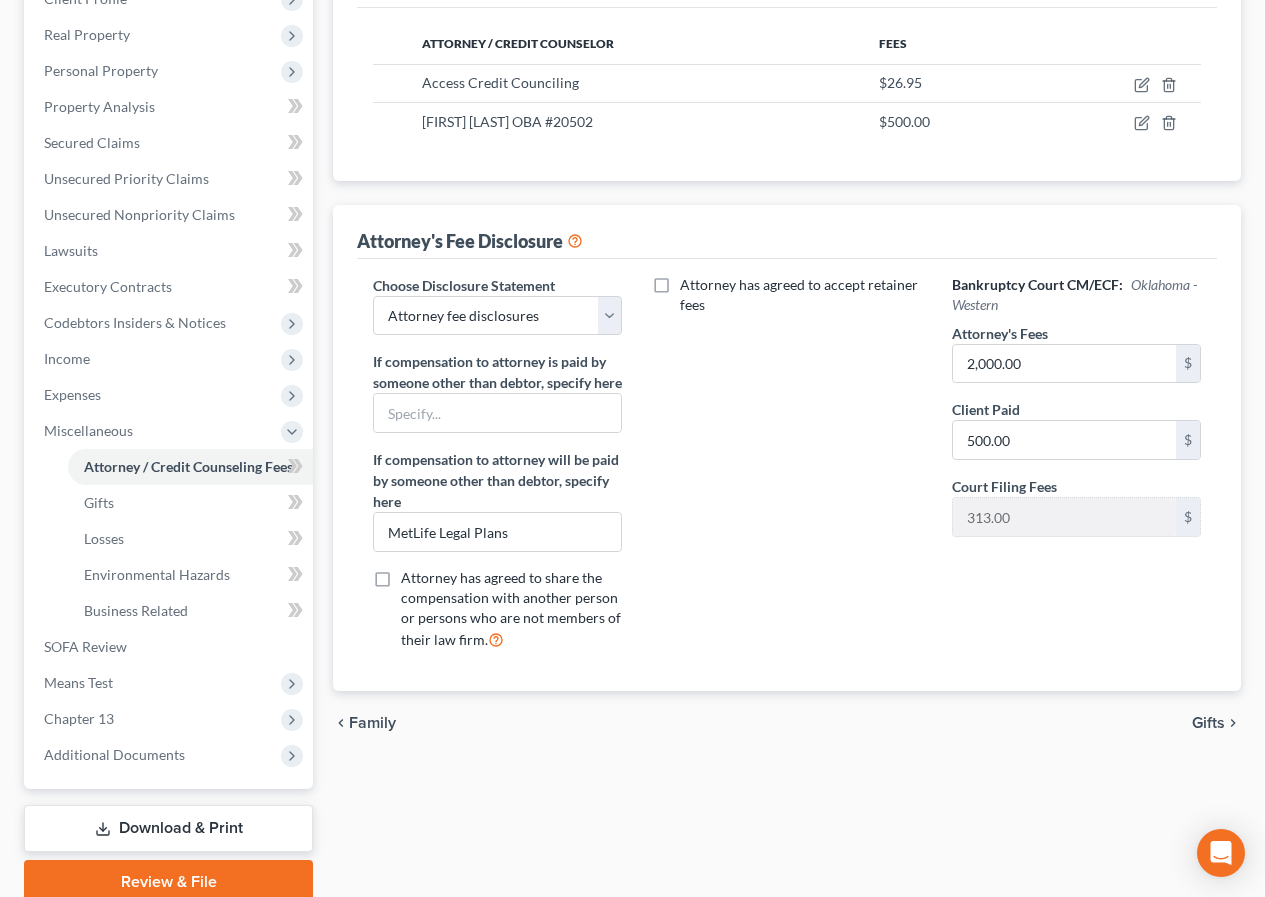 scroll, scrollTop: 300, scrollLeft: 0, axis: vertical 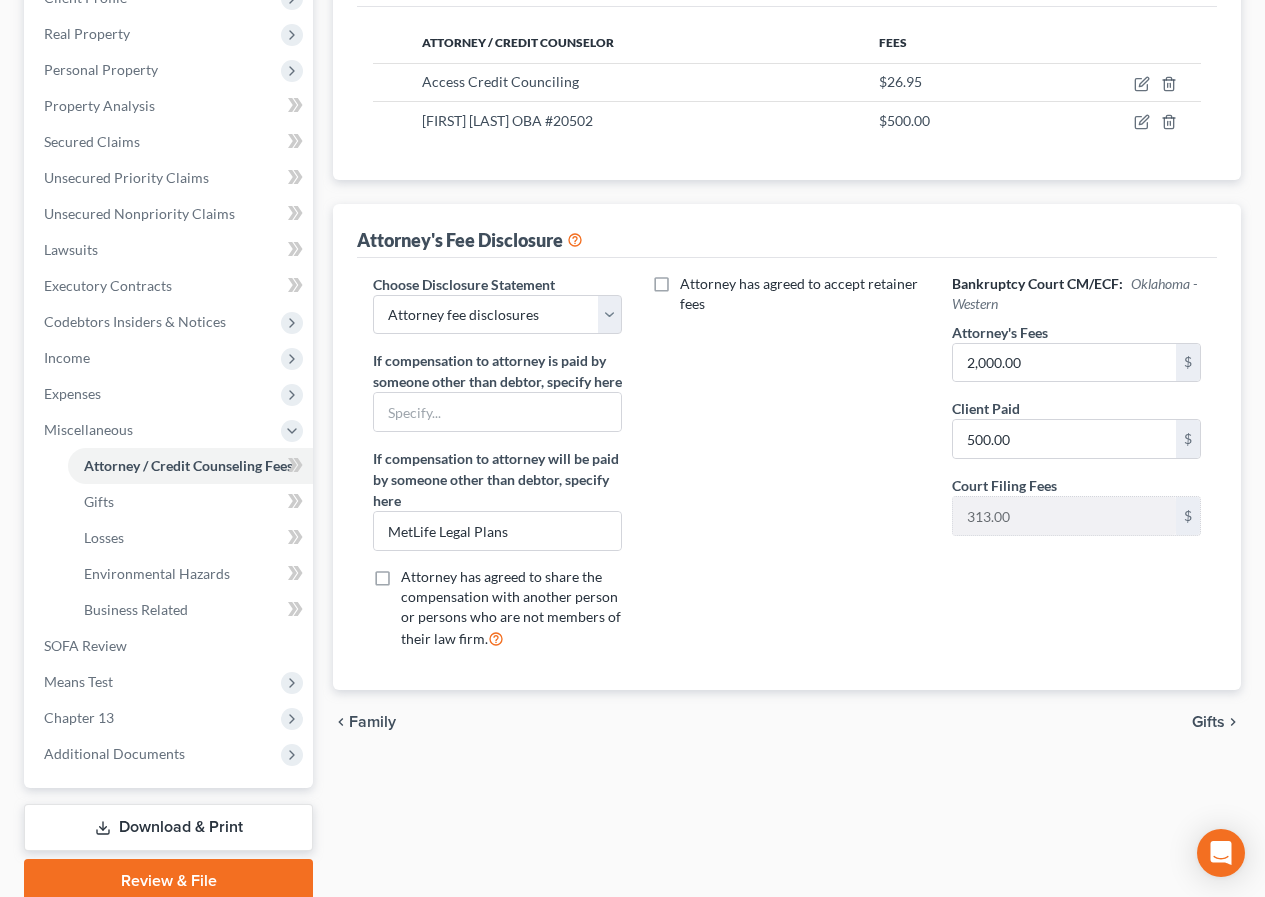 click on "Family" at bounding box center [372, 722] 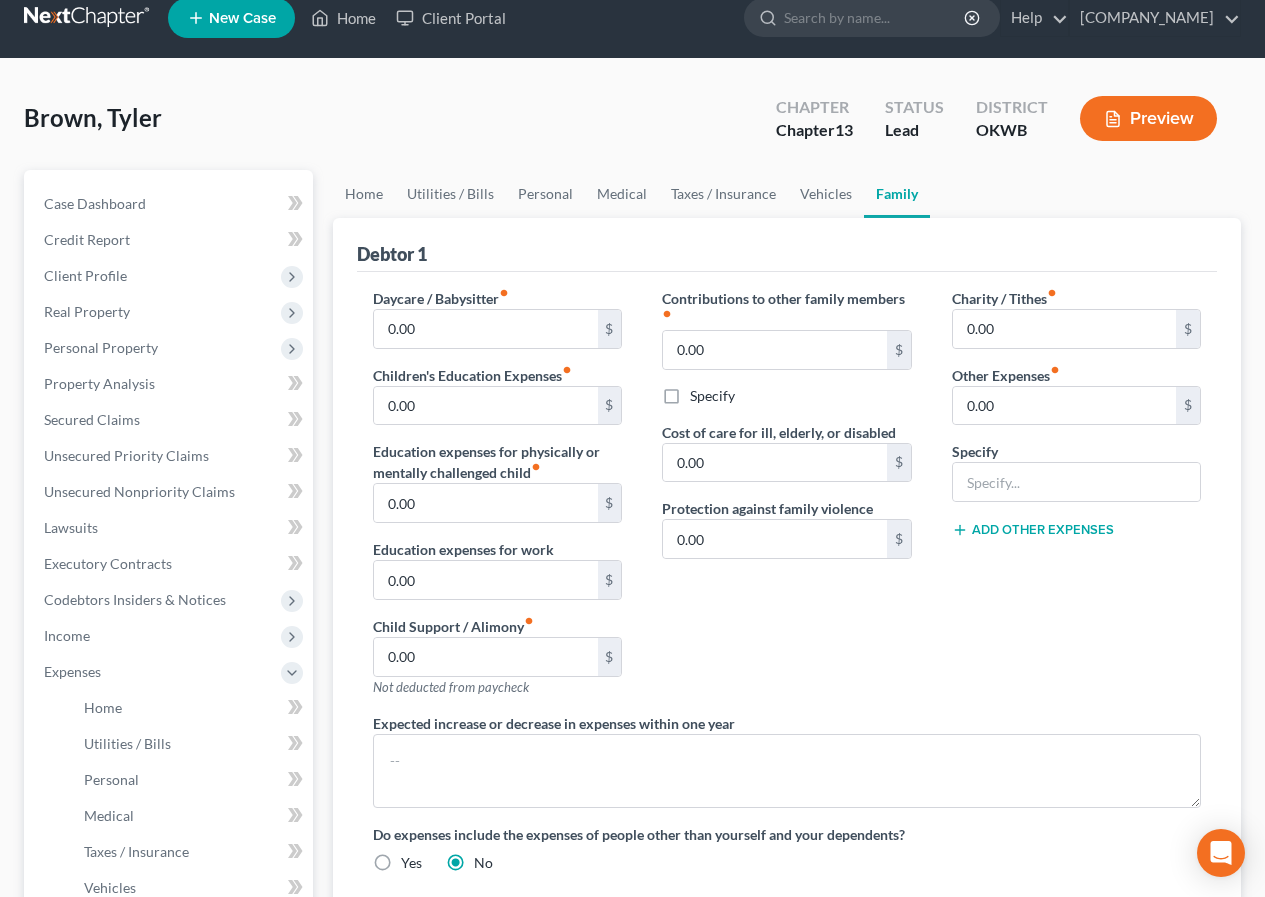 scroll, scrollTop: 0, scrollLeft: 0, axis: both 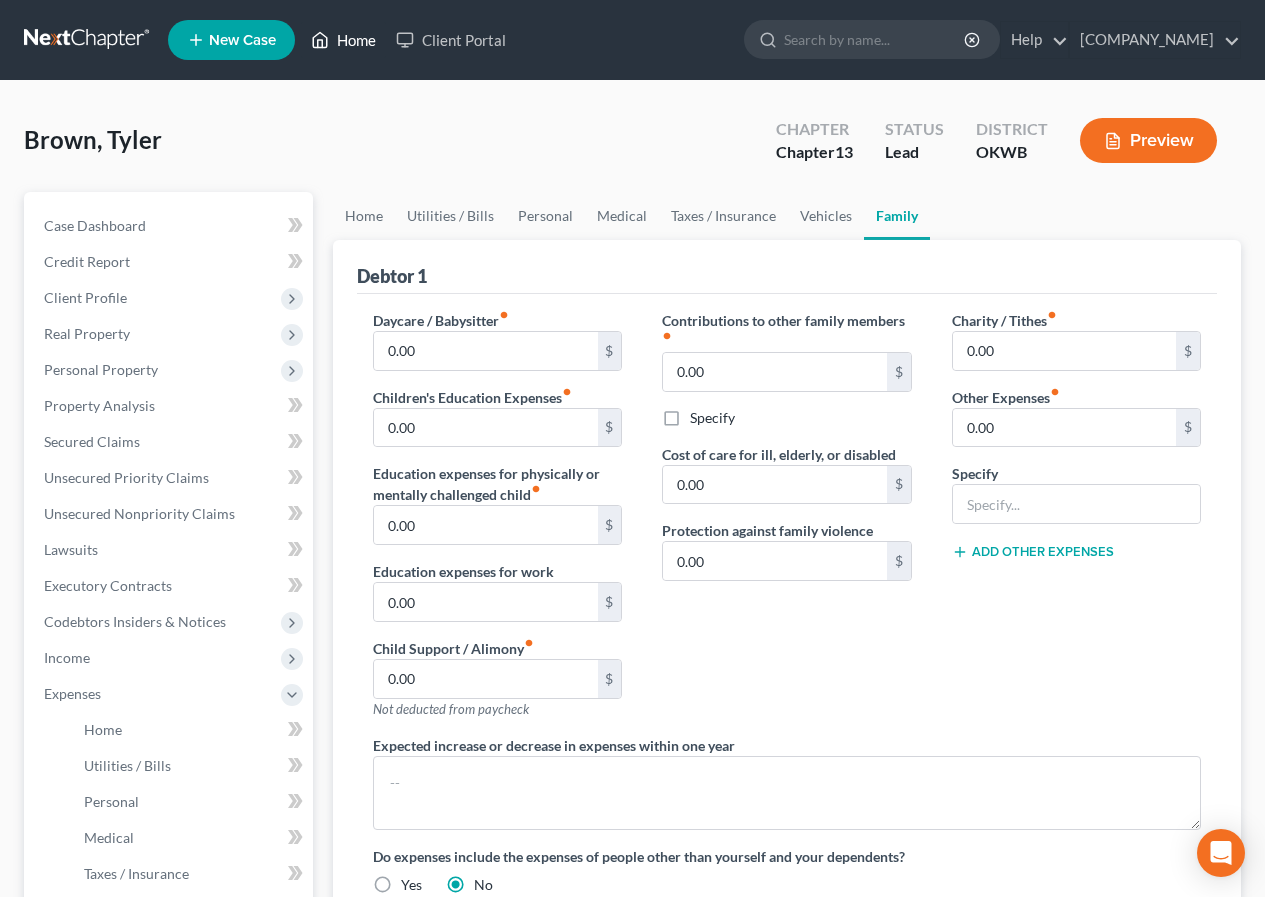 click on "Home" at bounding box center [343, 40] 